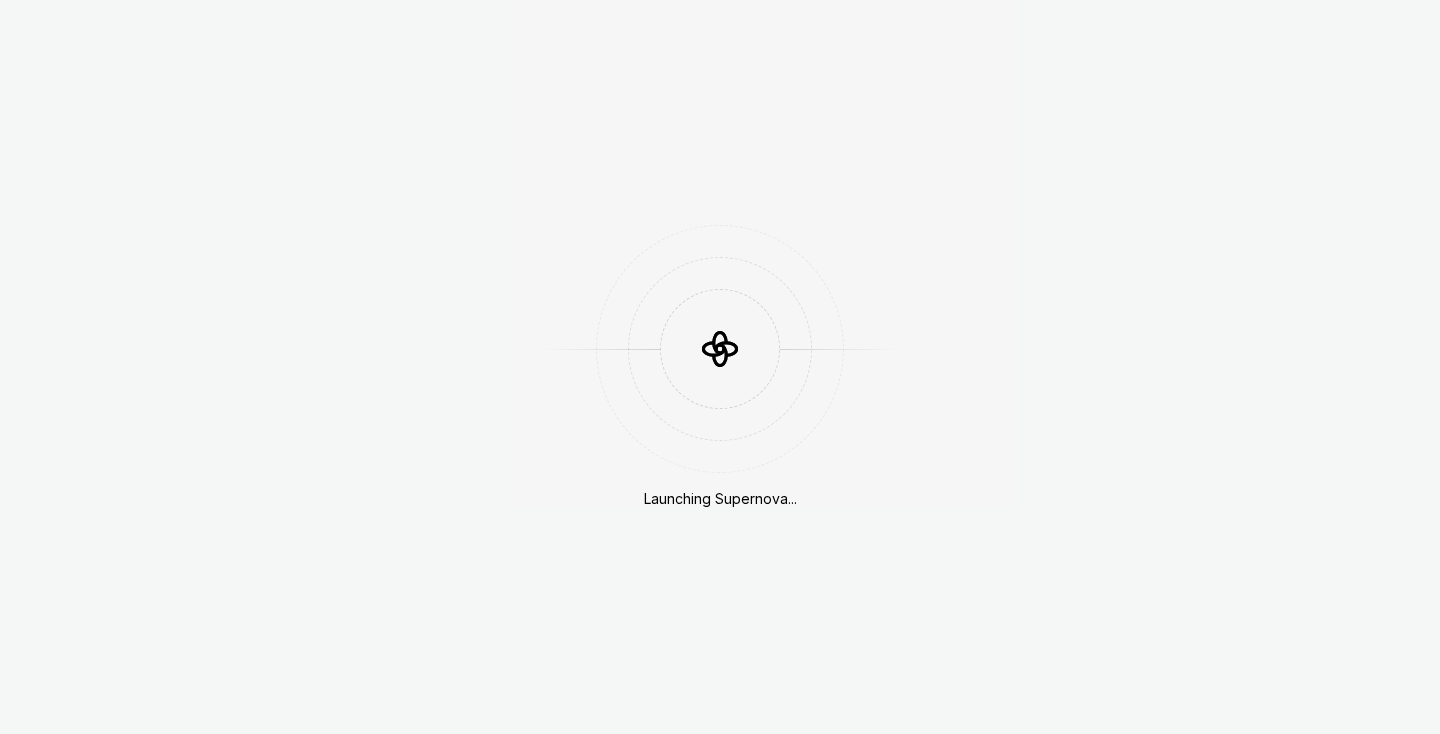 scroll, scrollTop: 0, scrollLeft: 0, axis: both 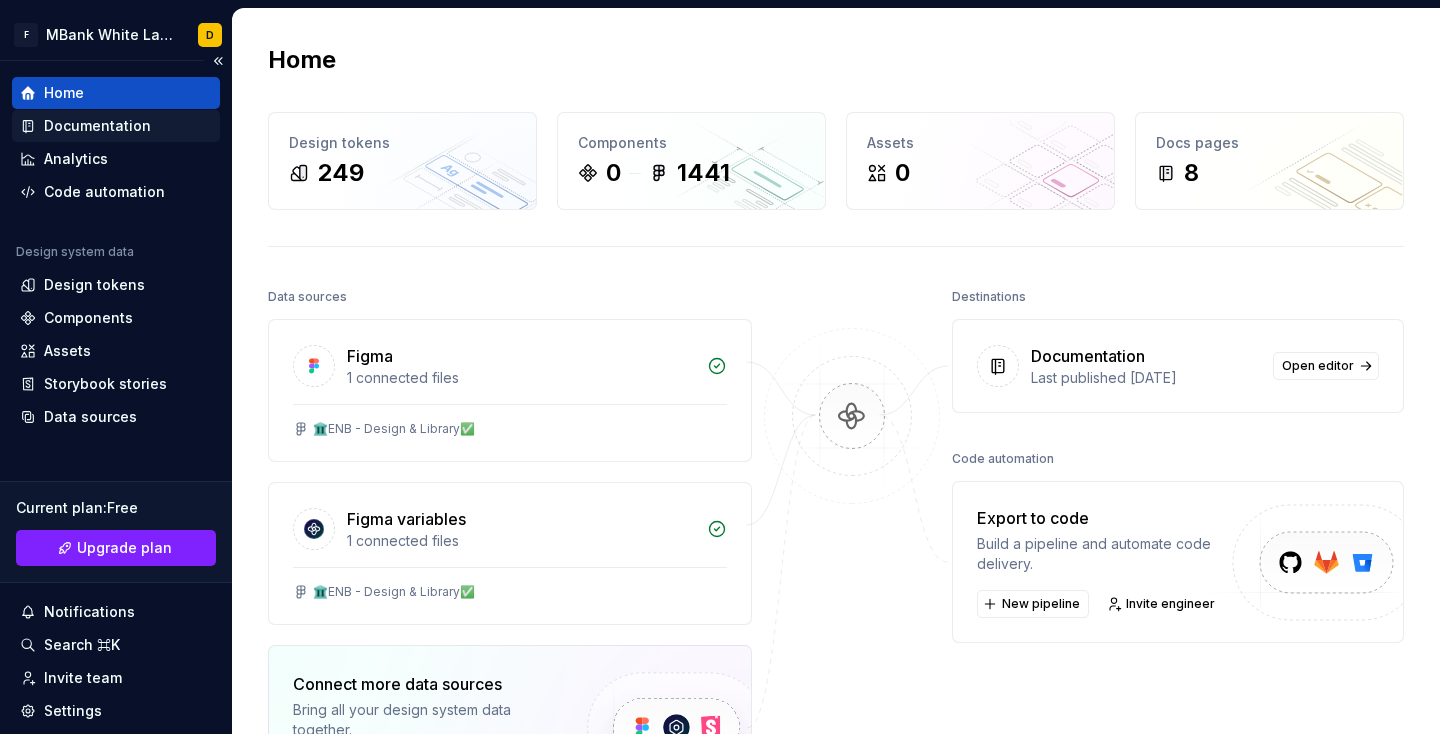 click on "Documentation" at bounding box center (97, 126) 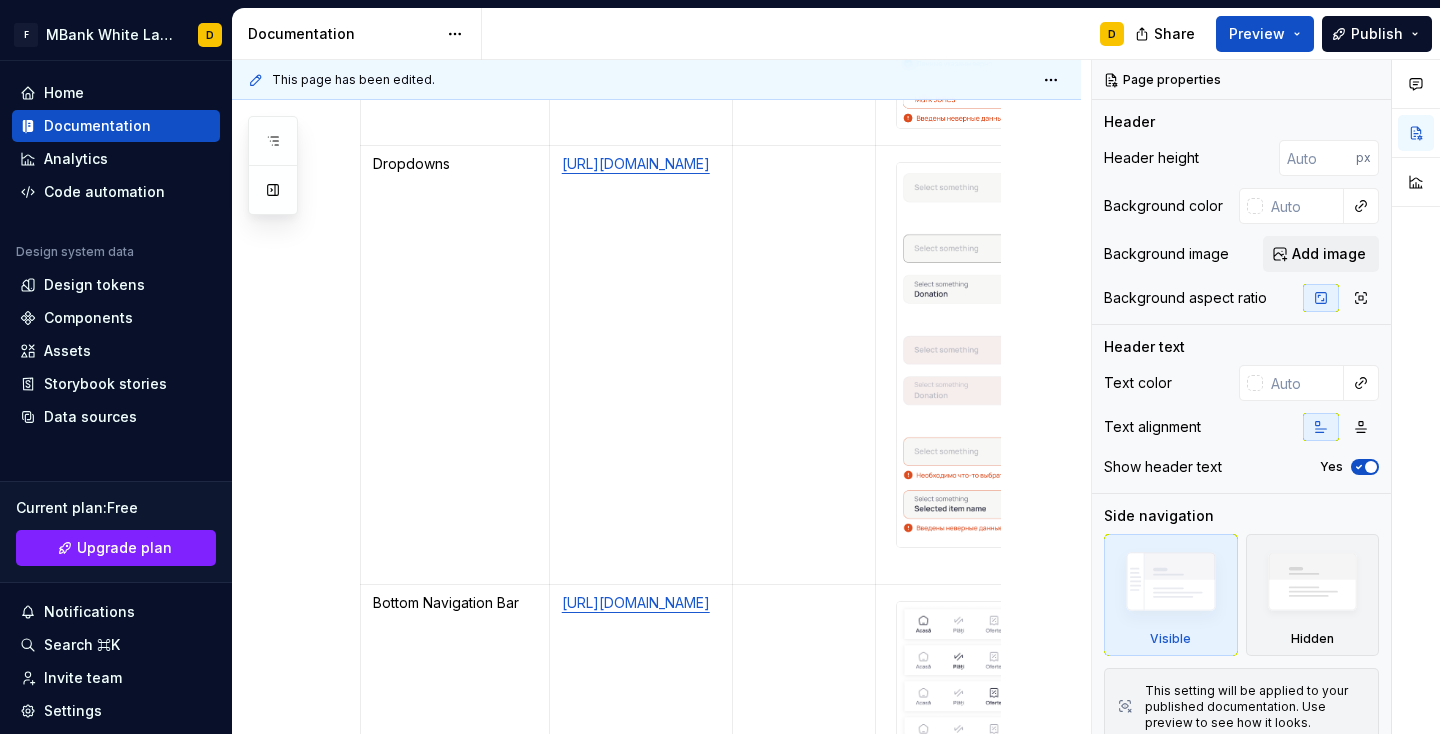 scroll, scrollTop: 1765, scrollLeft: 0, axis: vertical 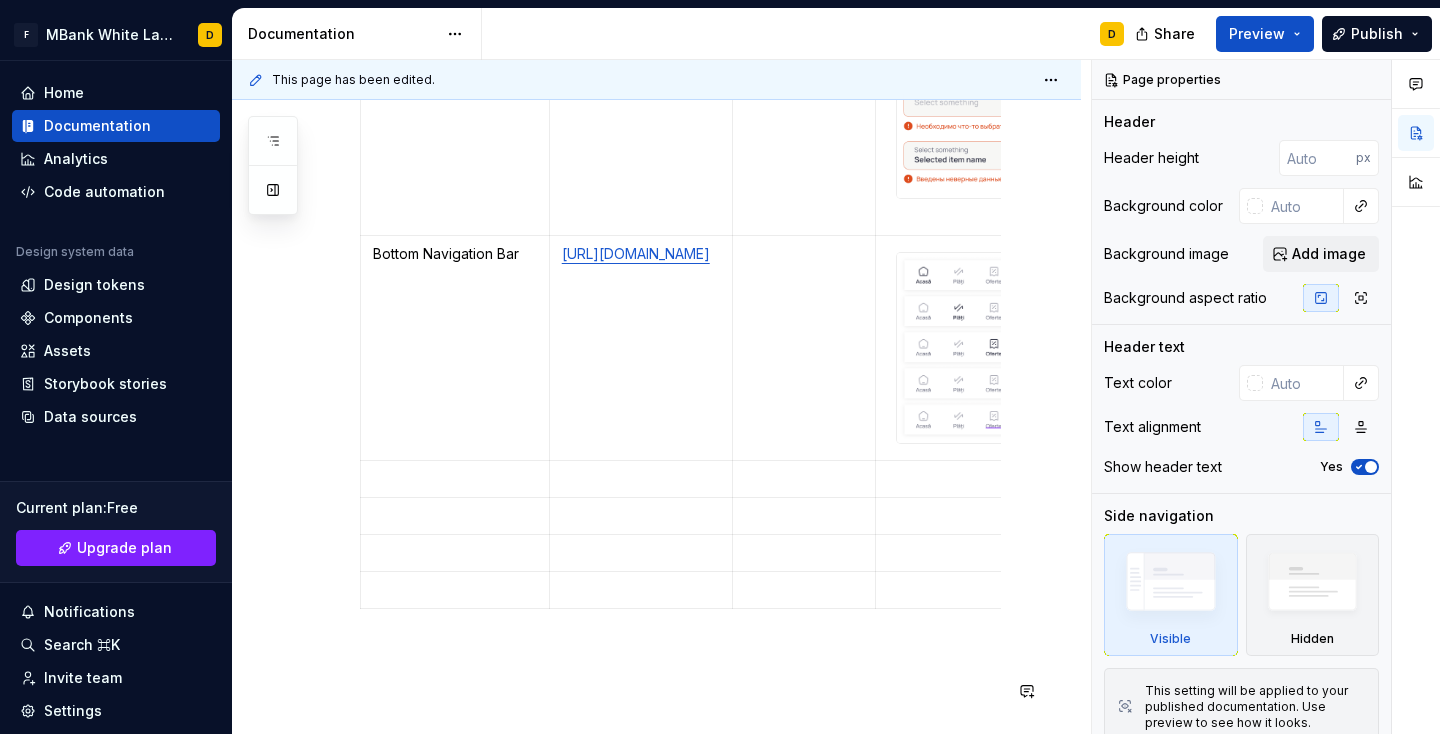 type on "*" 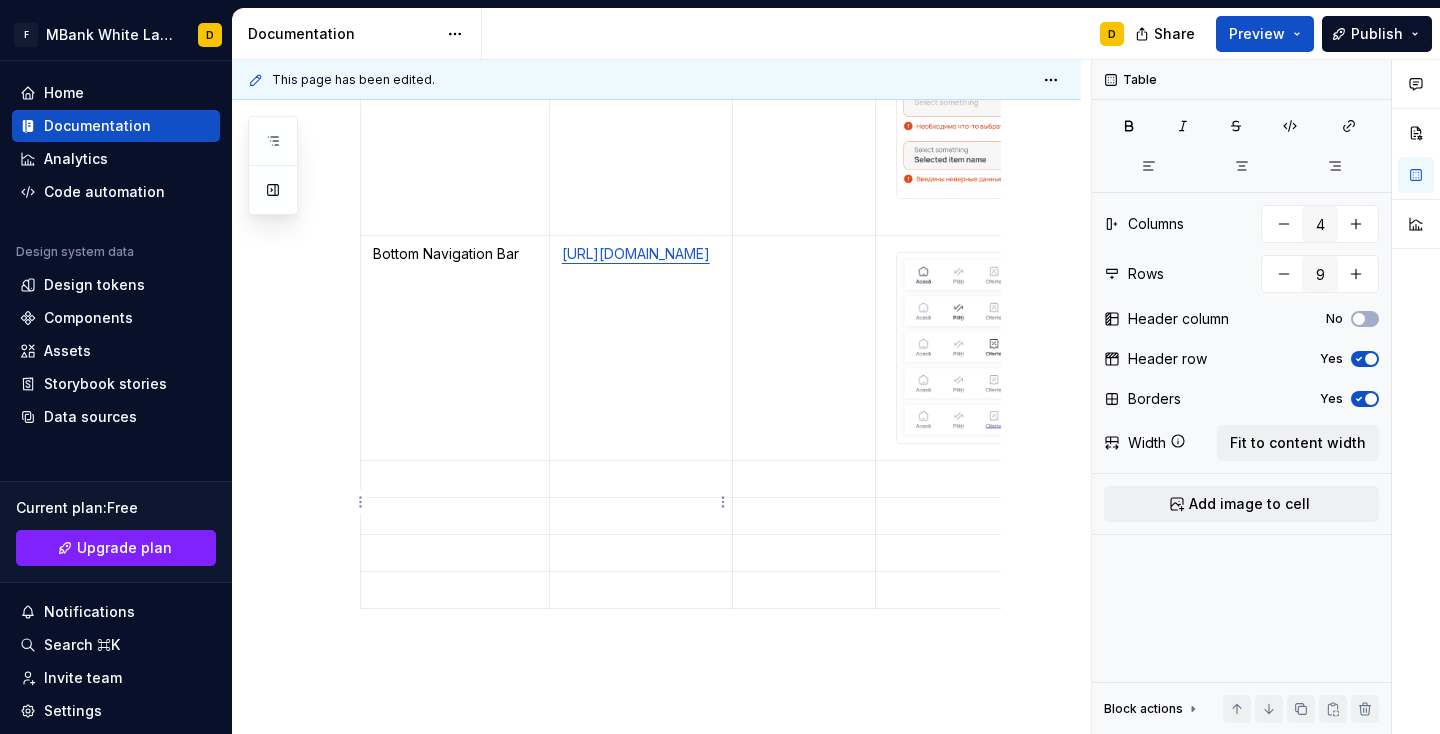 type 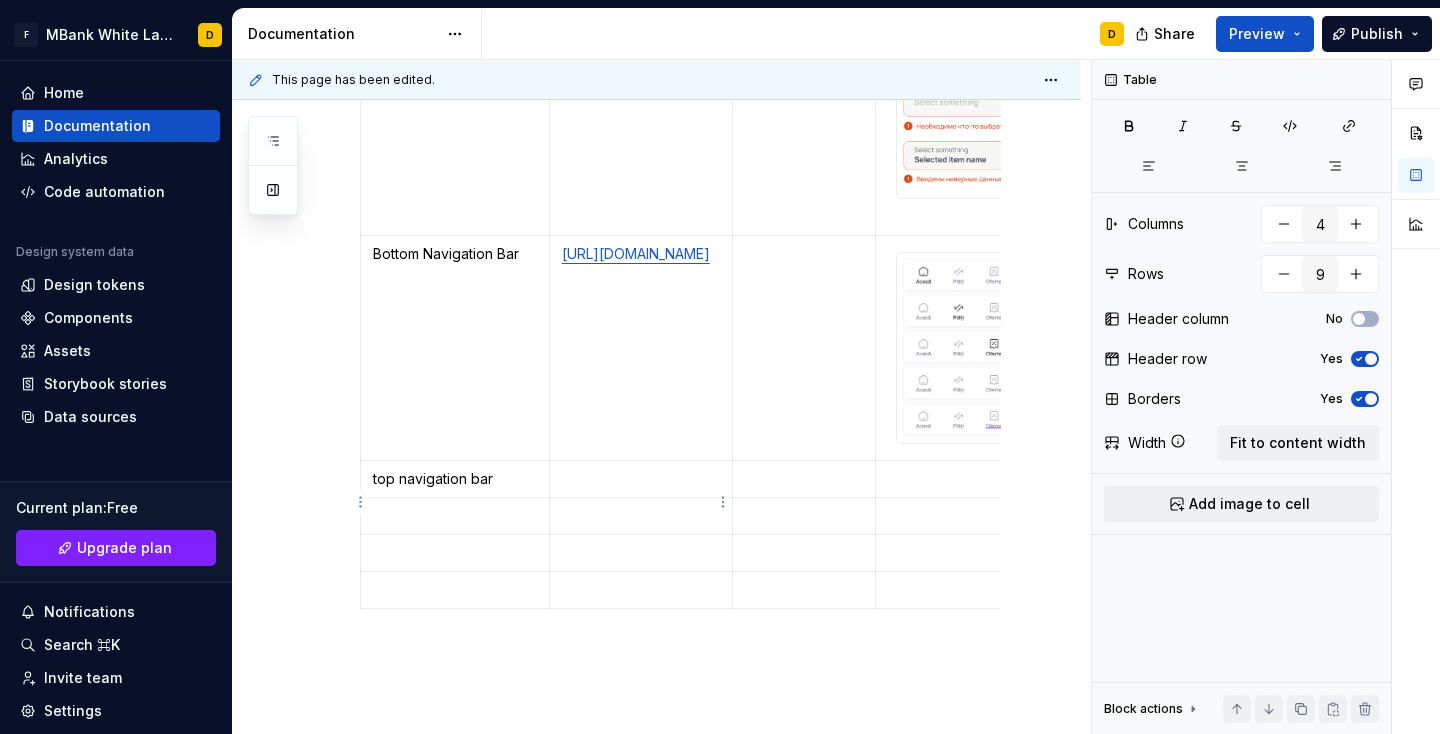 click at bounding box center [641, 479] 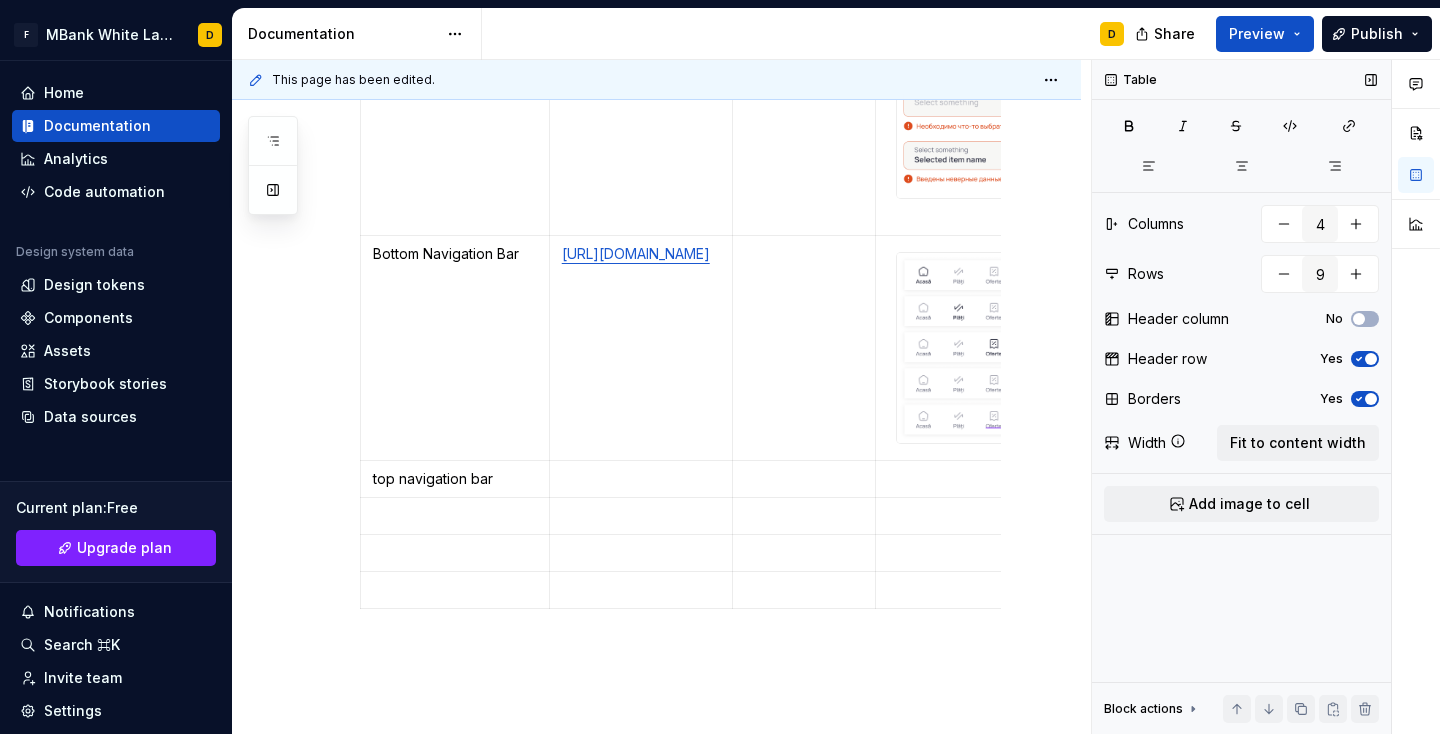 click at bounding box center [641, 479] 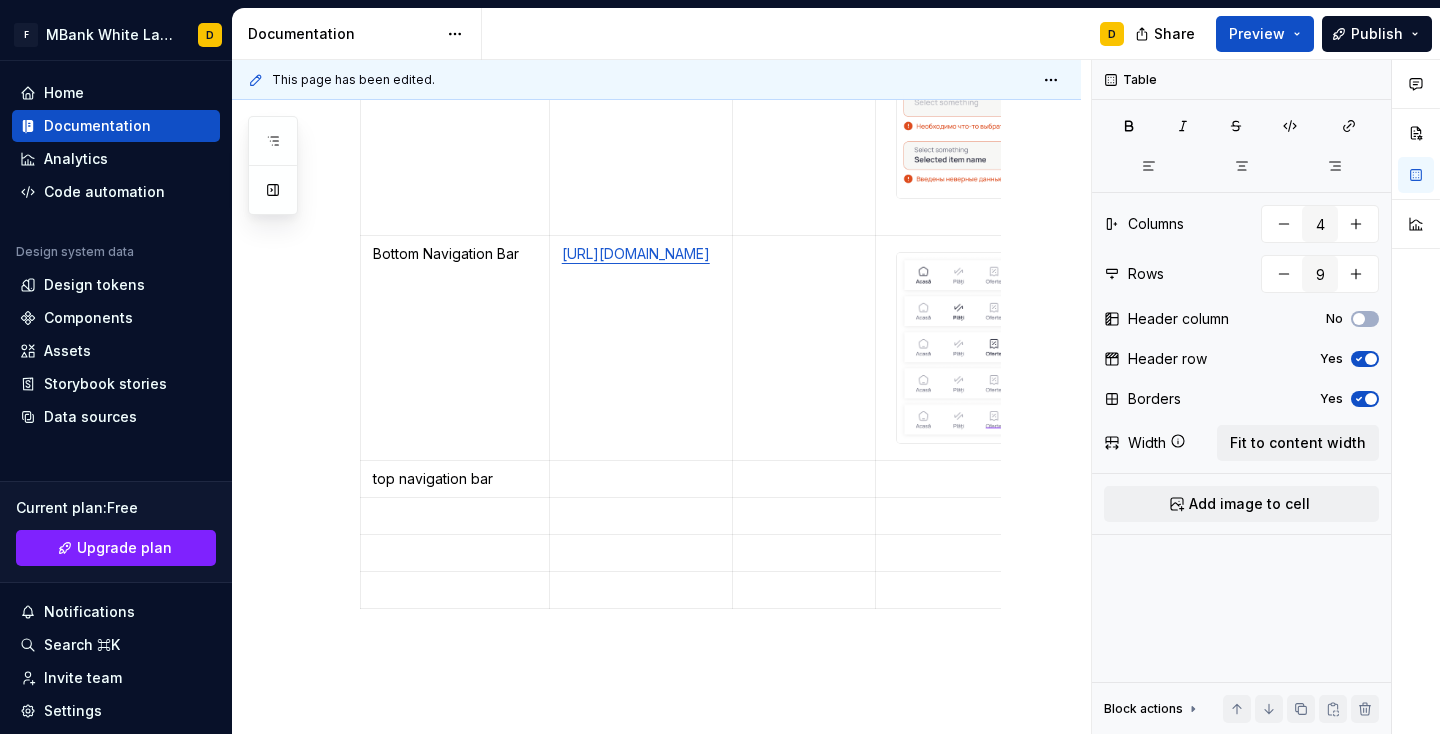 drag, startPoint x: 1356, startPoint y: 641, endPoint x: 597, endPoint y: 508, distance: 770.56476 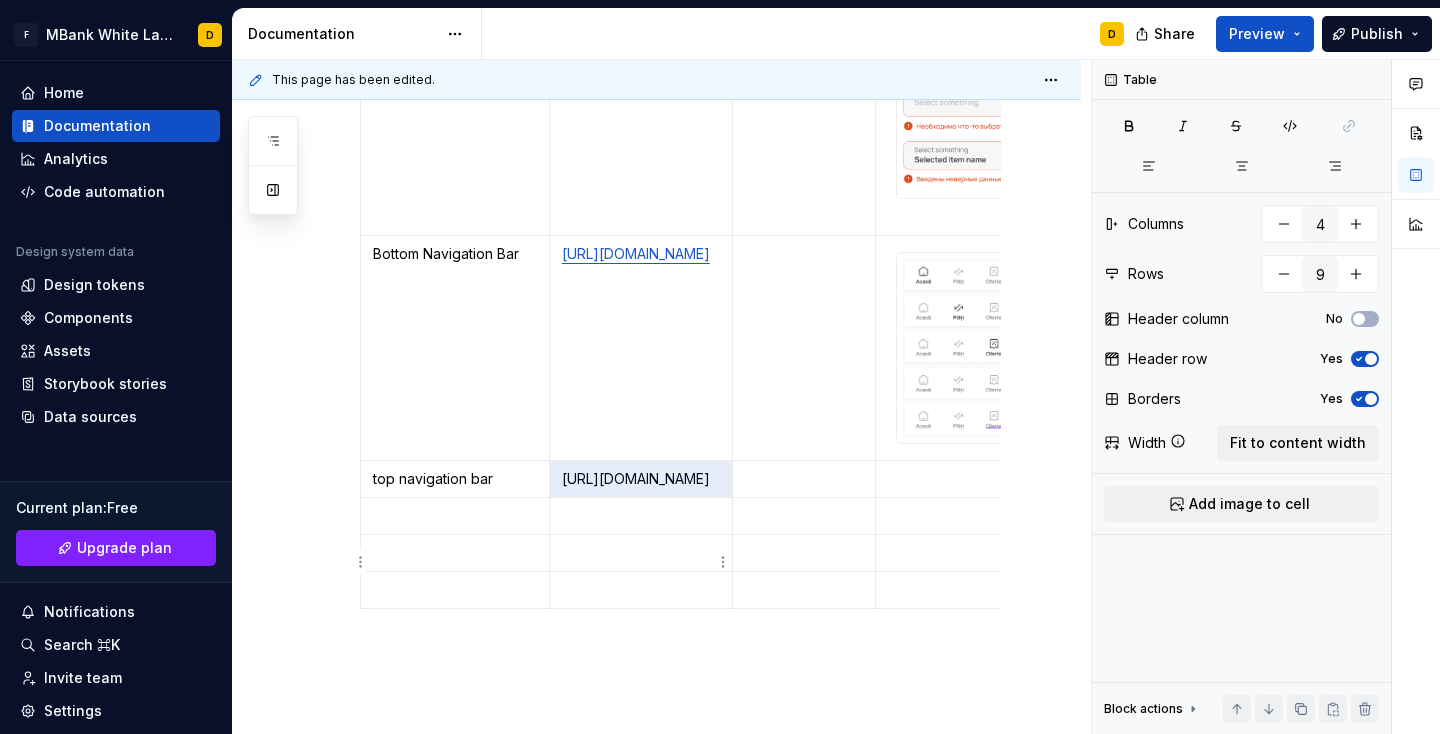 drag, startPoint x: 628, startPoint y: 629, endPoint x: 589, endPoint y: 513, distance: 122.380554 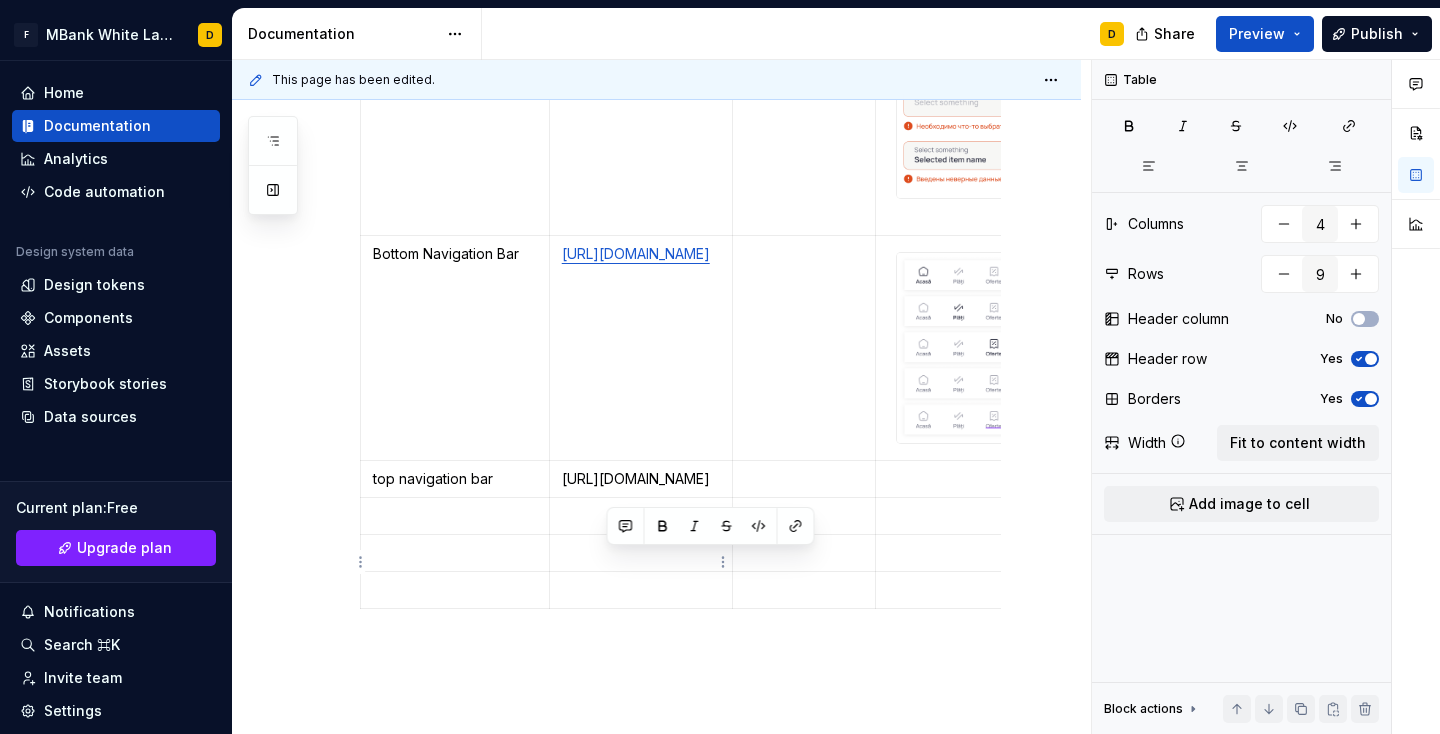 drag, startPoint x: 608, startPoint y: 556, endPoint x: 617, endPoint y: 575, distance: 21.023796 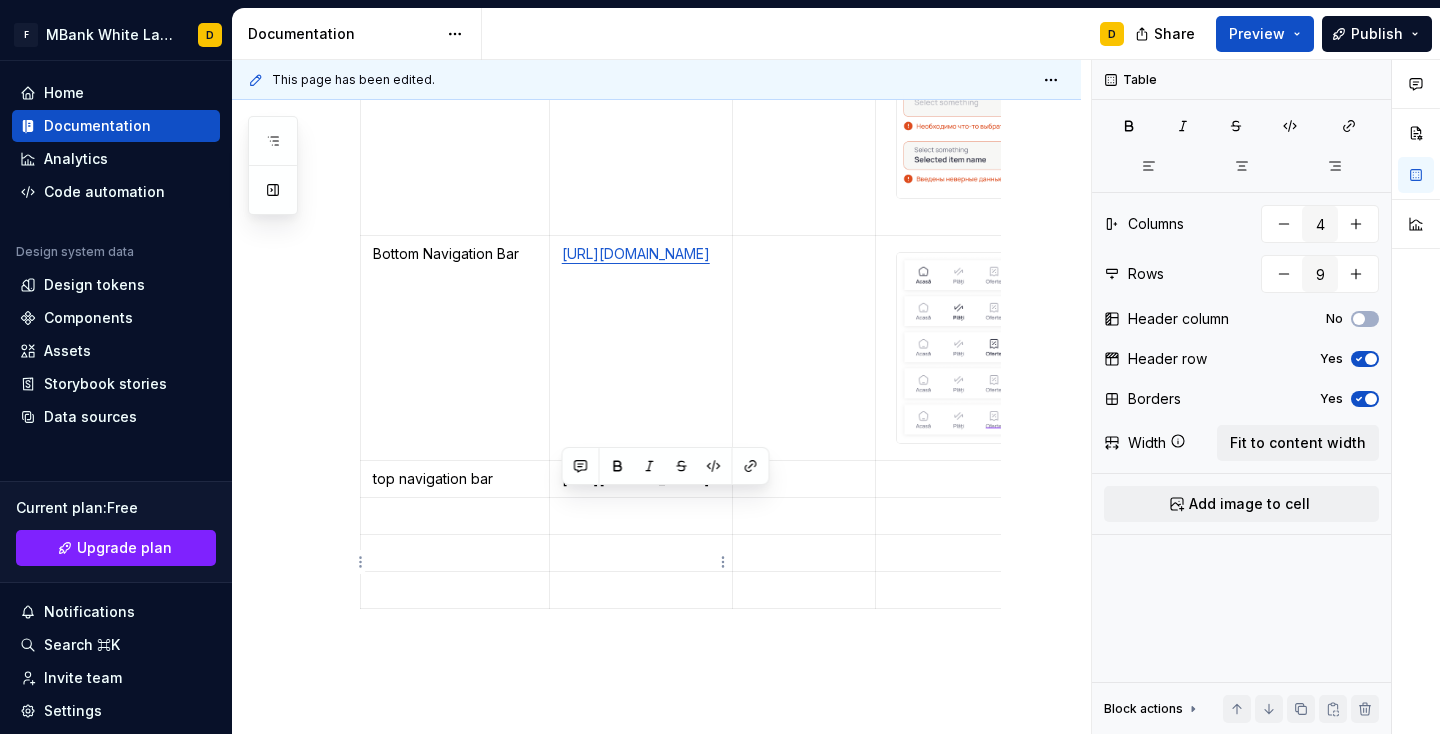 drag, startPoint x: 624, startPoint y: 622, endPoint x: 562, endPoint y: 499, distance: 137.74251 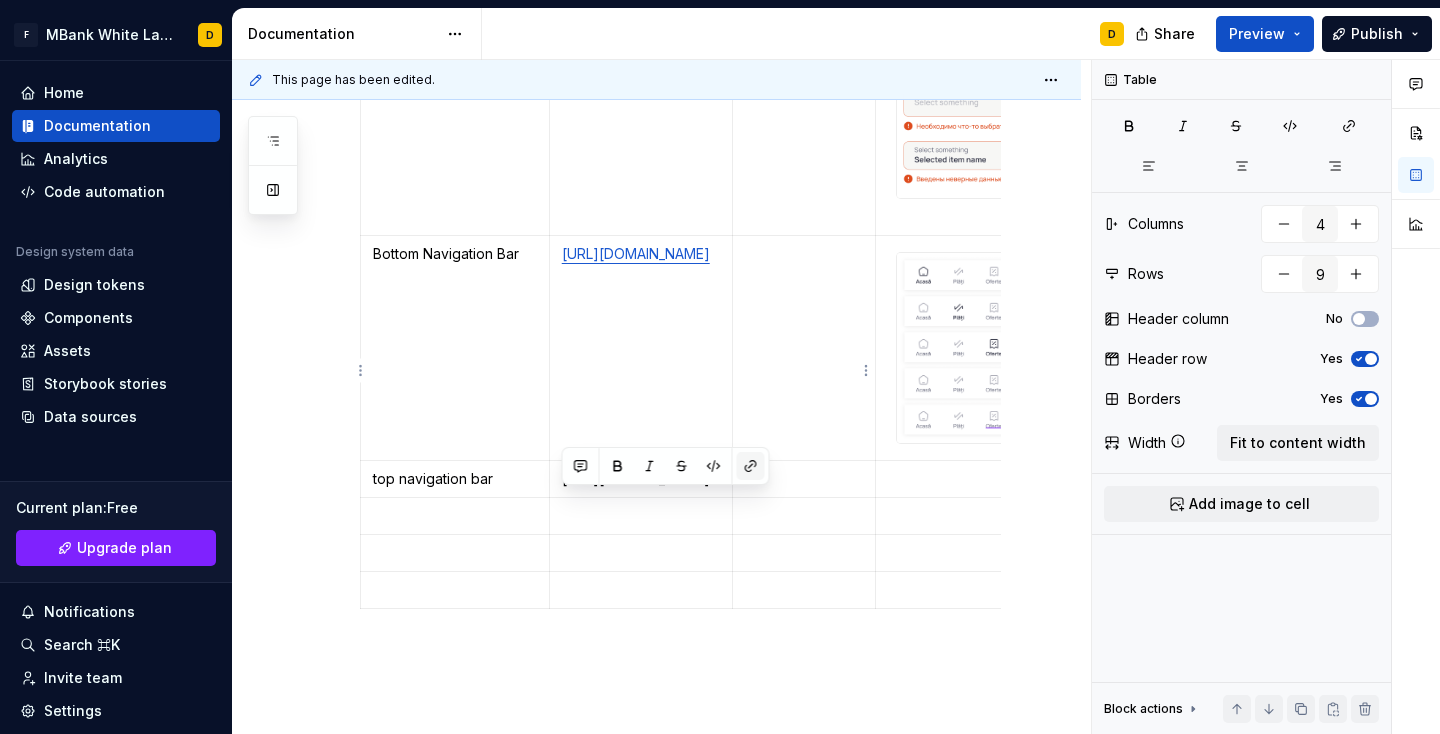 click at bounding box center (751, 466) 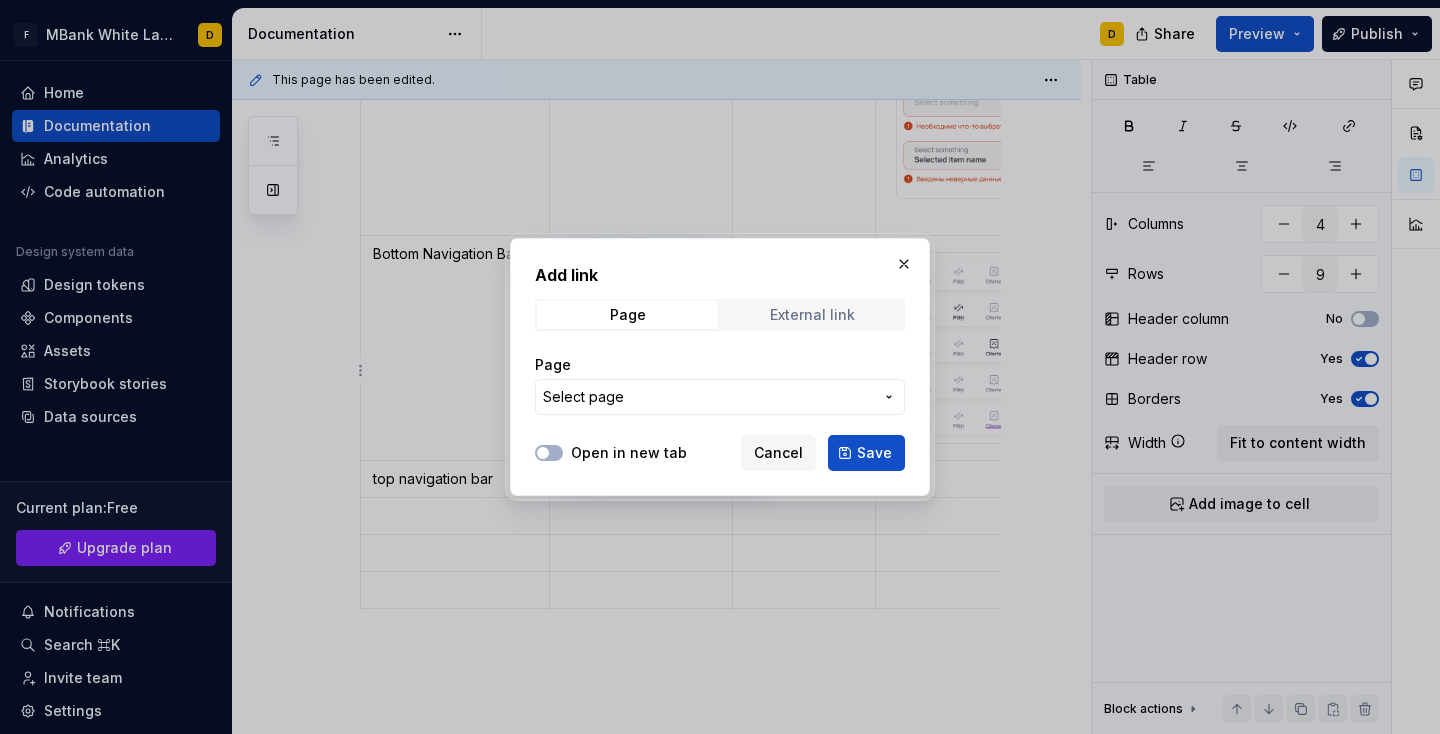 click on "External link" at bounding box center (812, 315) 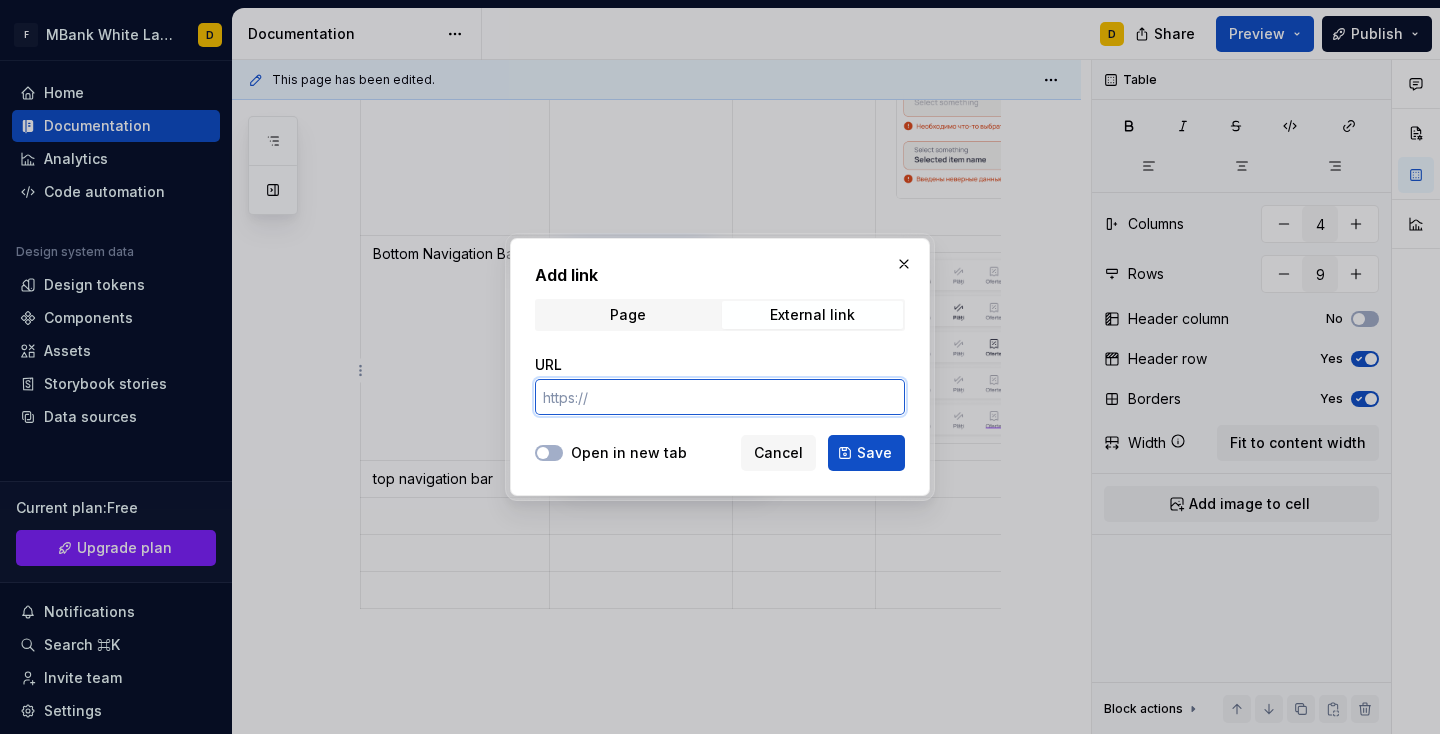 click on "URL" at bounding box center [720, 397] 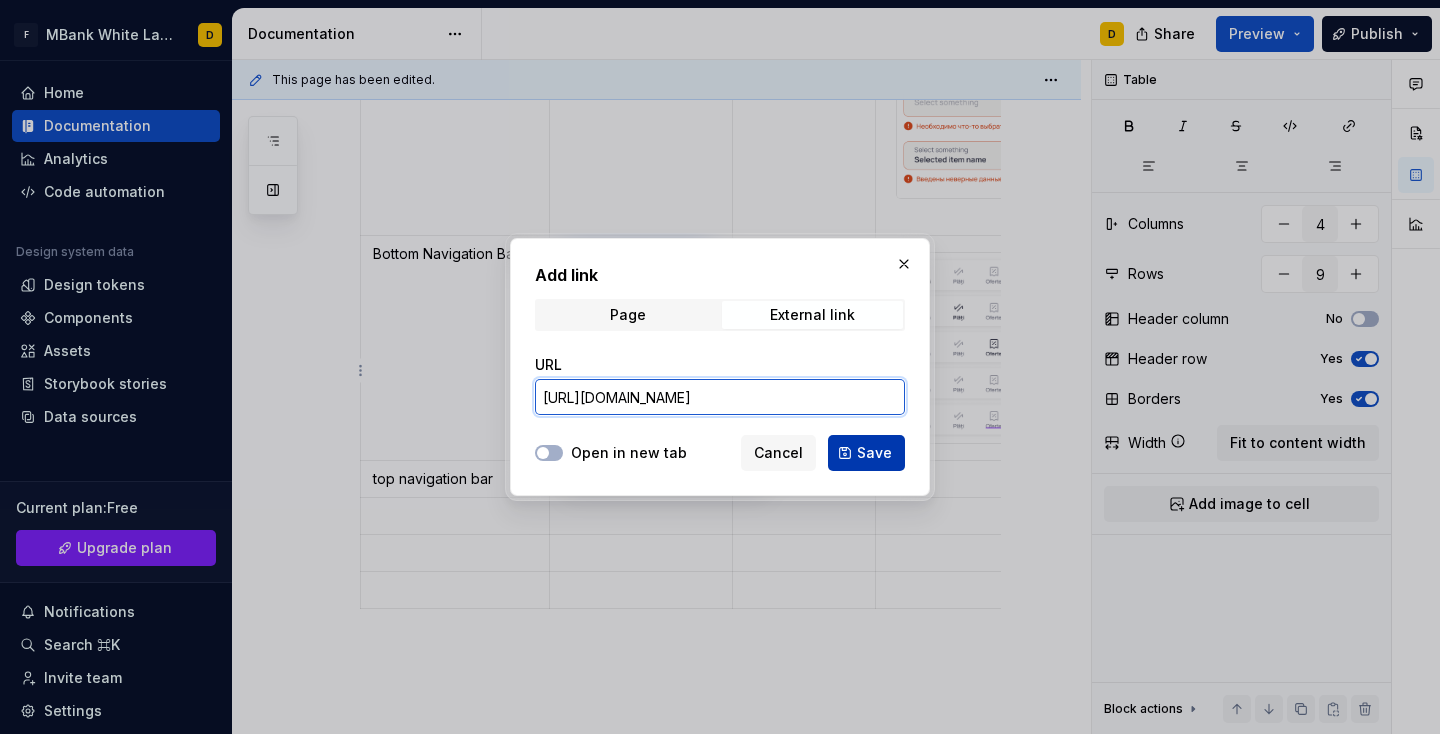 type on "[URL][DOMAIN_NAME]" 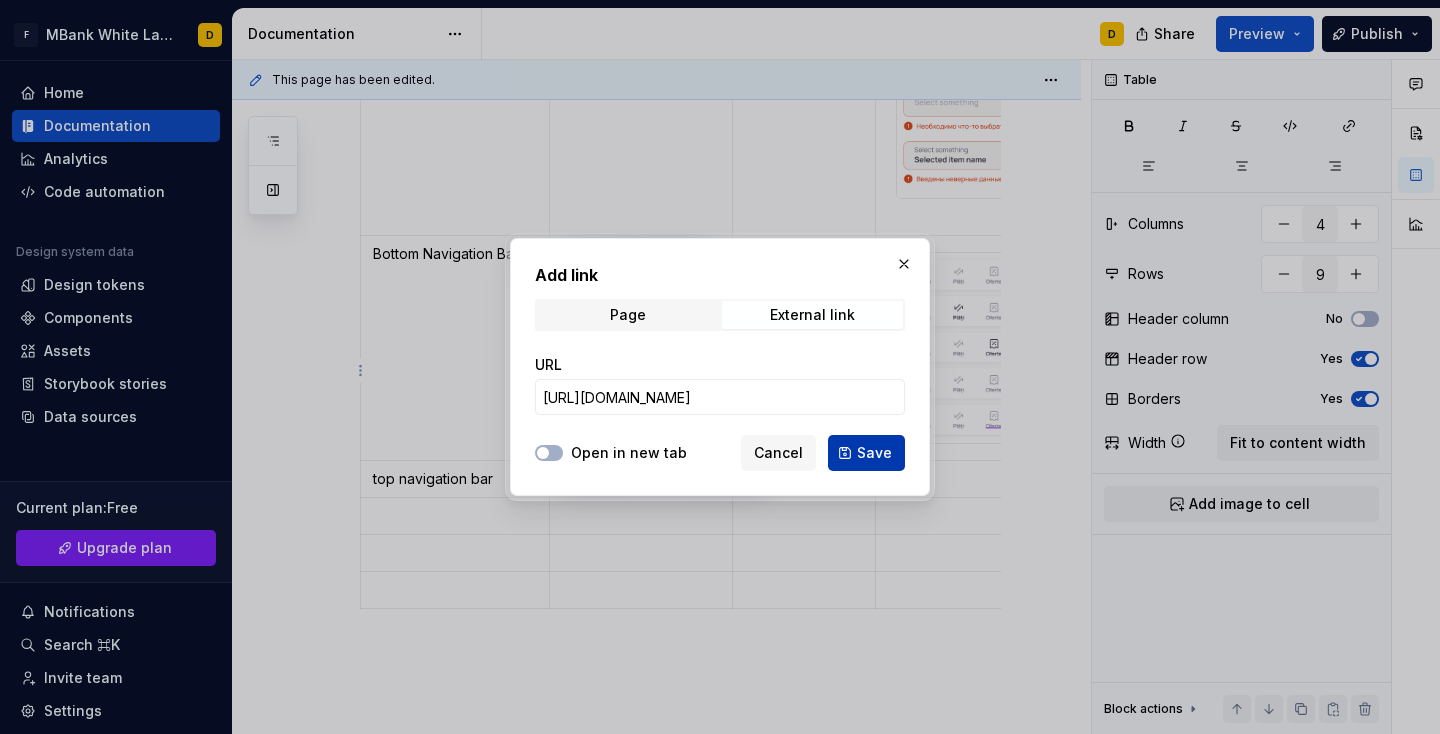 click on "Save" at bounding box center [866, 453] 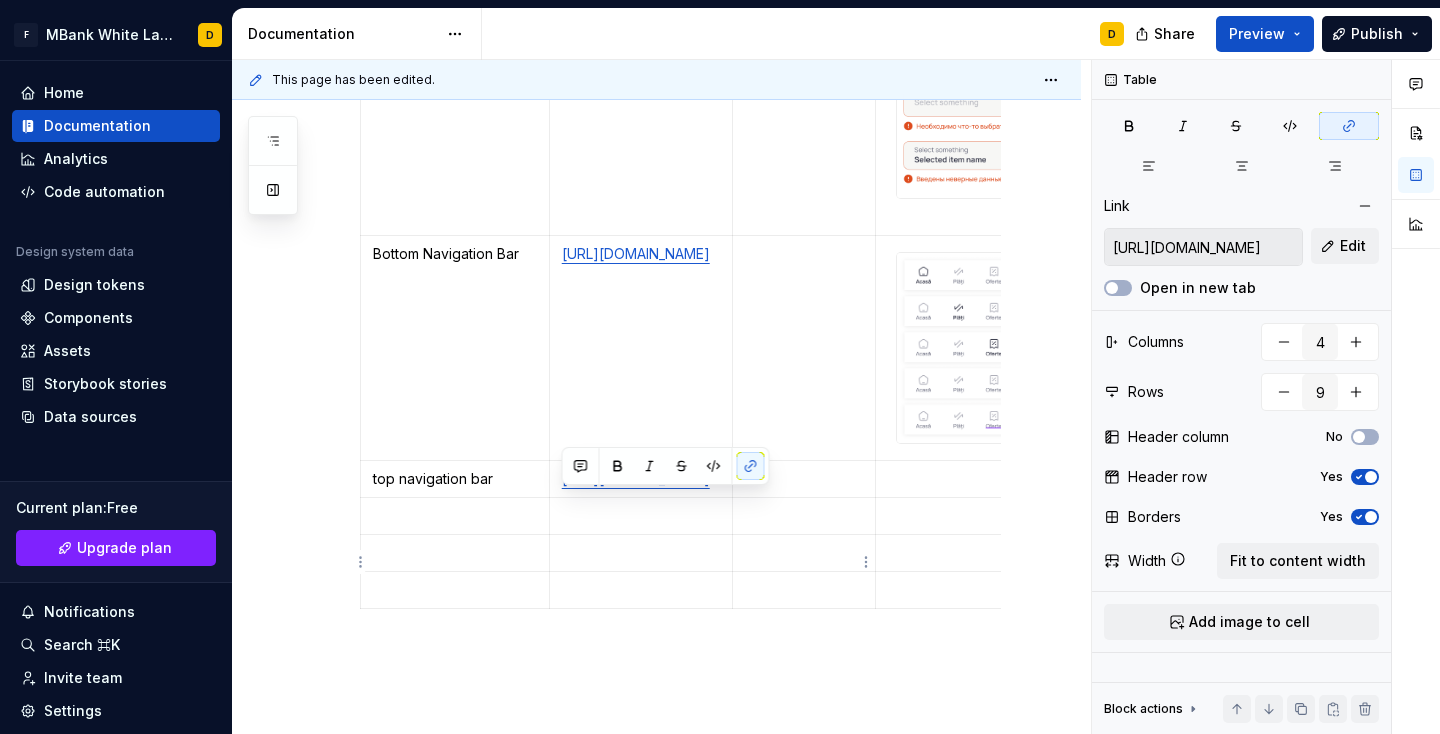 click at bounding box center [804, 479] 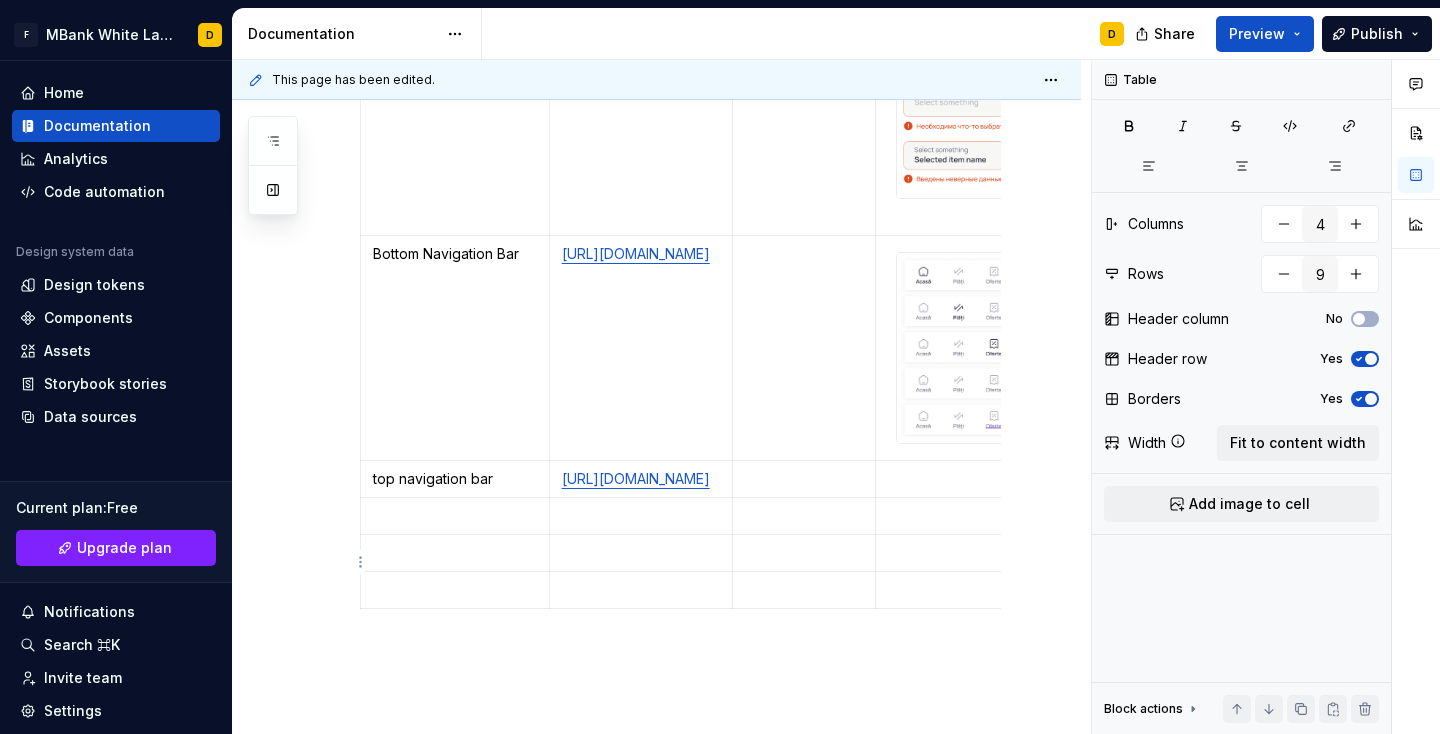 click at bounding box center (995, 479) 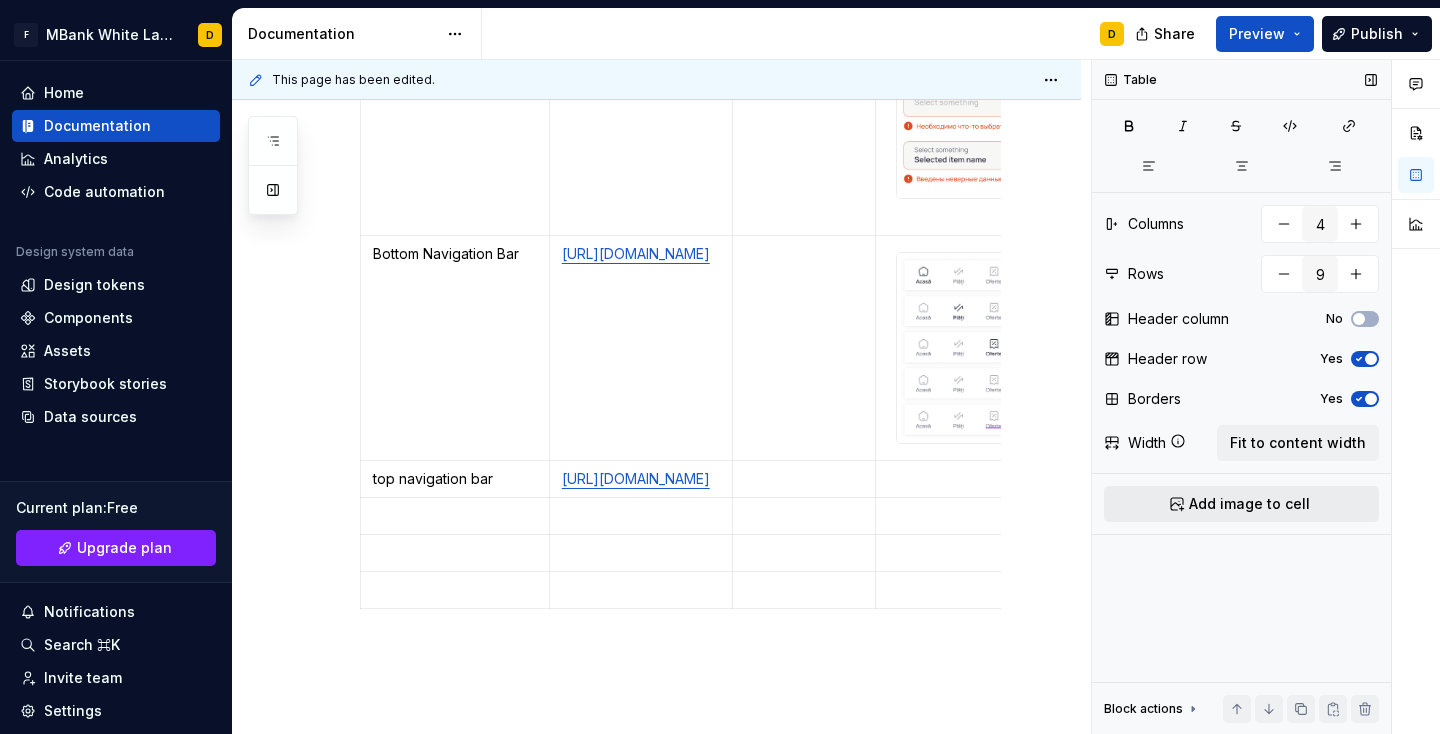 click on "Add image to cell" at bounding box center (1249, 504) 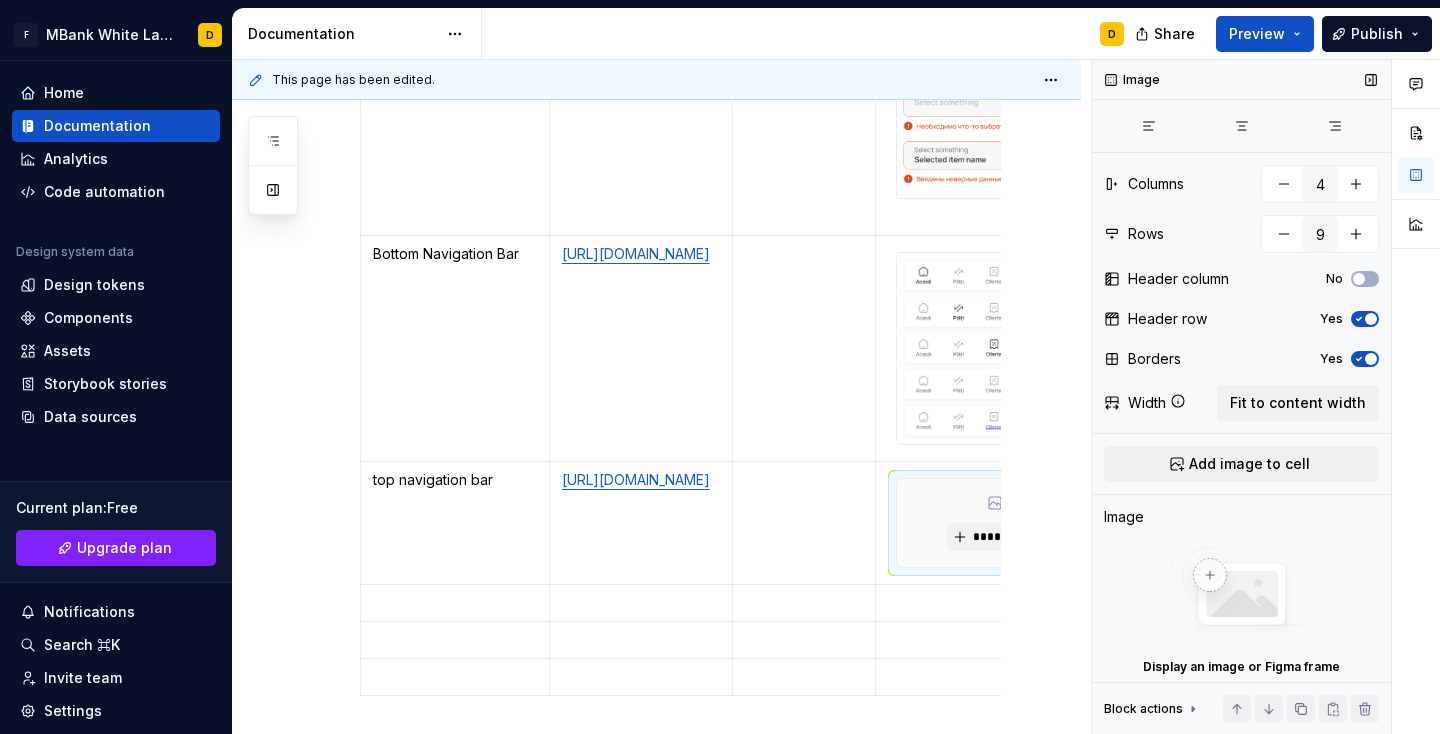 scroll, scrollTop: 0, scrollLeft: 98, axis: horizontal 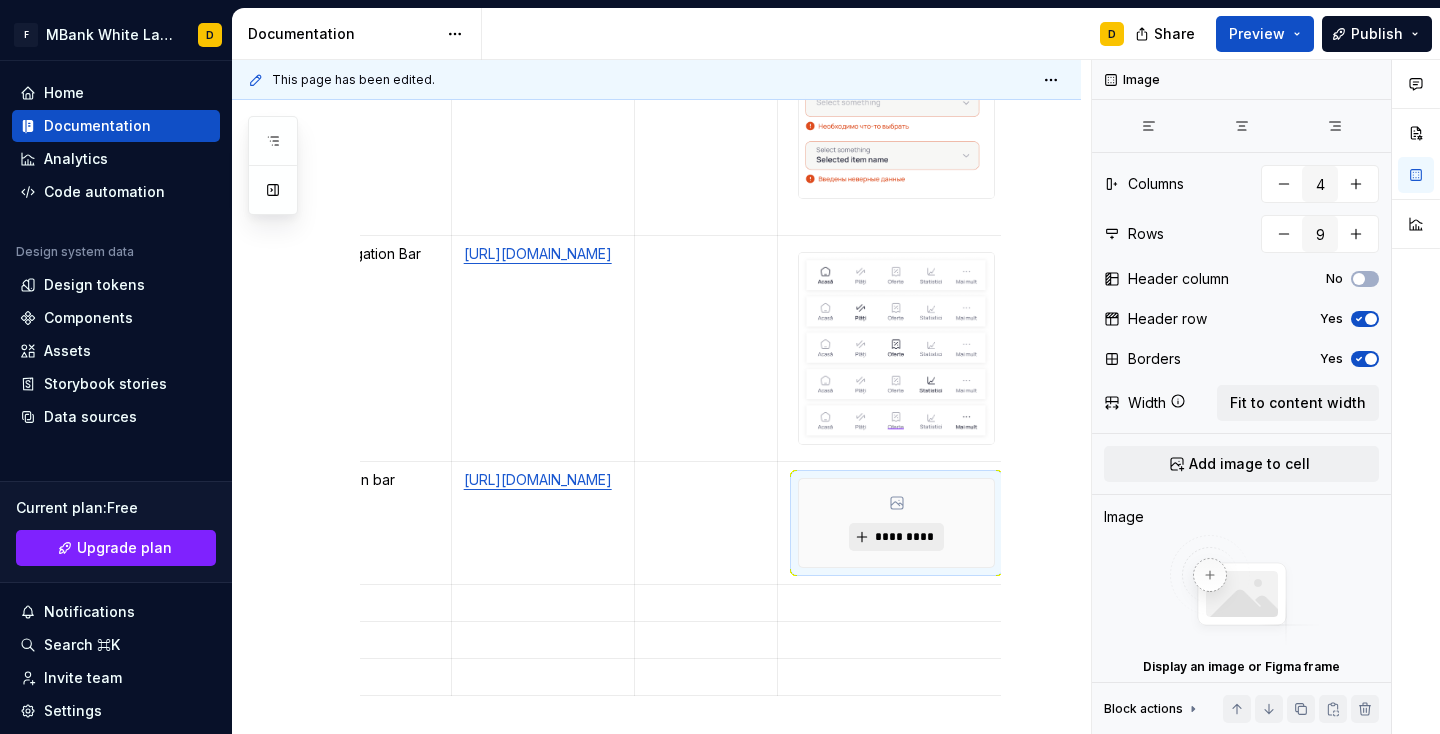 click on "*********" at bounding box center [896, 537] 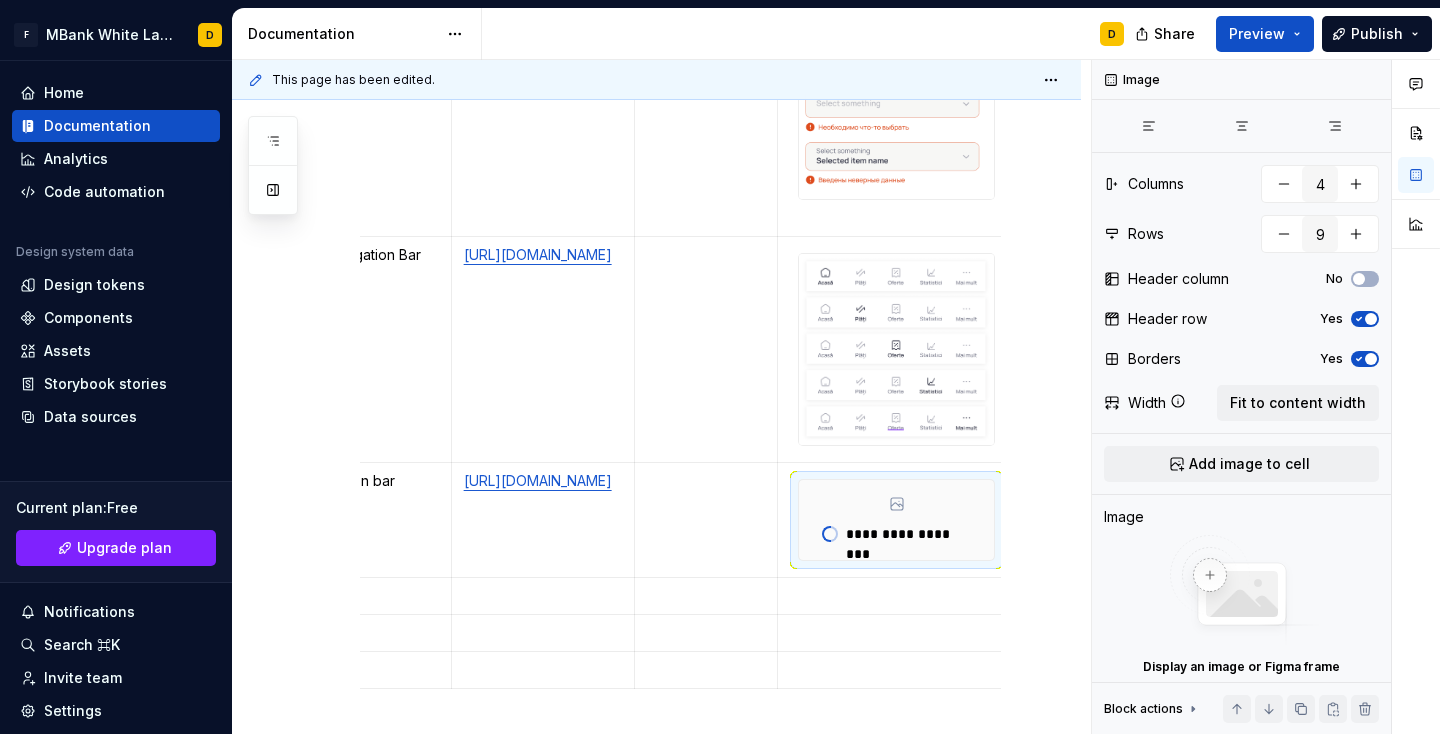 type on "*" 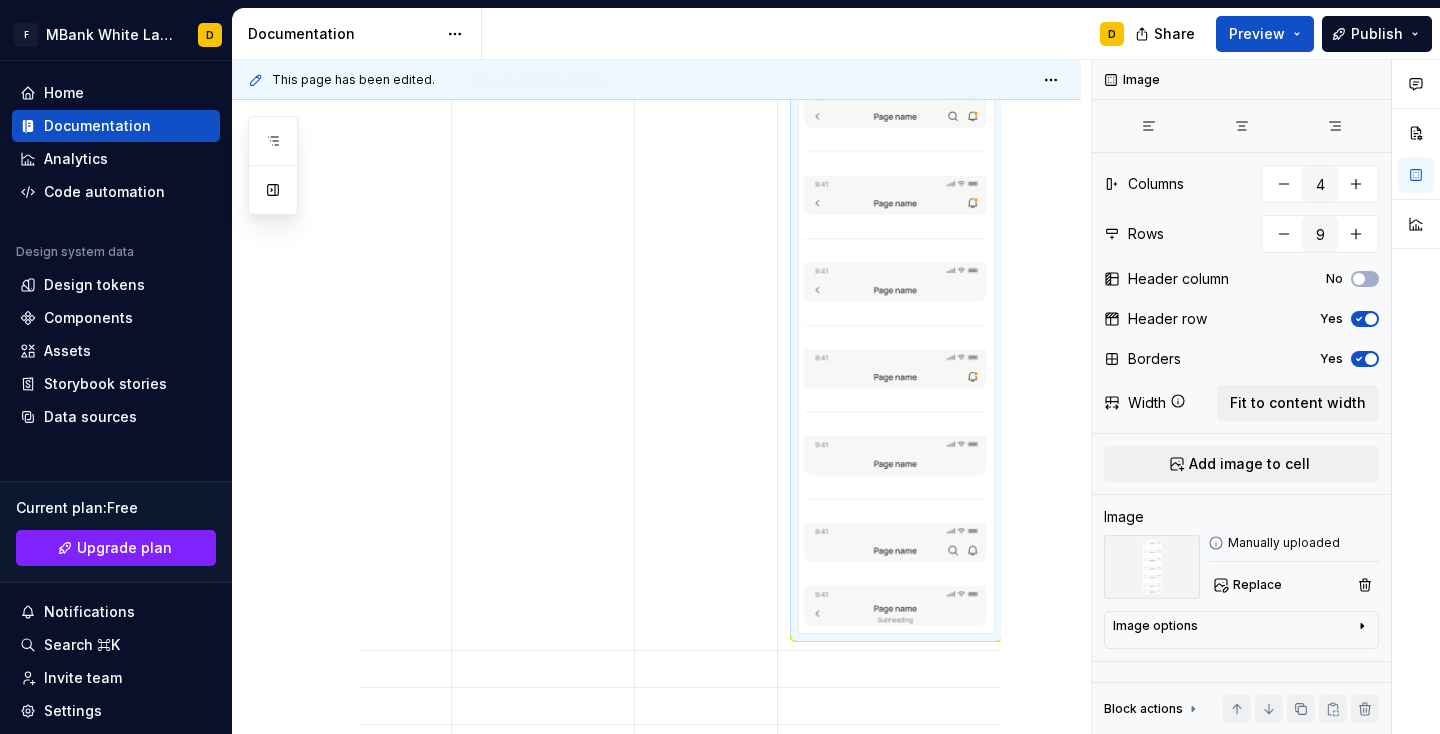 scroll, scrollTop: 2342, scrollLeft: 0, axis: vertical 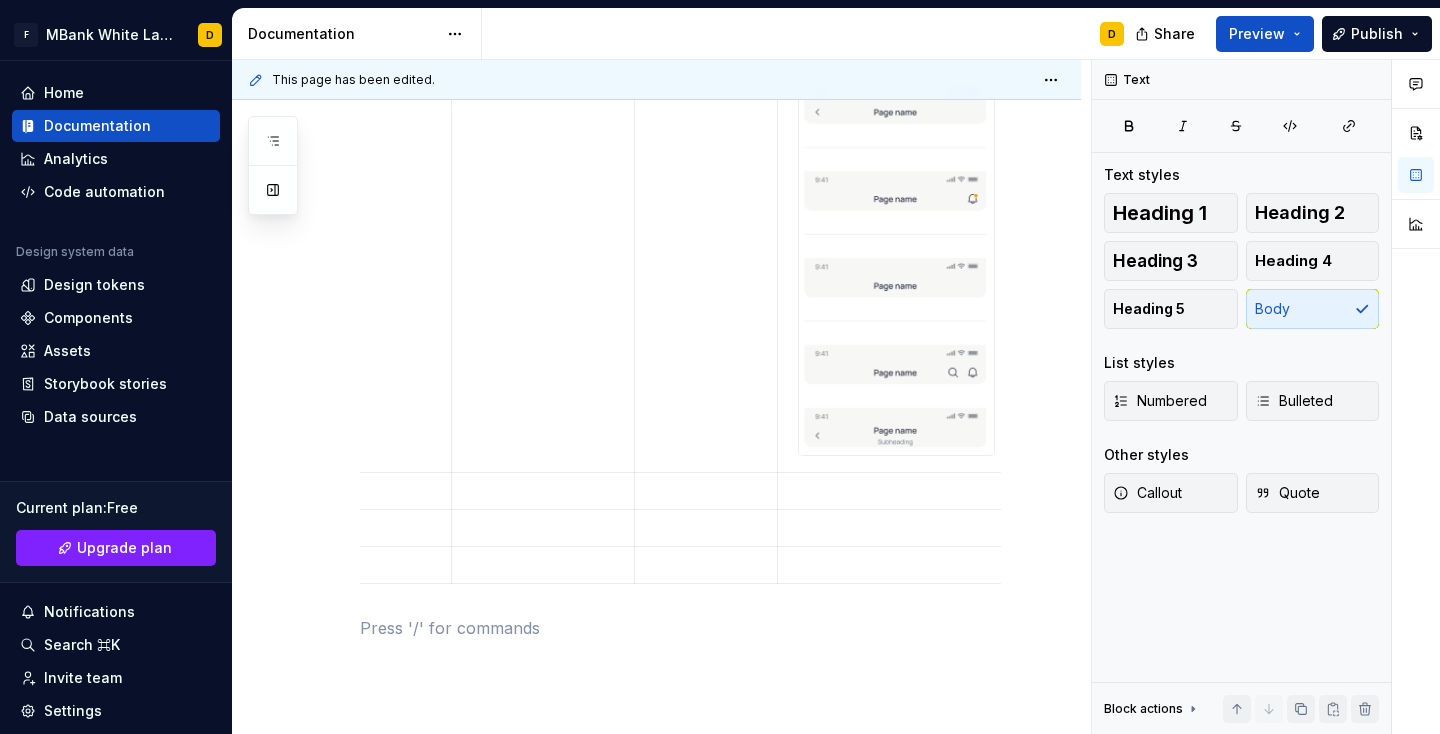 drag, startPoint x: 562, startPoint y: 630, endPoint x: 499, endPoint y: 620, distance: 63.788715 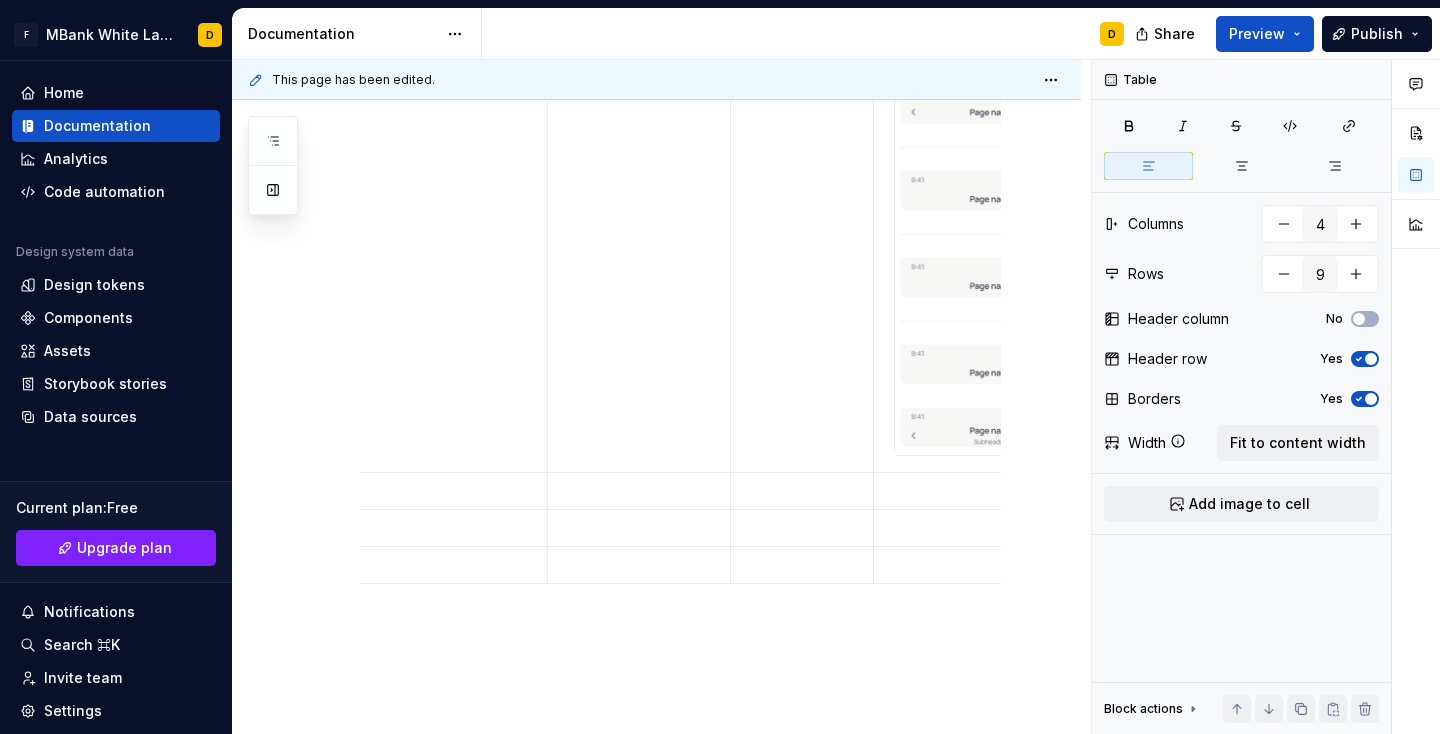 scroll, scrollTop: 0, scrollLeft: 0, axis: both 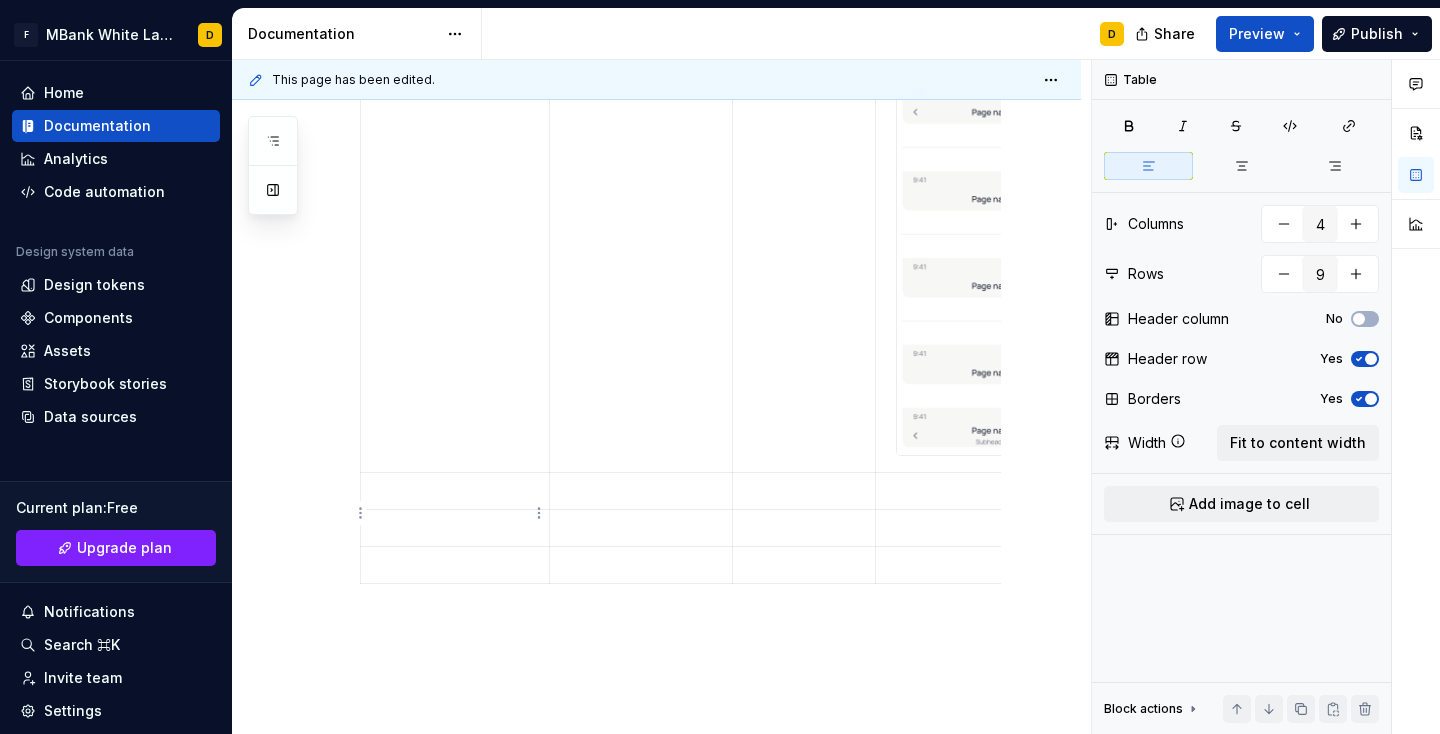 click at bounding box center [455, 491] 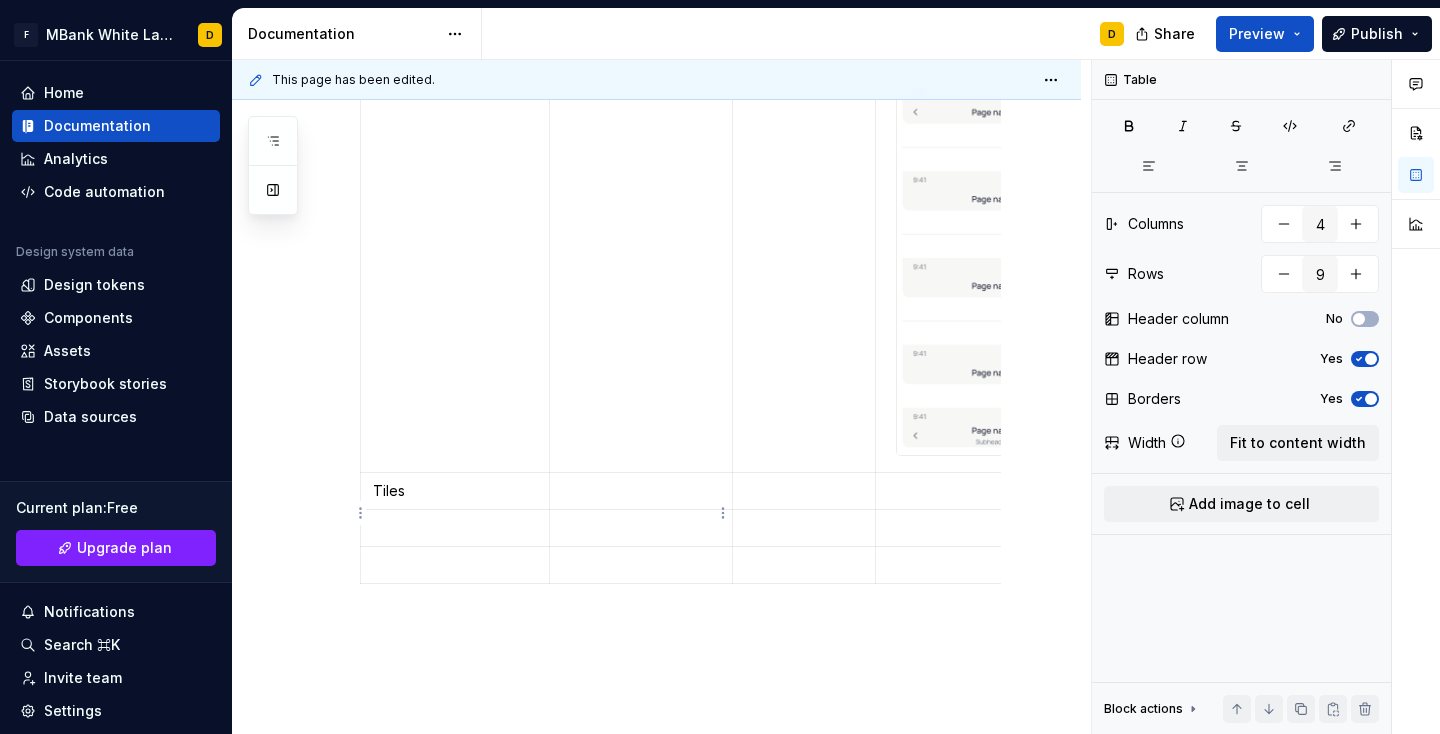 click at bounding box center [641, 491] 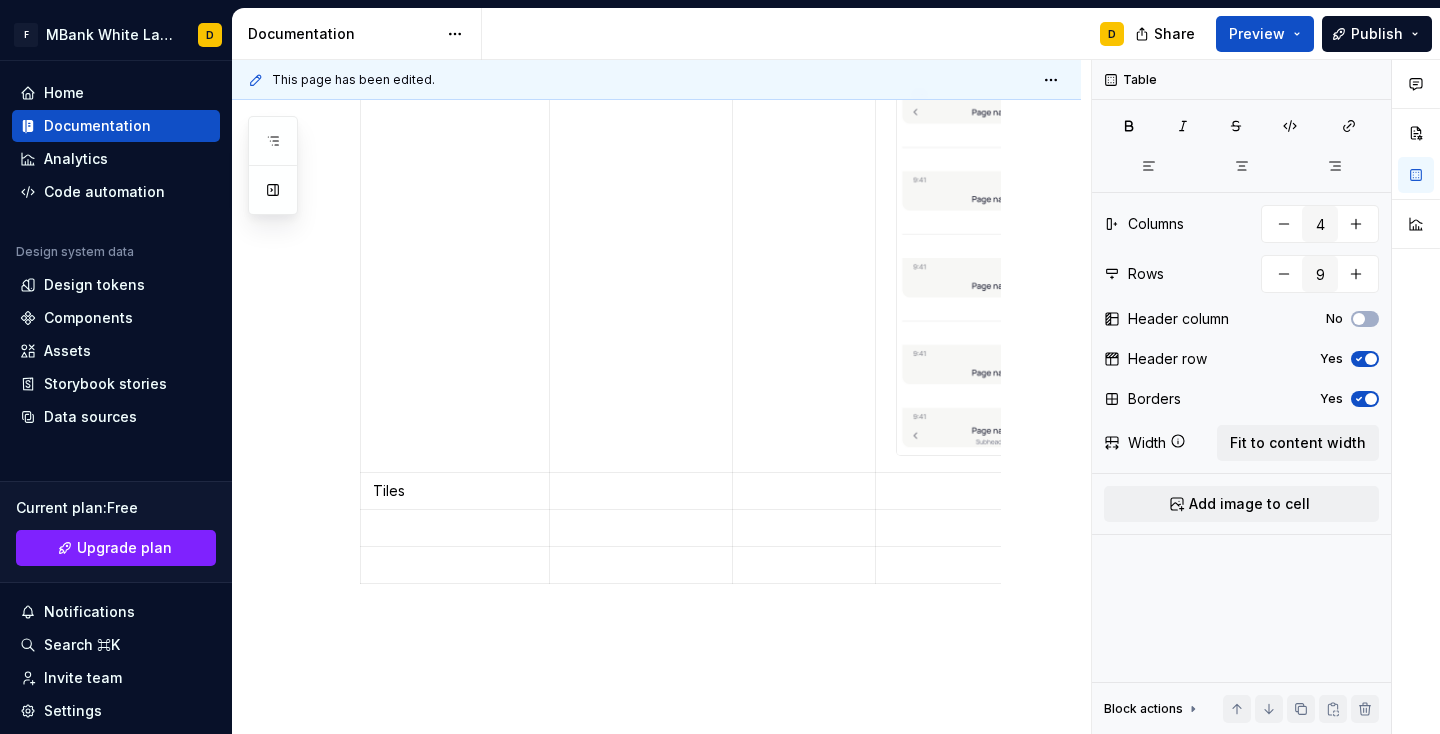 click at bounding box center (641, 491) 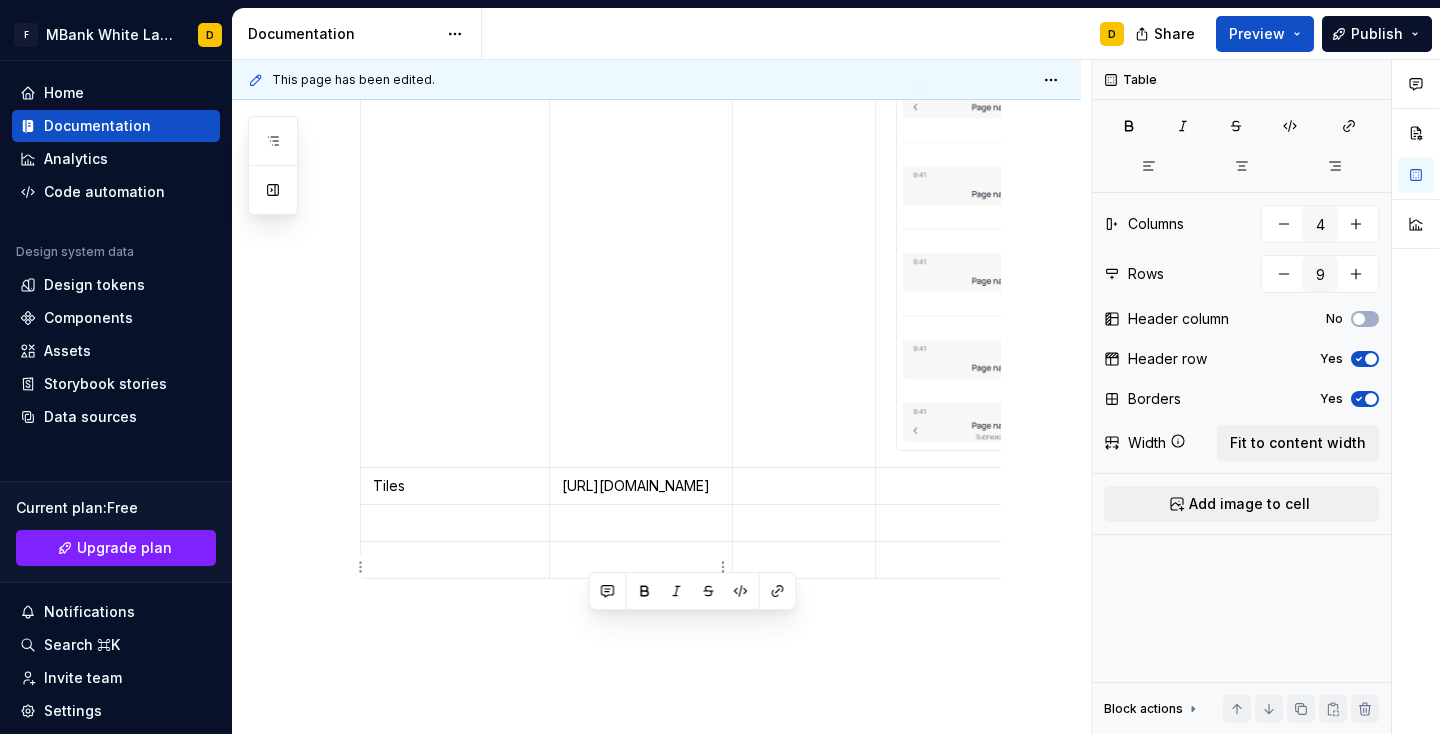 scroll, scrollTop: 2348, scrollLeft: 0, axis: vertical 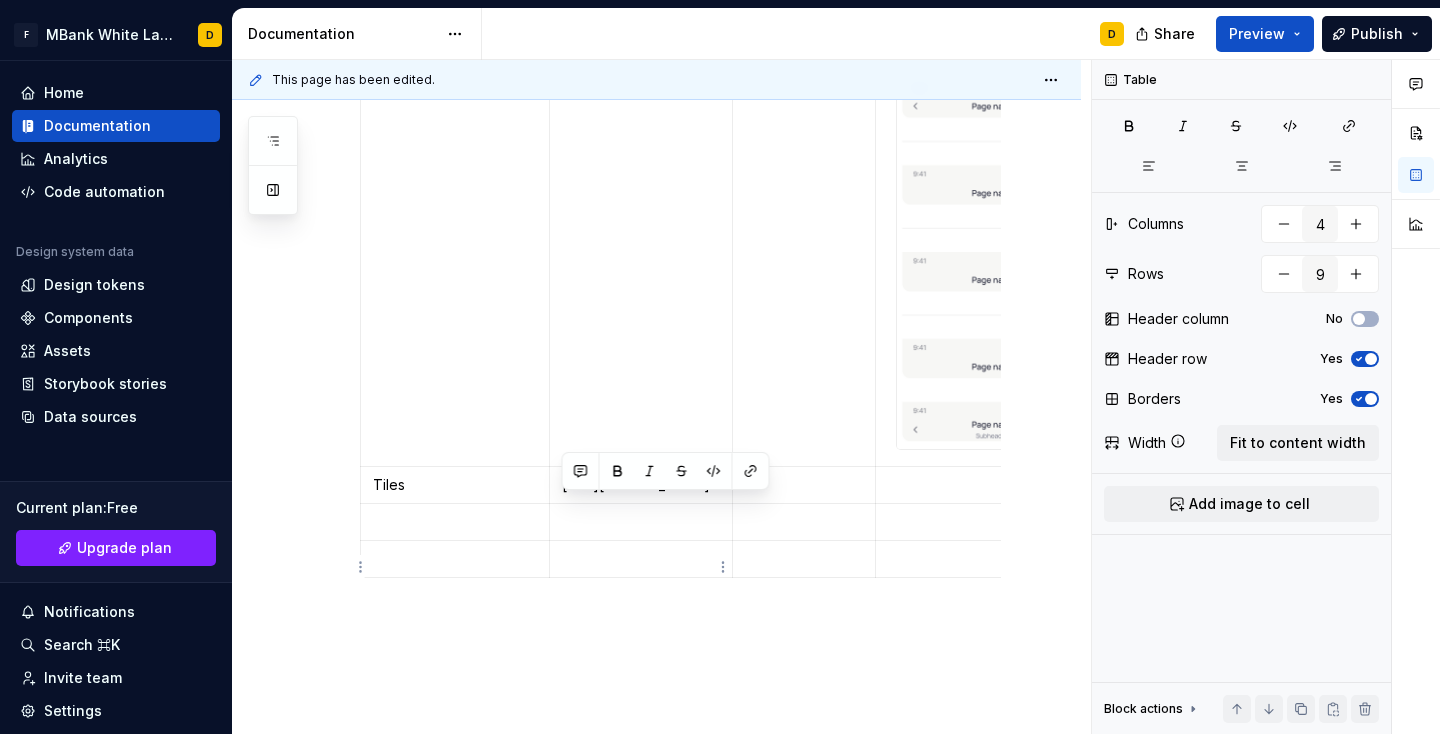 drag, startPoint x: 620, startPoint y: 633, endPoint x: 559, endPoint y: 507, distance: 139.98929 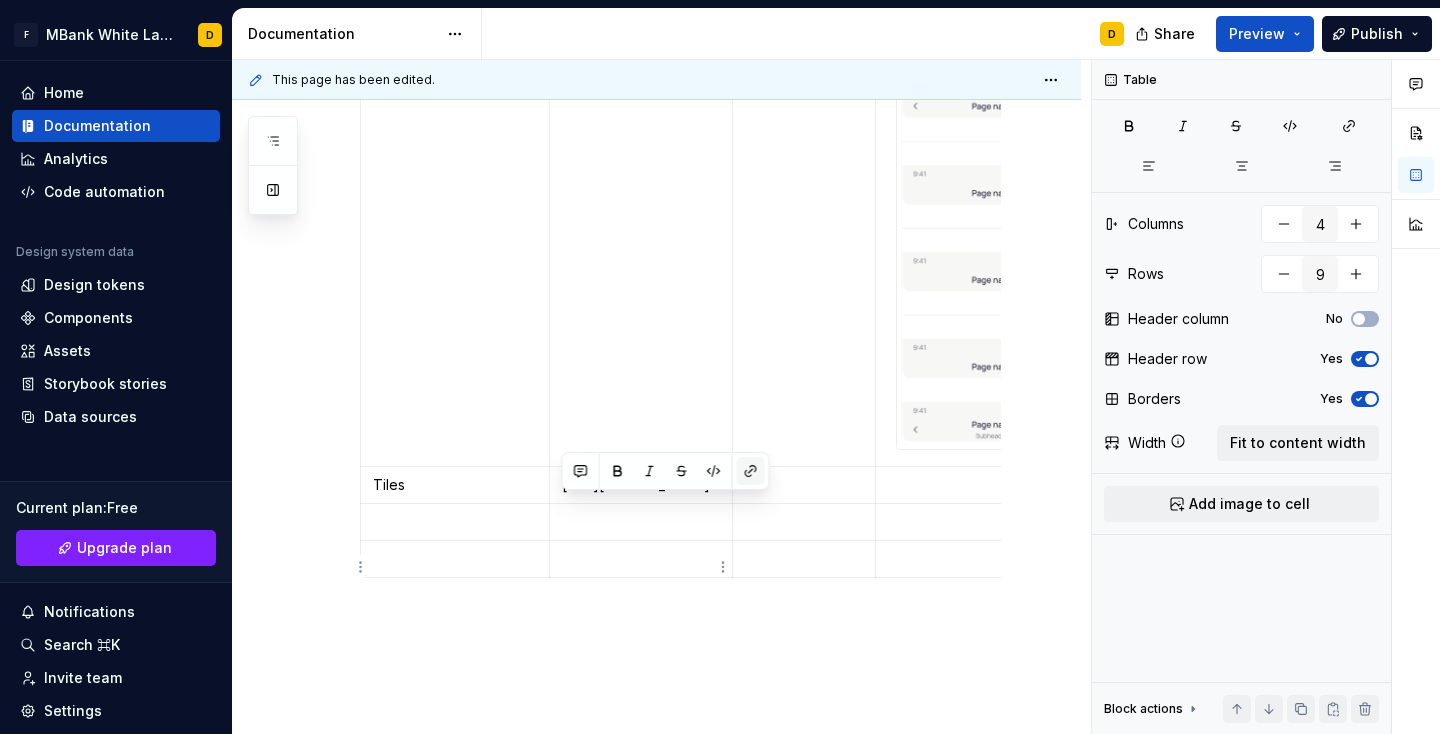 click at bounding box center [751, 471] 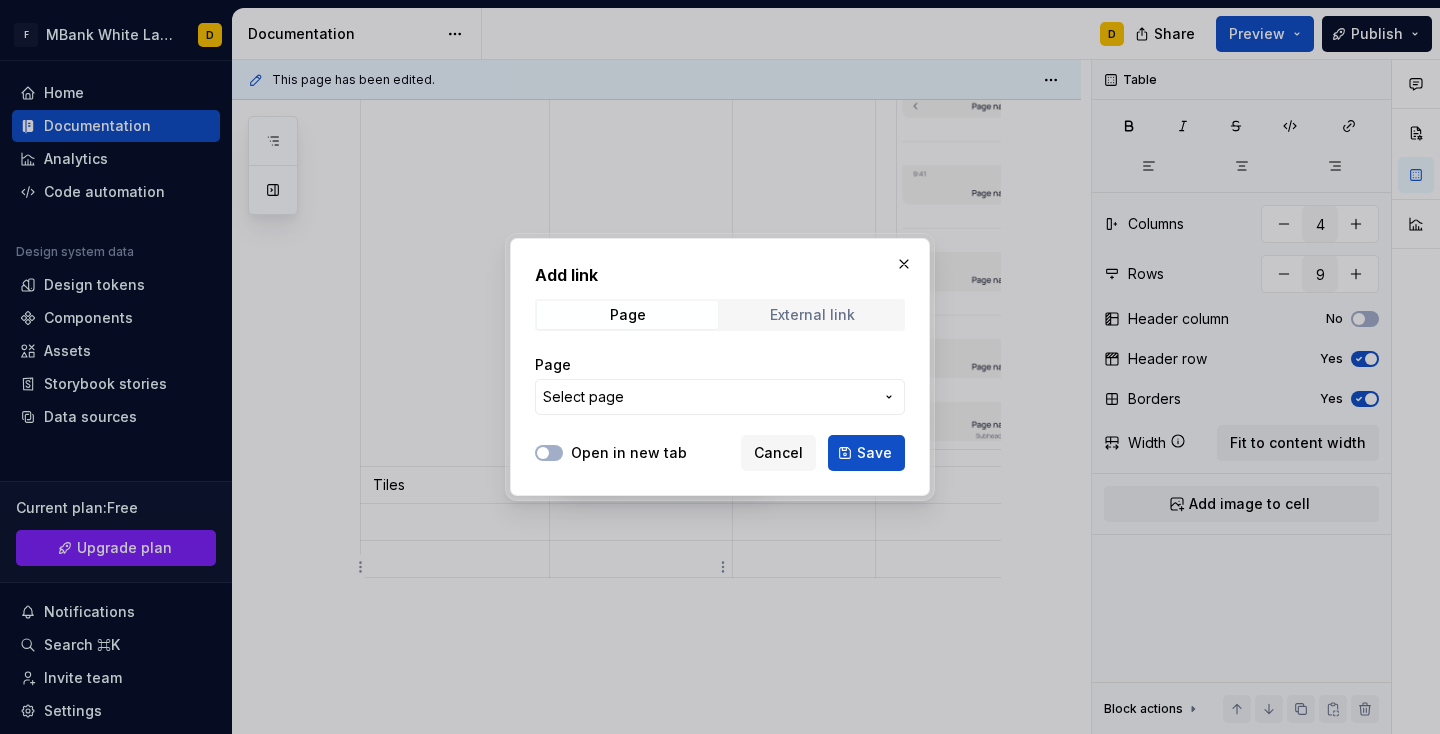 click on "External link" at bounding box center (812, 315) 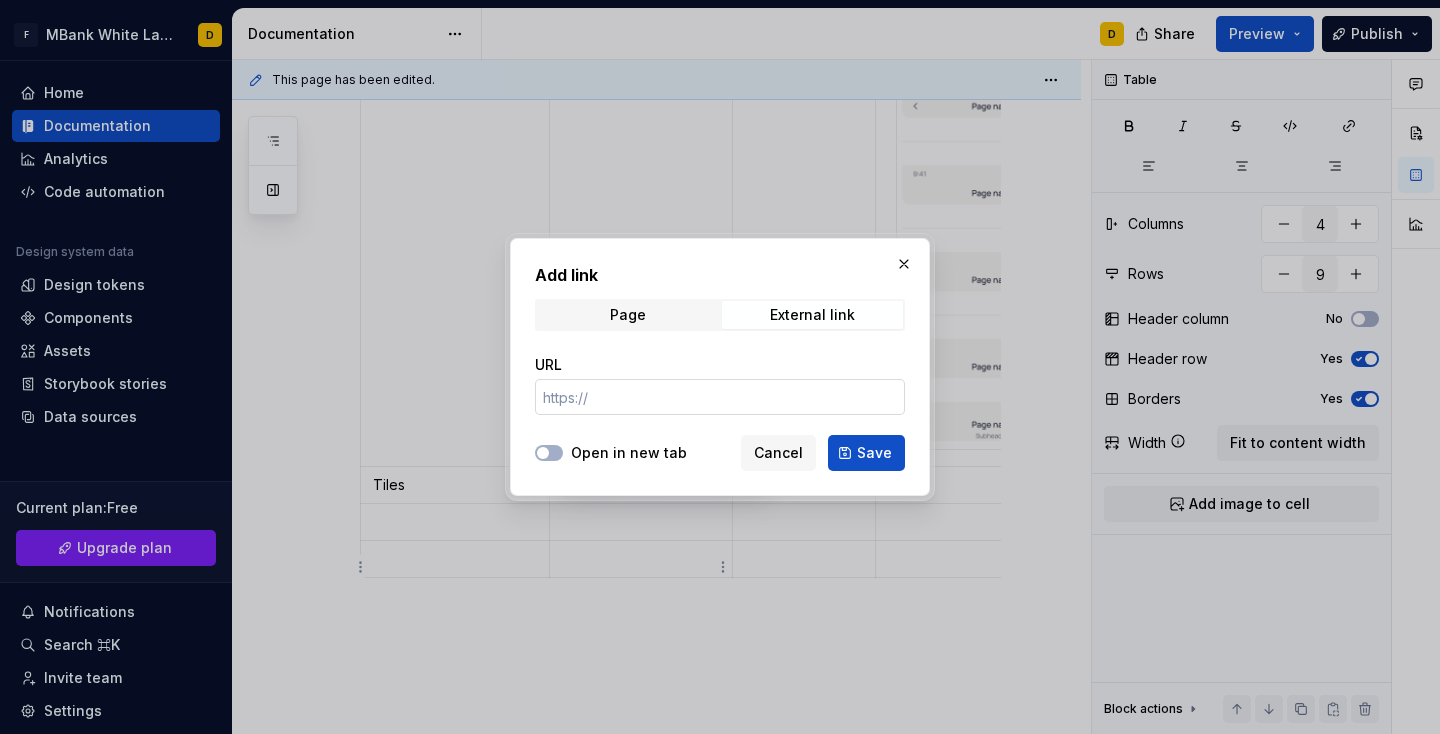 click on "URL" at bounding box center (720, 397) 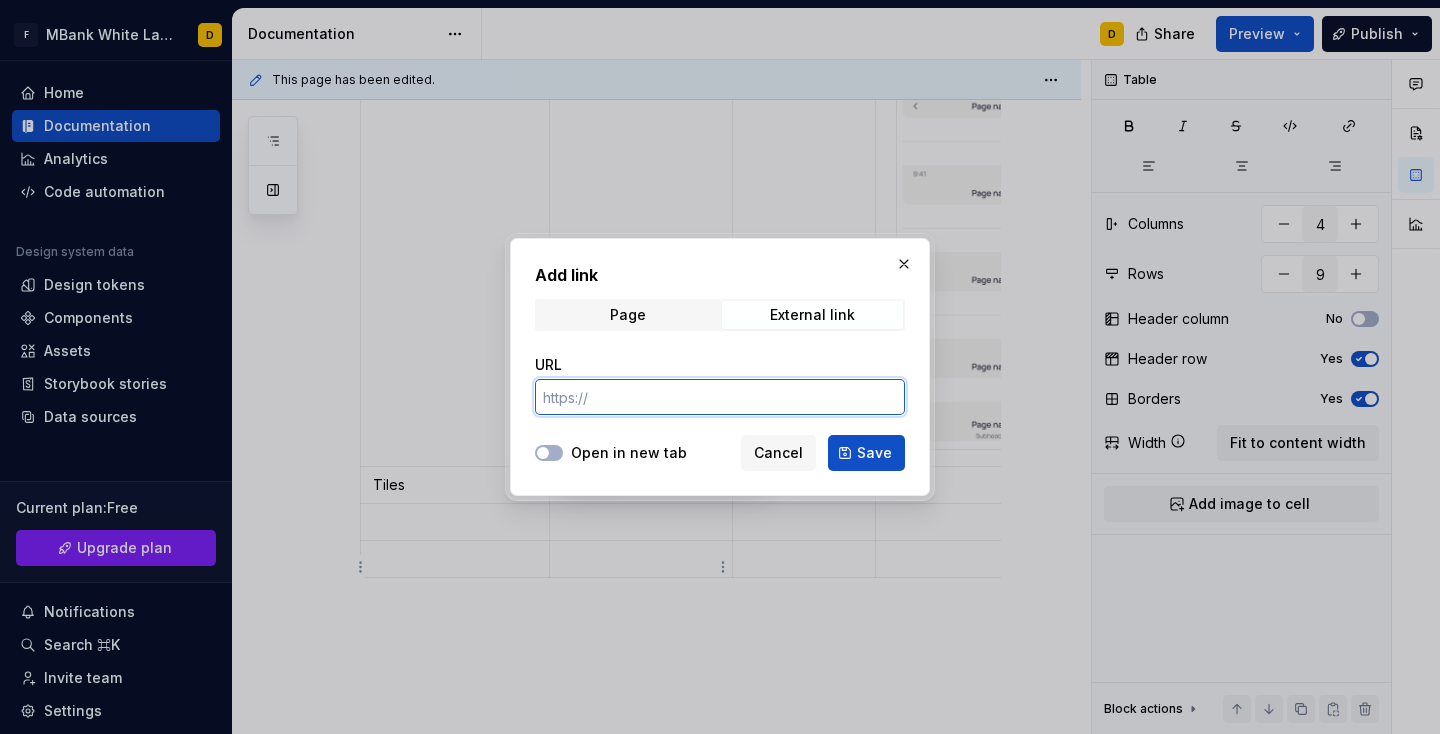 paste on "[URL][DOMAIN_NAME]" 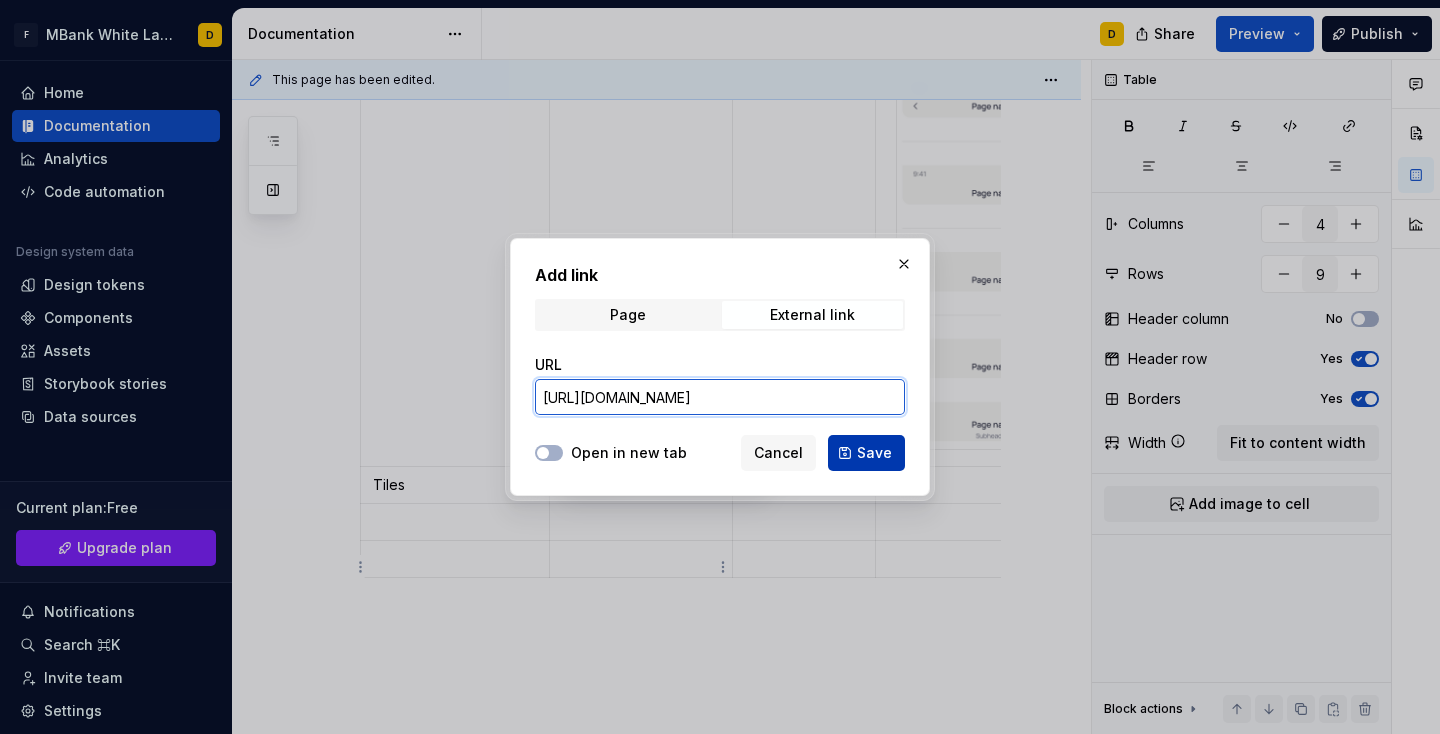 type on "[URL][DOMAIN_NAME]" 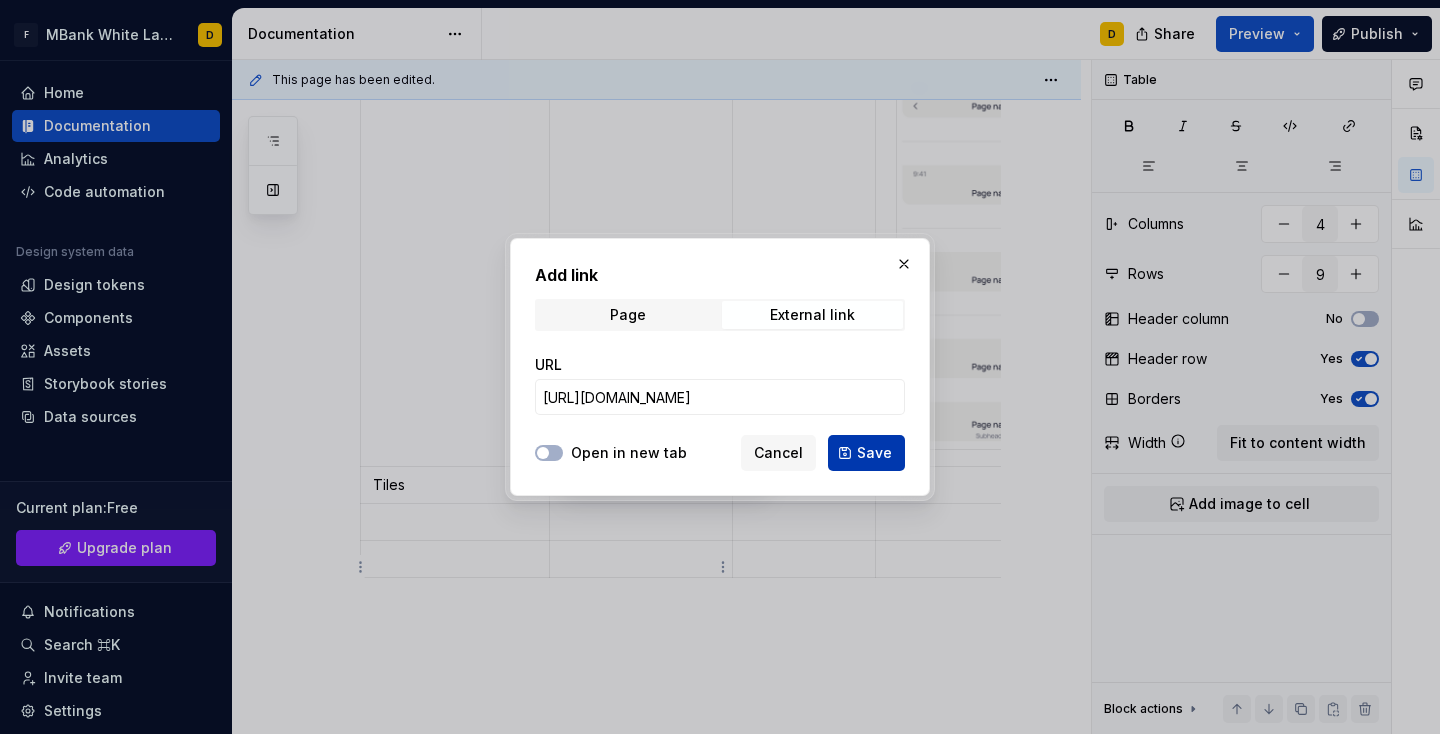 click on "Save" at bounding box center (874, 453) 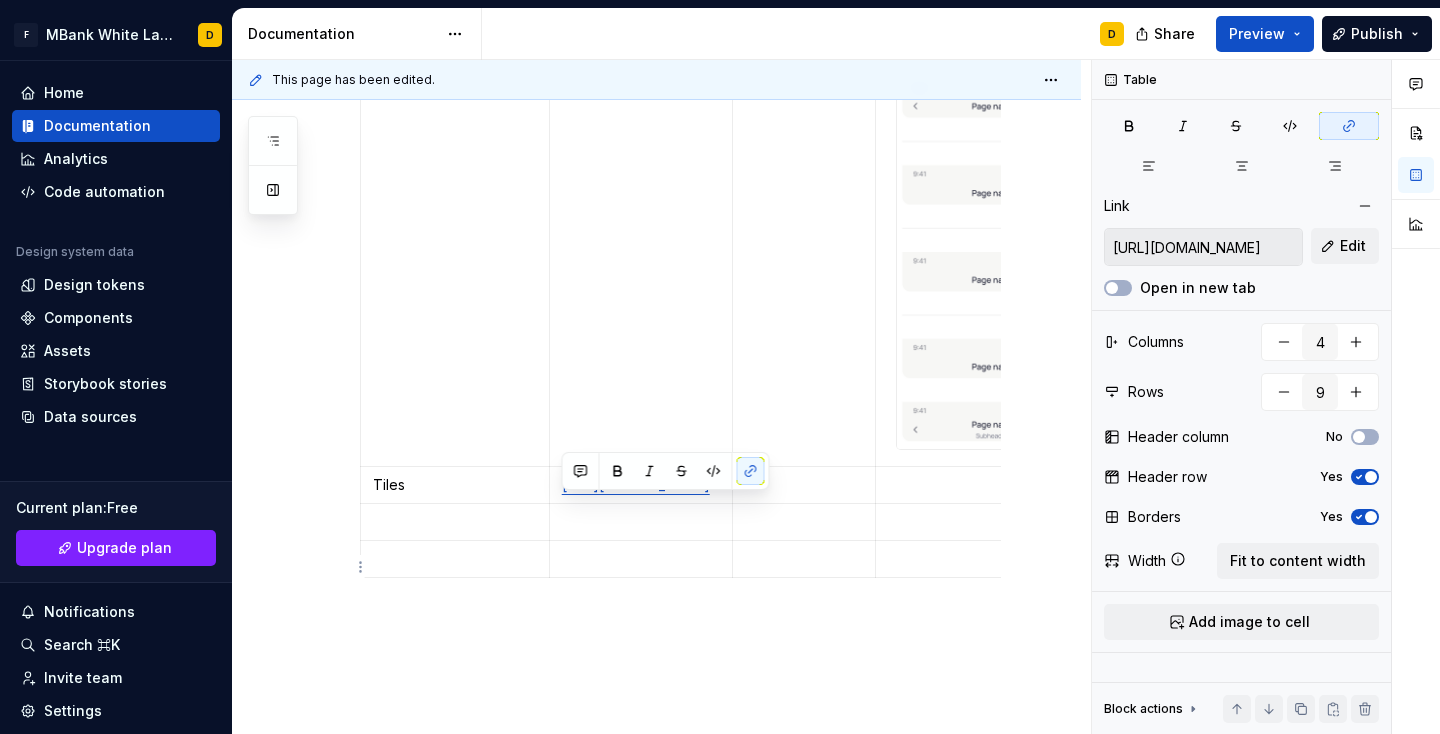 click at bounding box center [995, 484] 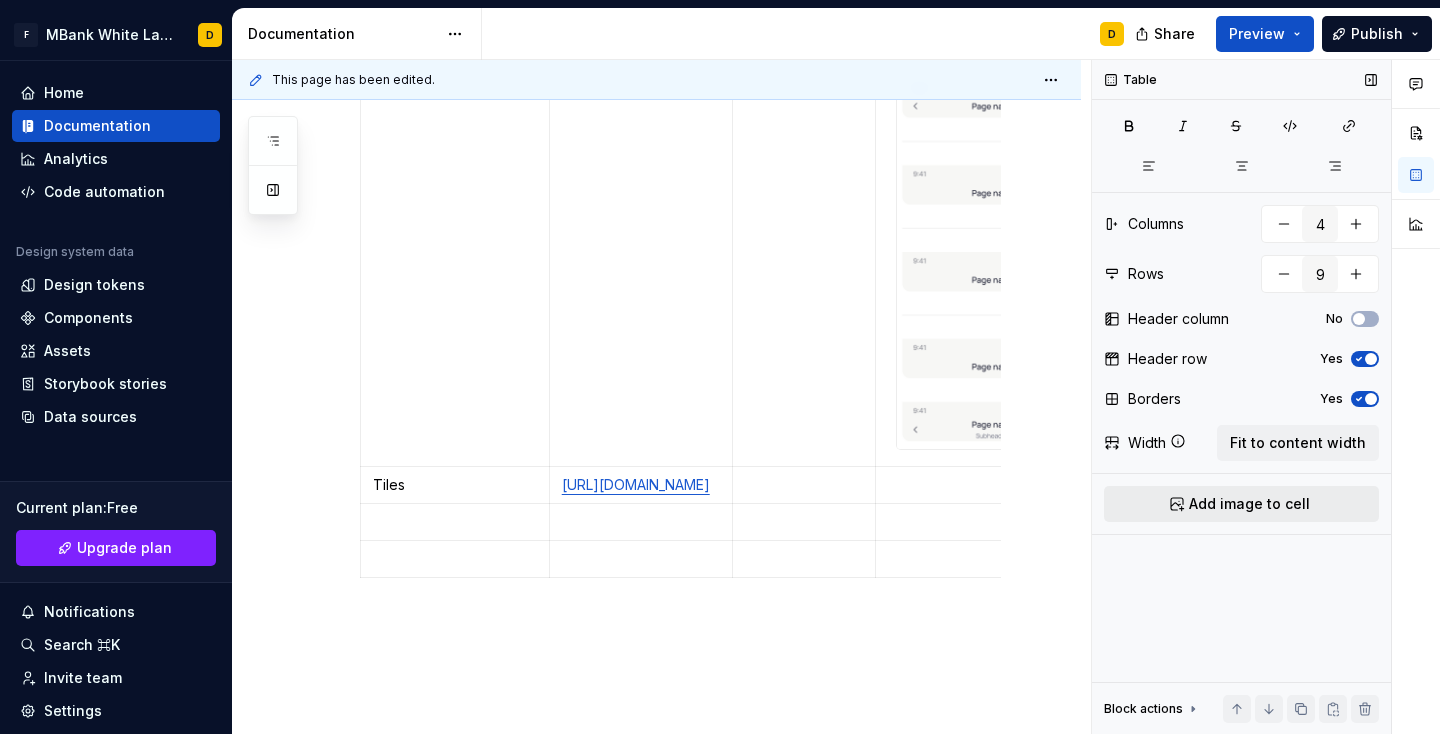 click on "Add image to cell" at bounding box center [1249, 504] 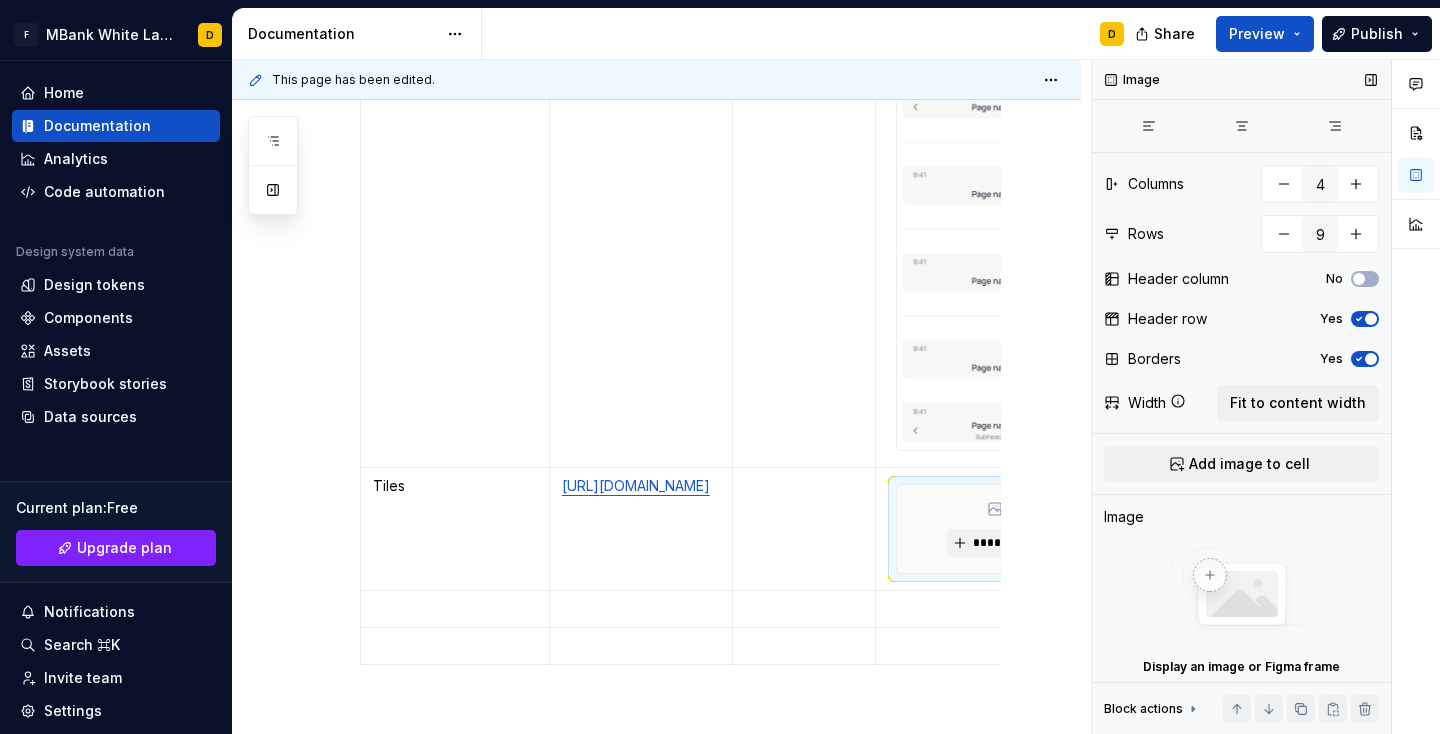 scroll, scrollTop: 2349, scrollLeft: 0, axis: vertical 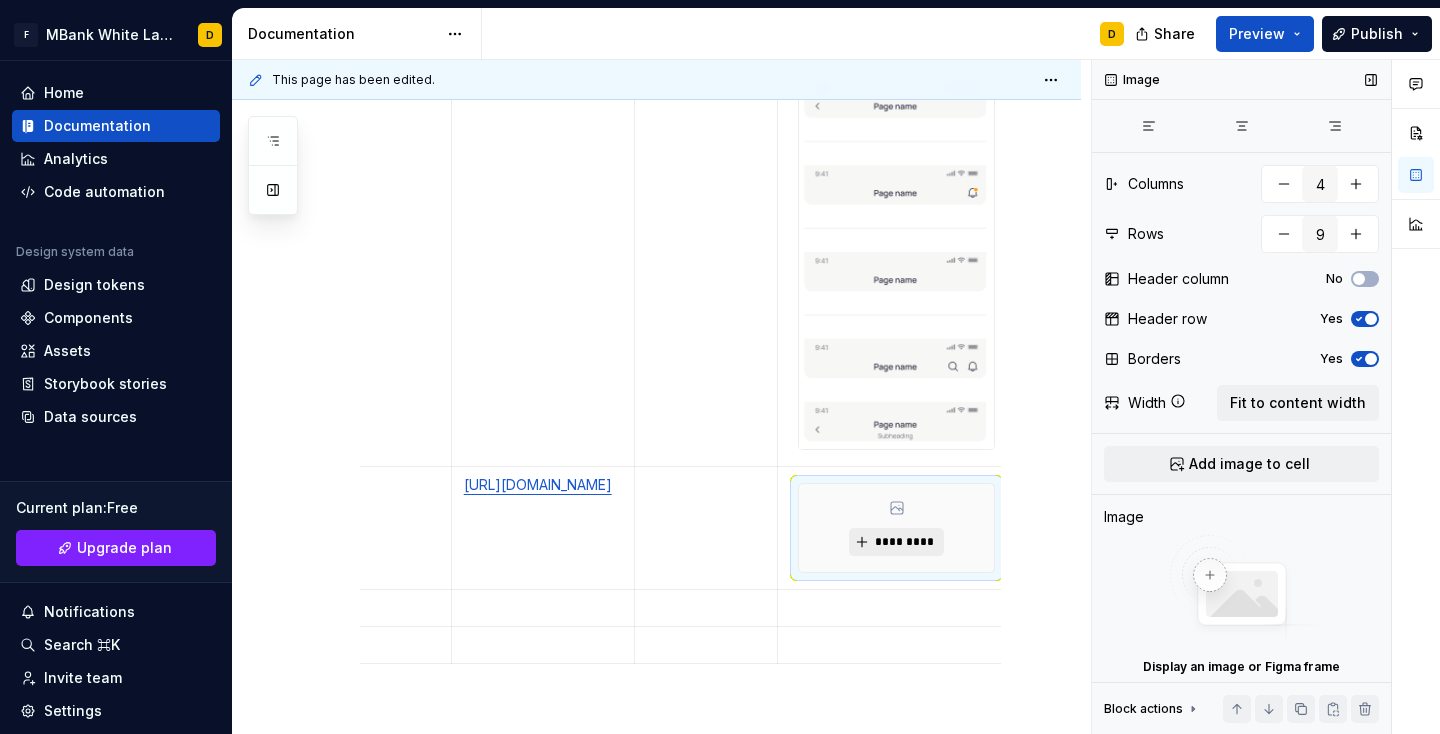 click on "*********" at bounding box center (896, 542) 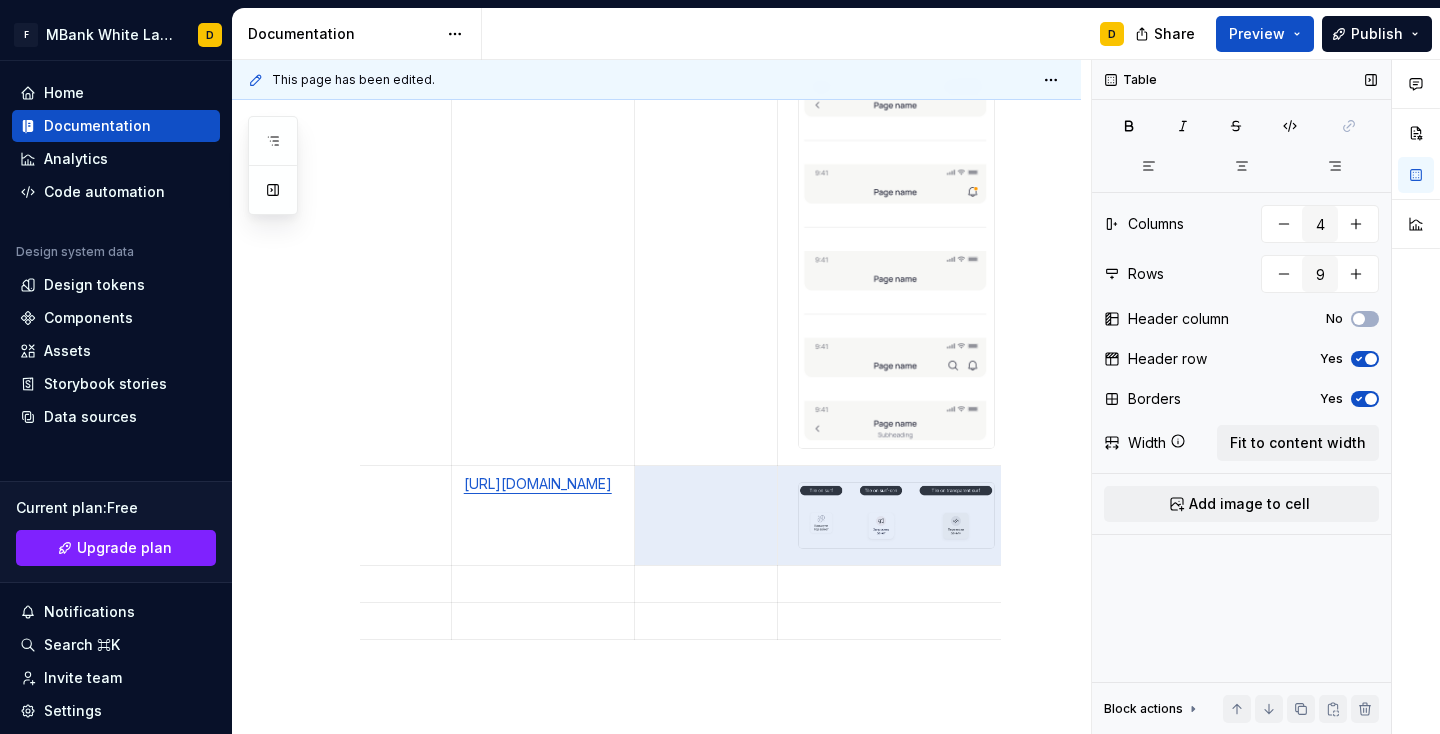 drag, startPoint x: 722, startPoint y: 627, endPoint x: 978, endPoint y: 558, distance: 265.1358 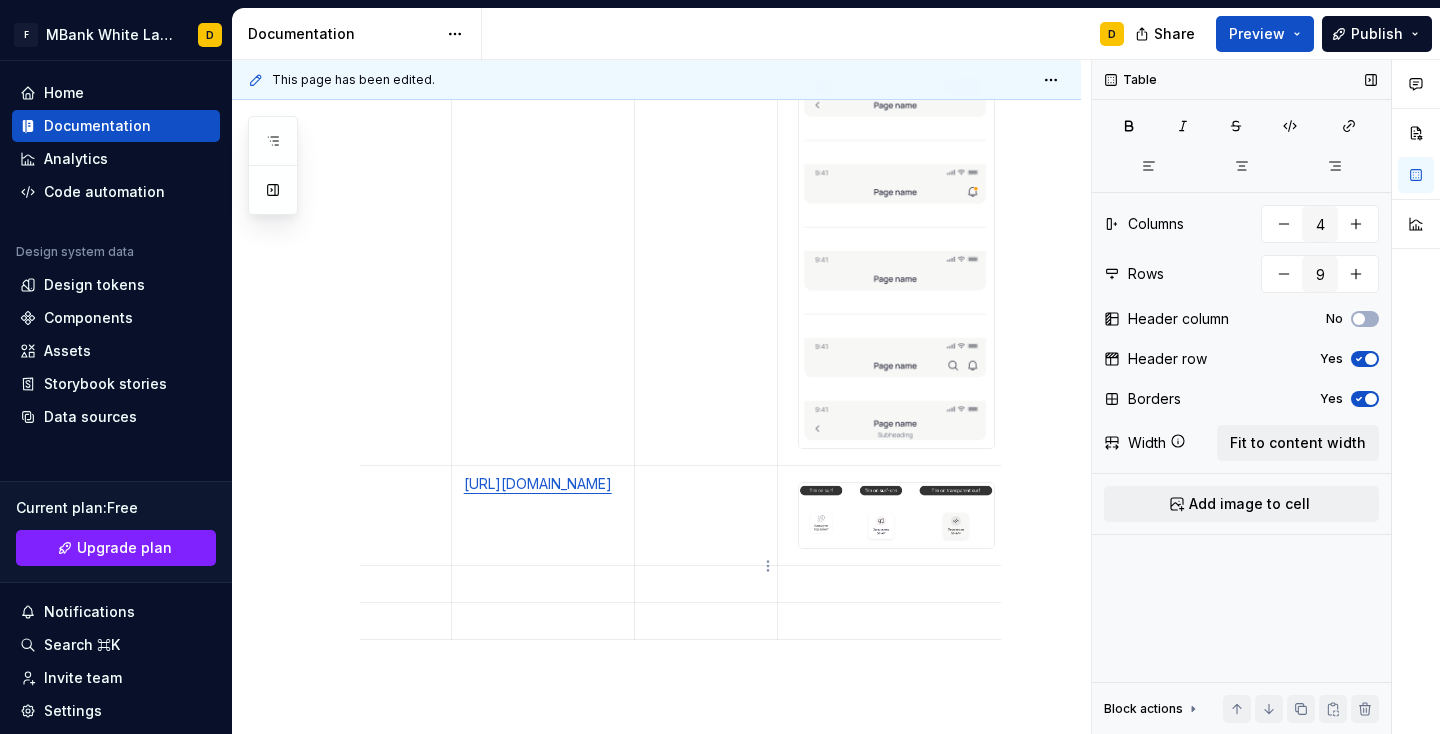 click at bounding box center [897, 515] 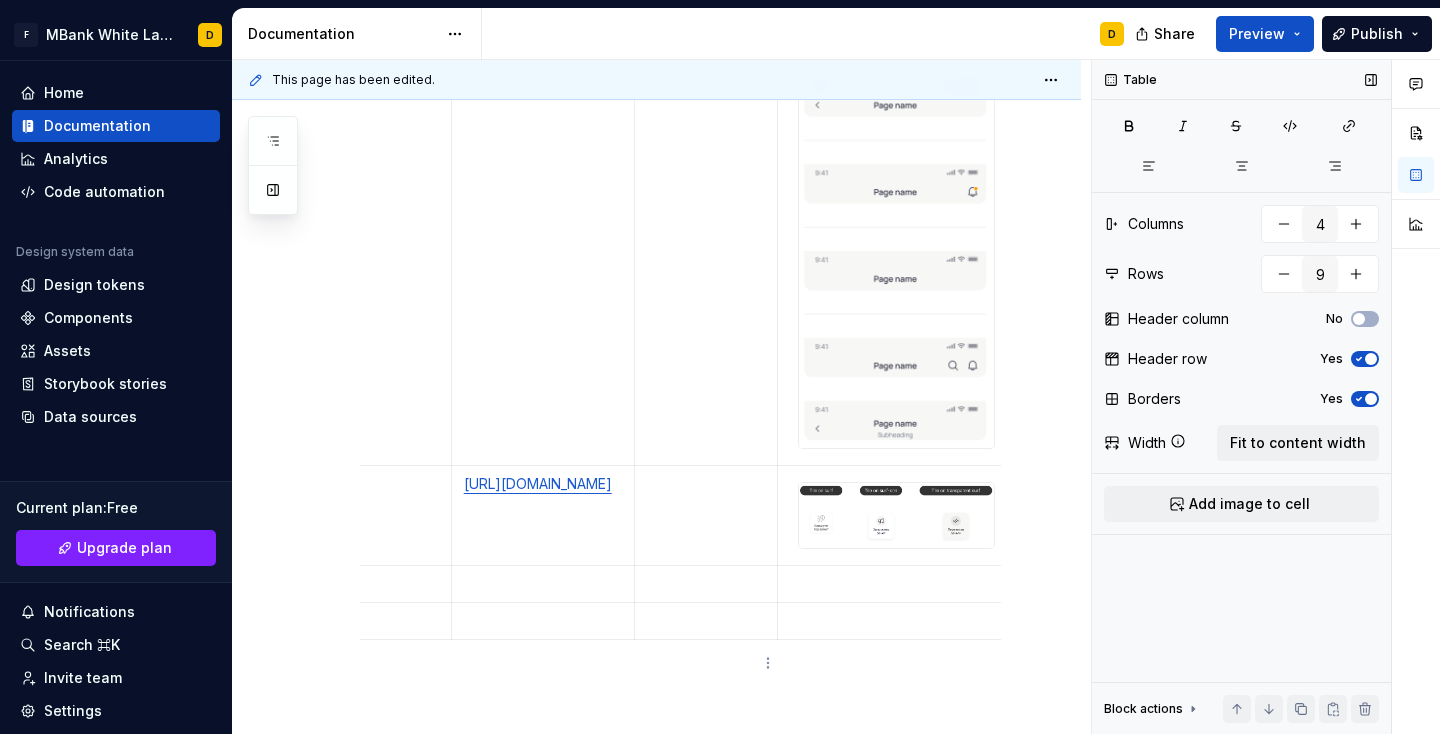 drag, startPoint x: 649, startPoint y: 659, endPoint x: 710, endPoint y: 650, distance: 61.66036 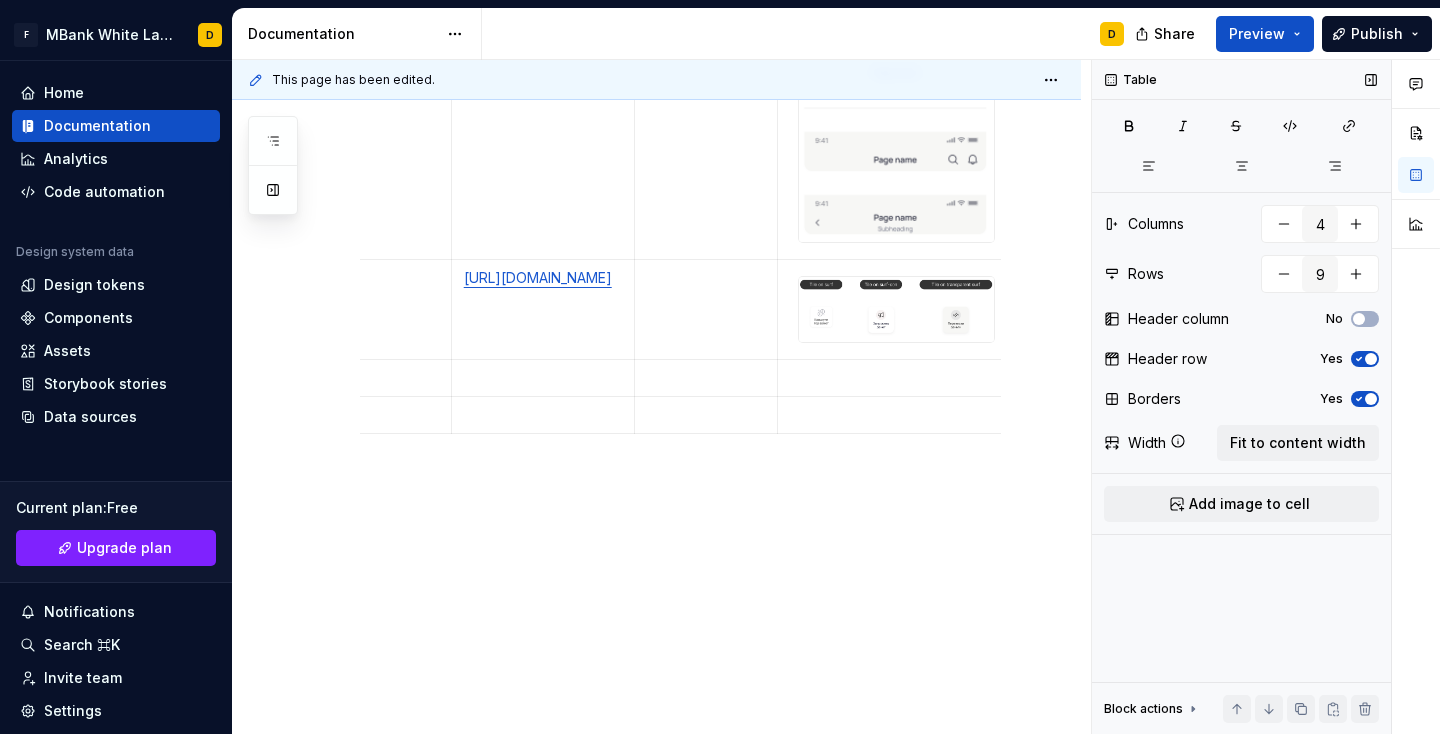 scroll, scrollTop: 2521, scrollLeft: 0, axis: vertical 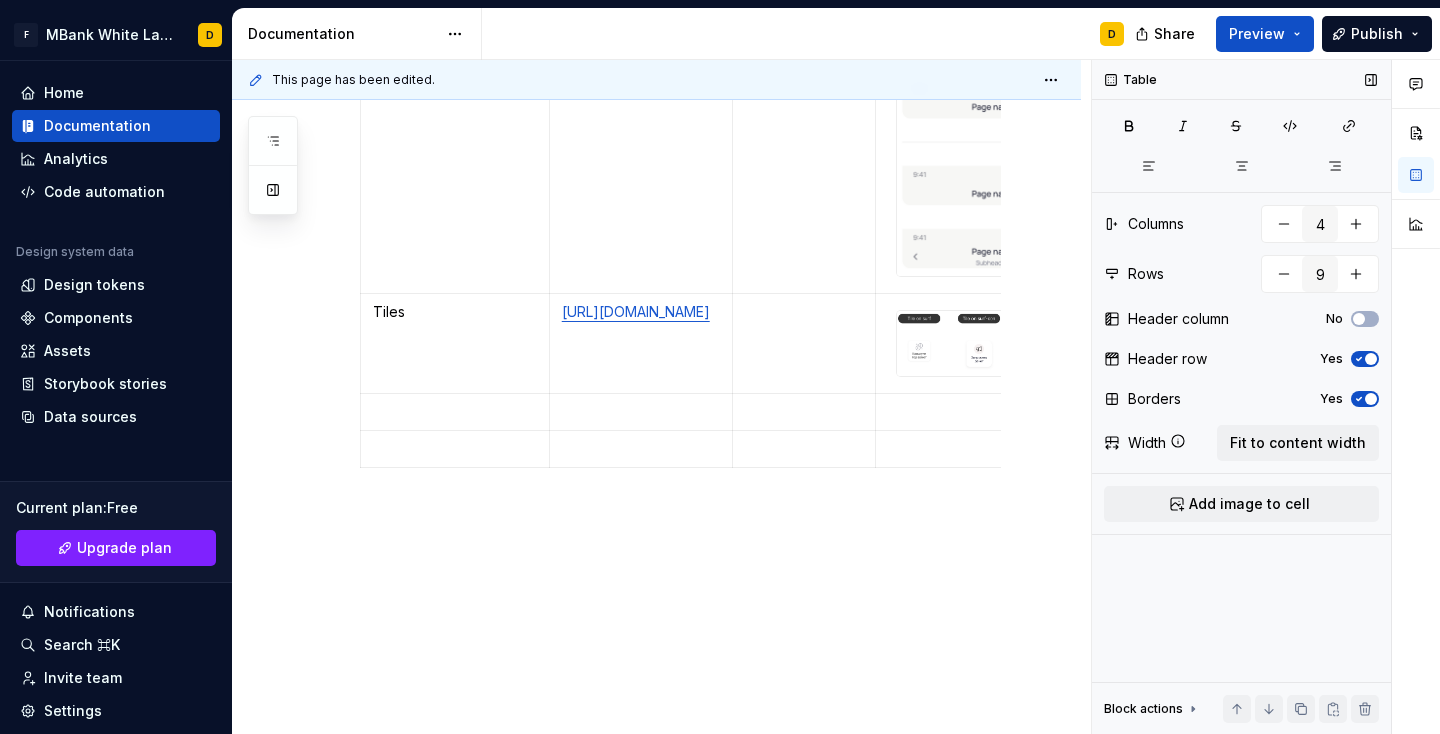 click at bounding box center (455, 411) 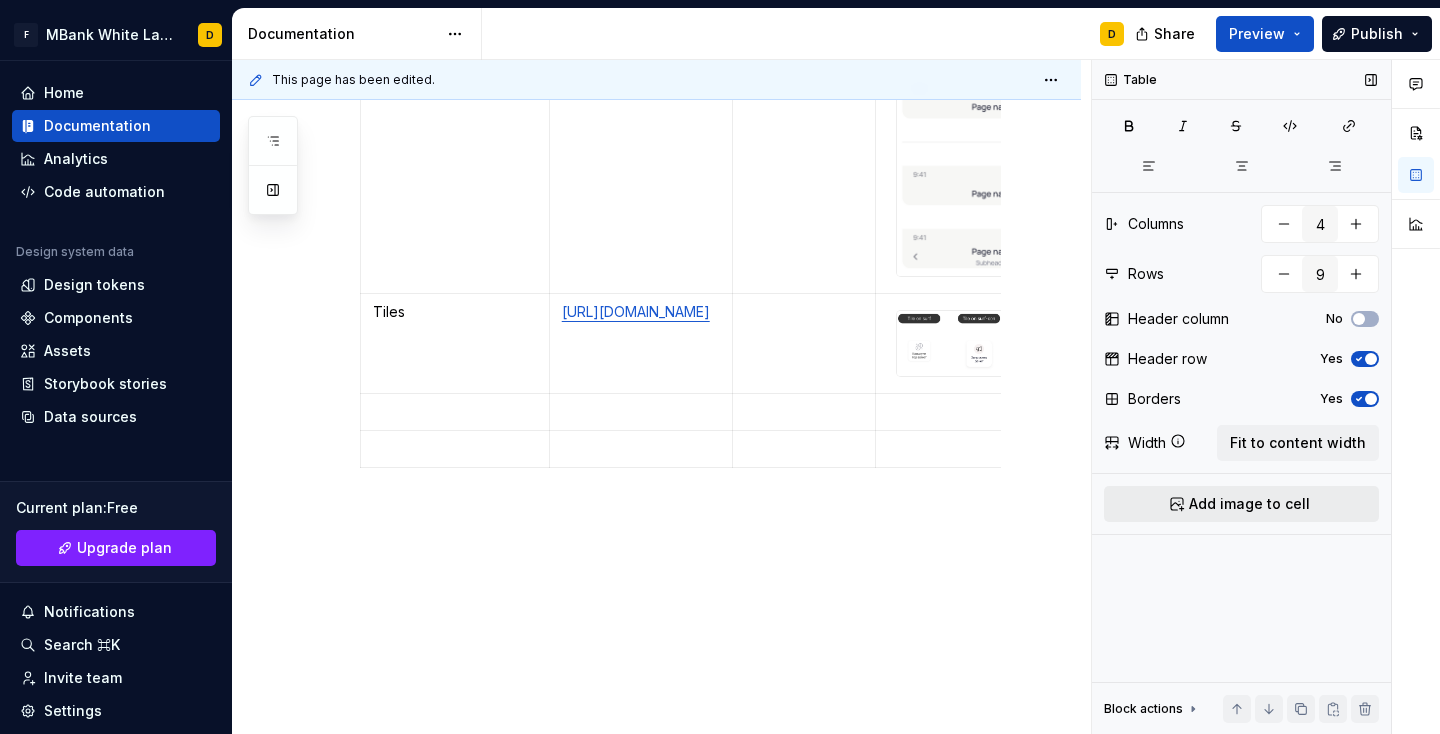 type on "*" 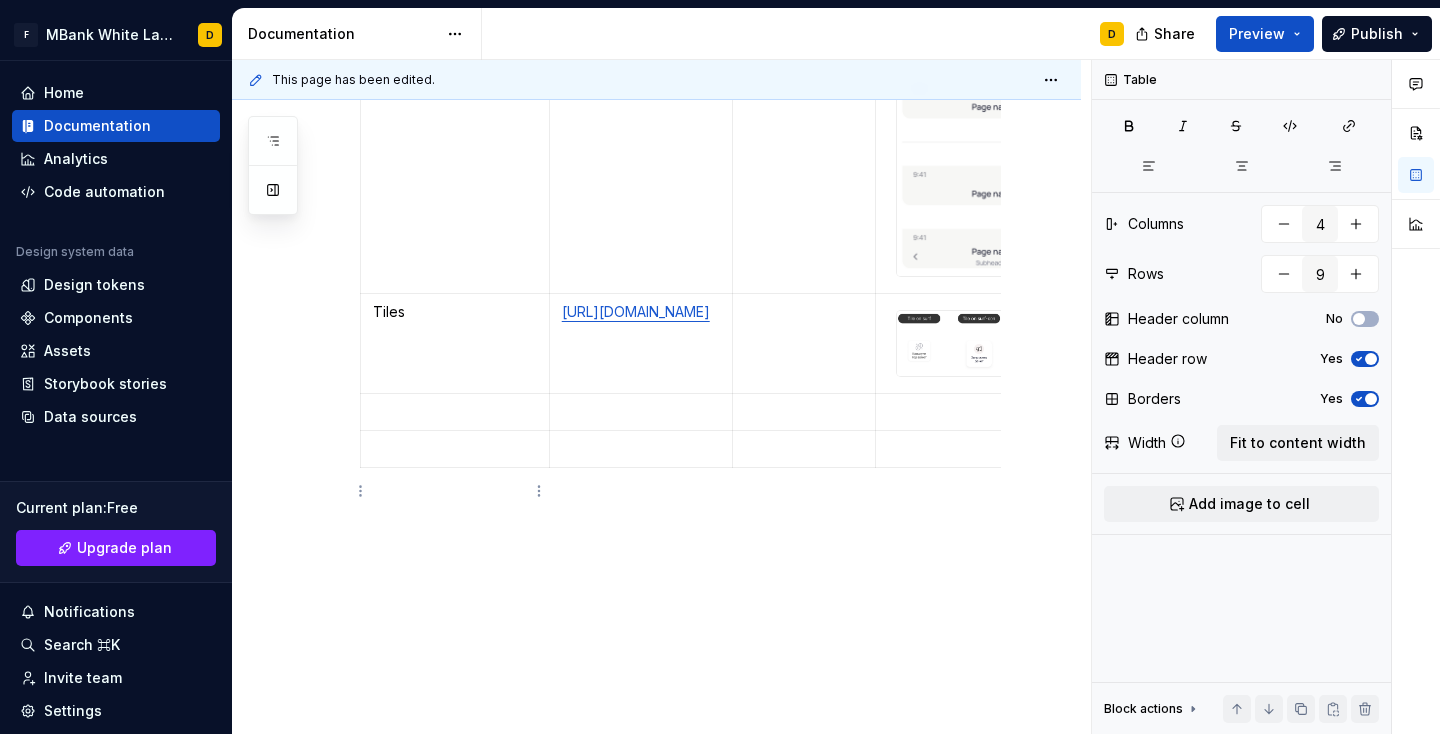 click at bounding box center [455, 412] 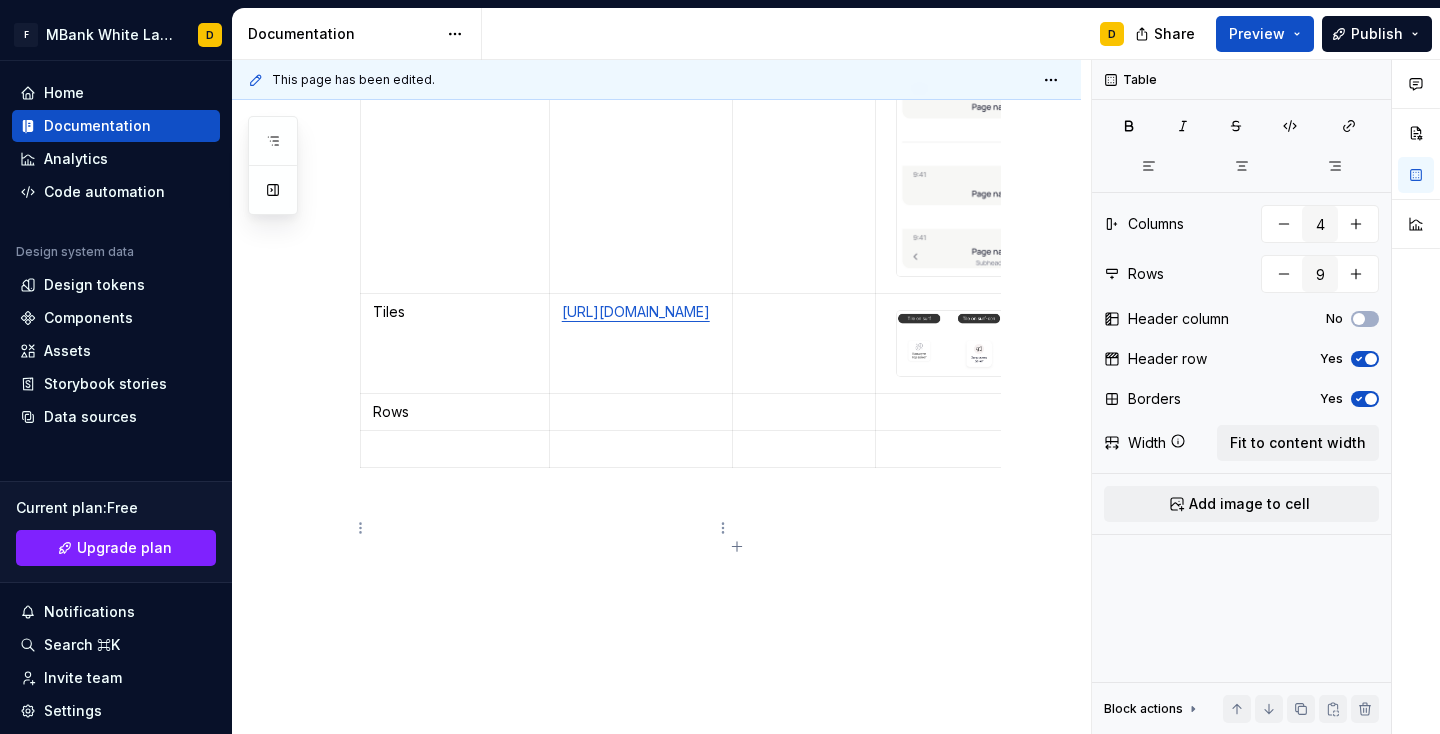click at bounding box center (641, 448) 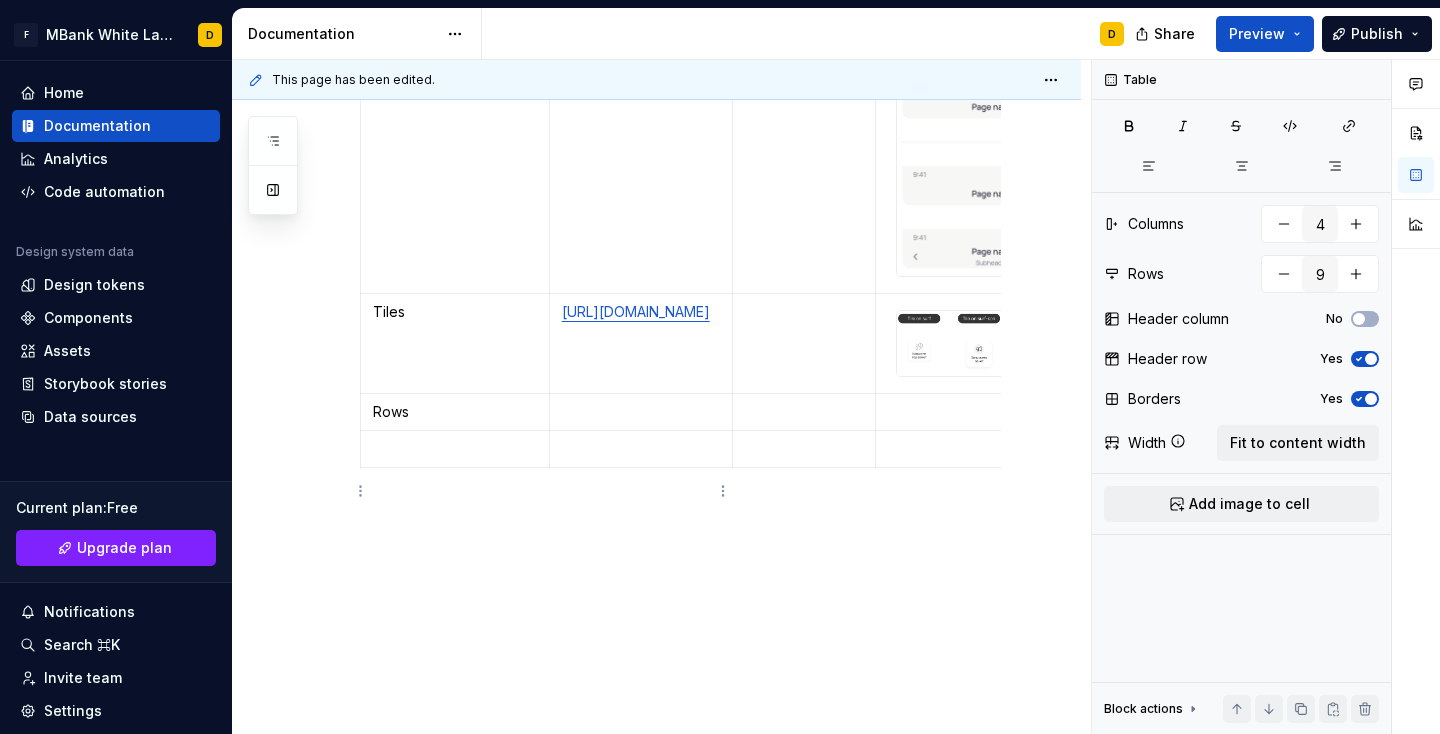 click at bounding box center (641, 412) 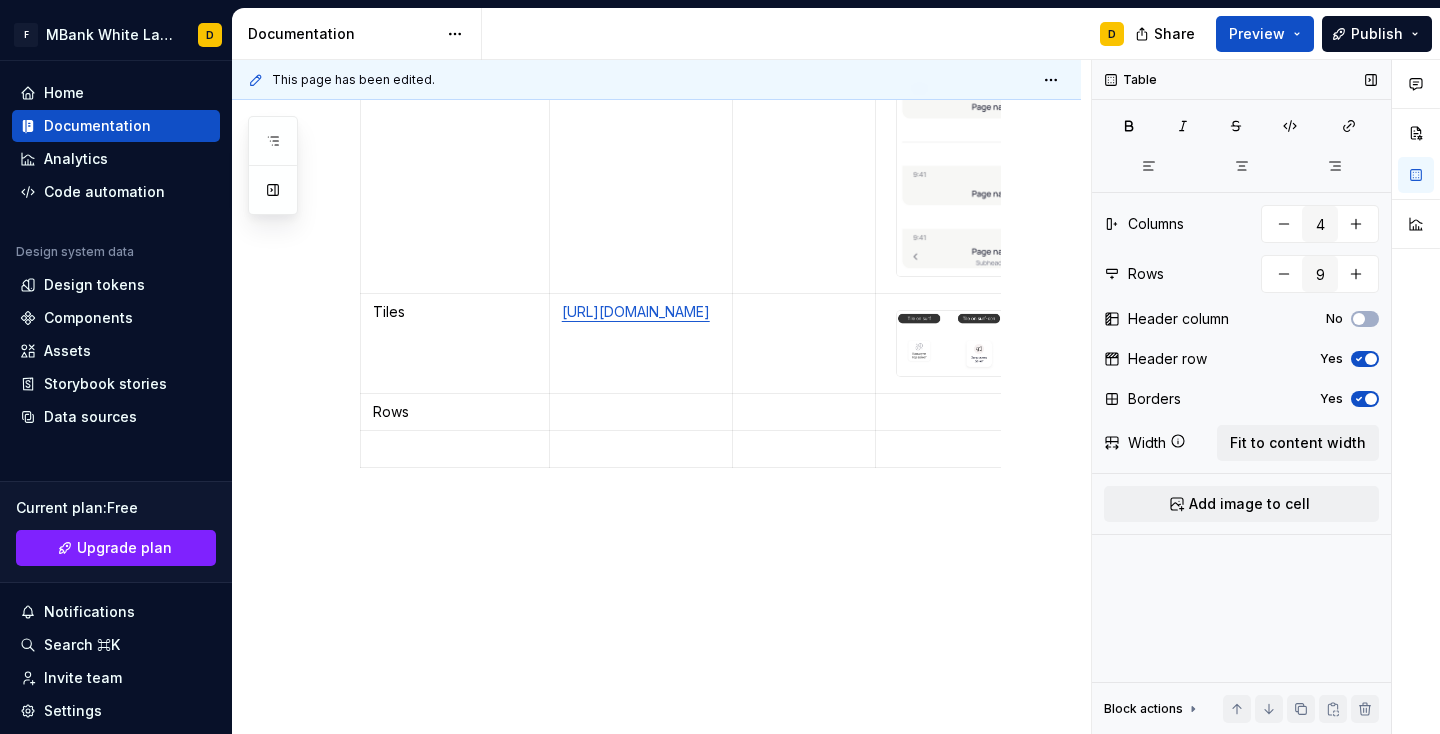 click at bounding box center [641, 412] 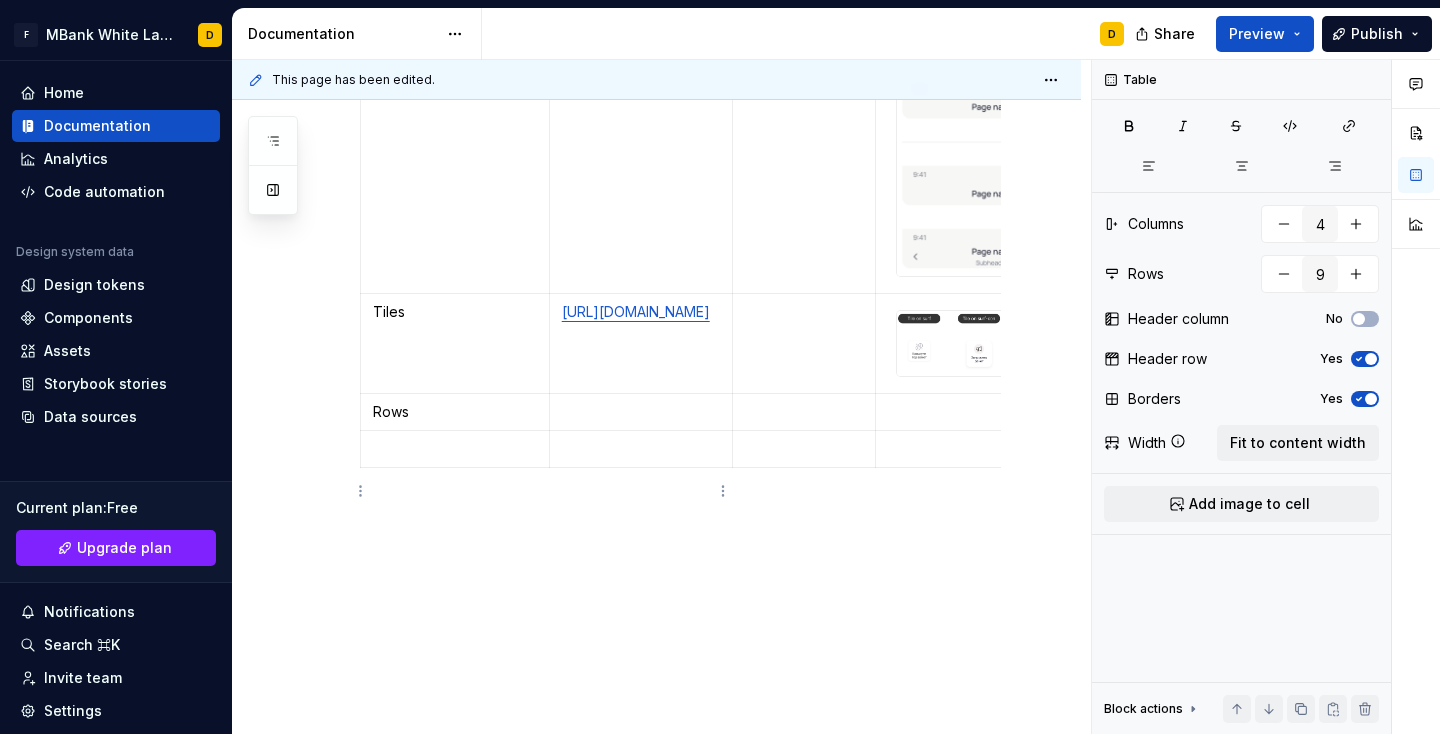 drag, startPoint x: 1140, startPoint y: 456, endPoint x: 578, endPoint y: 490, distance: 563.0275 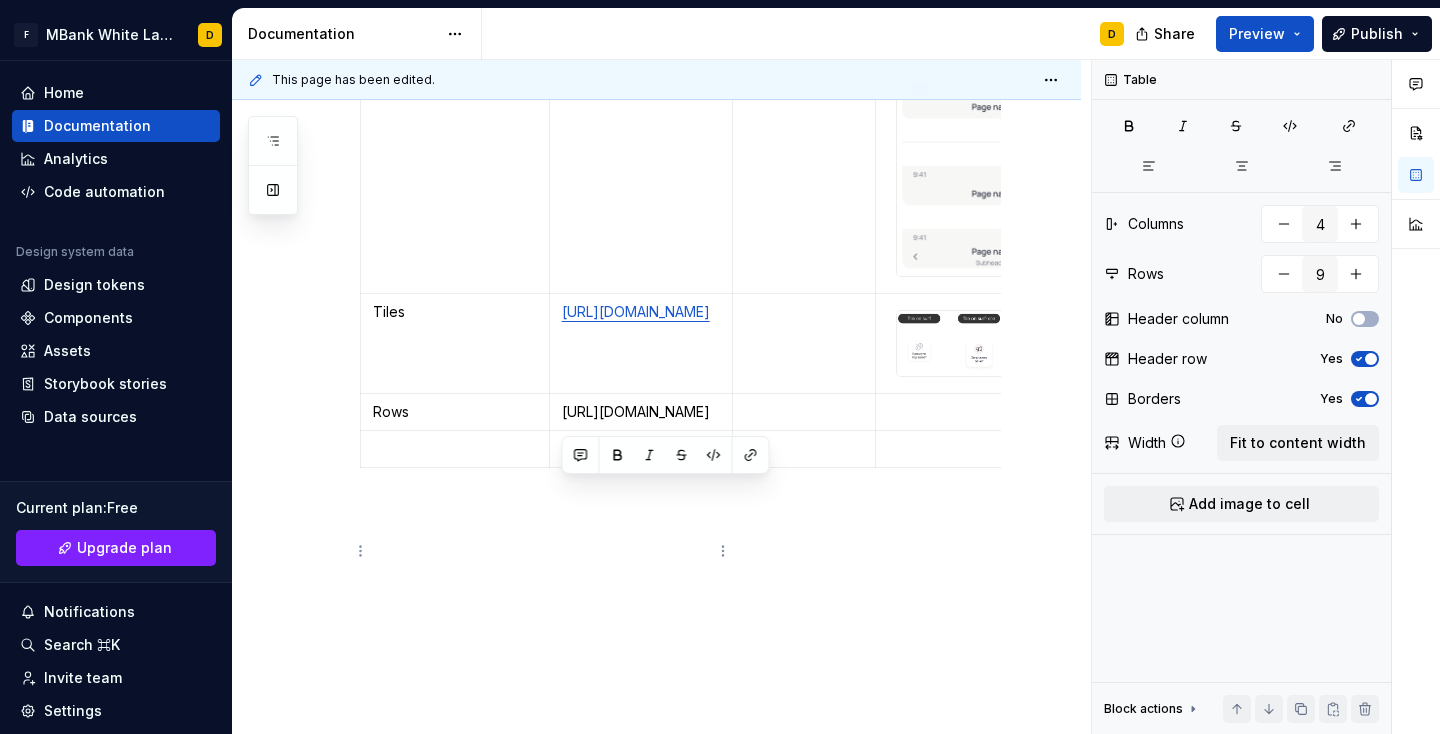 drag, startPoint x: 602, startPoint y: 612, endPoint x: 558, endPoint y: 489, distance: 130.63307 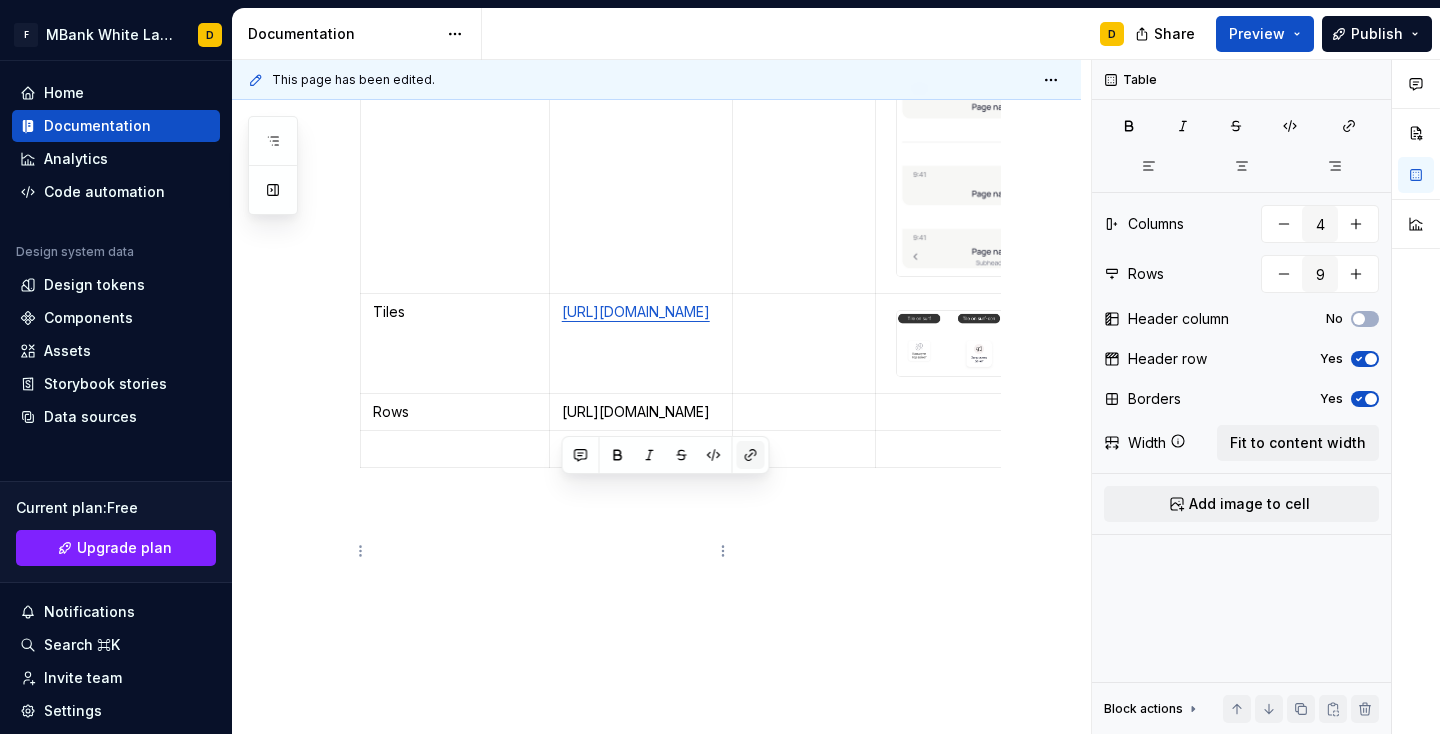 click at bounding box center [751, 455] 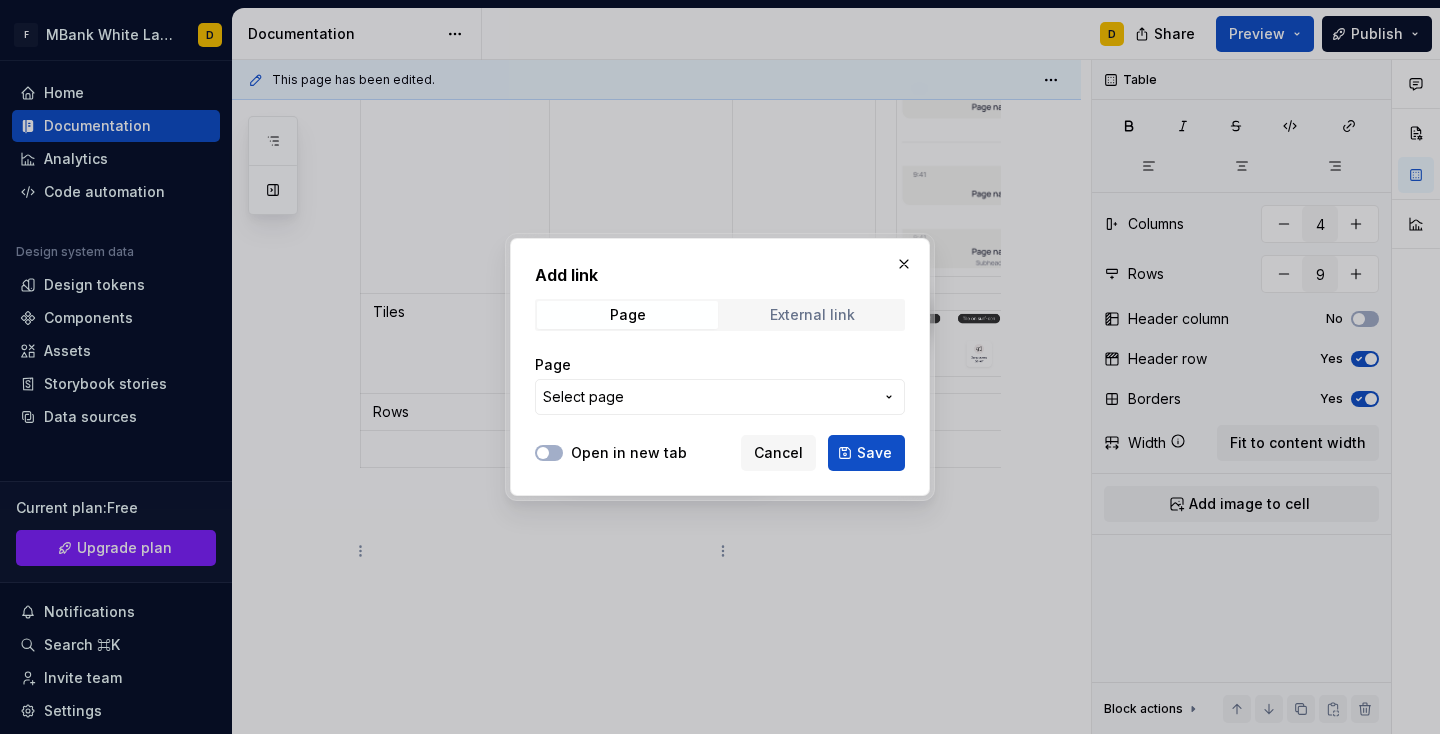 click on "External link" at bounding box center (812, 315) 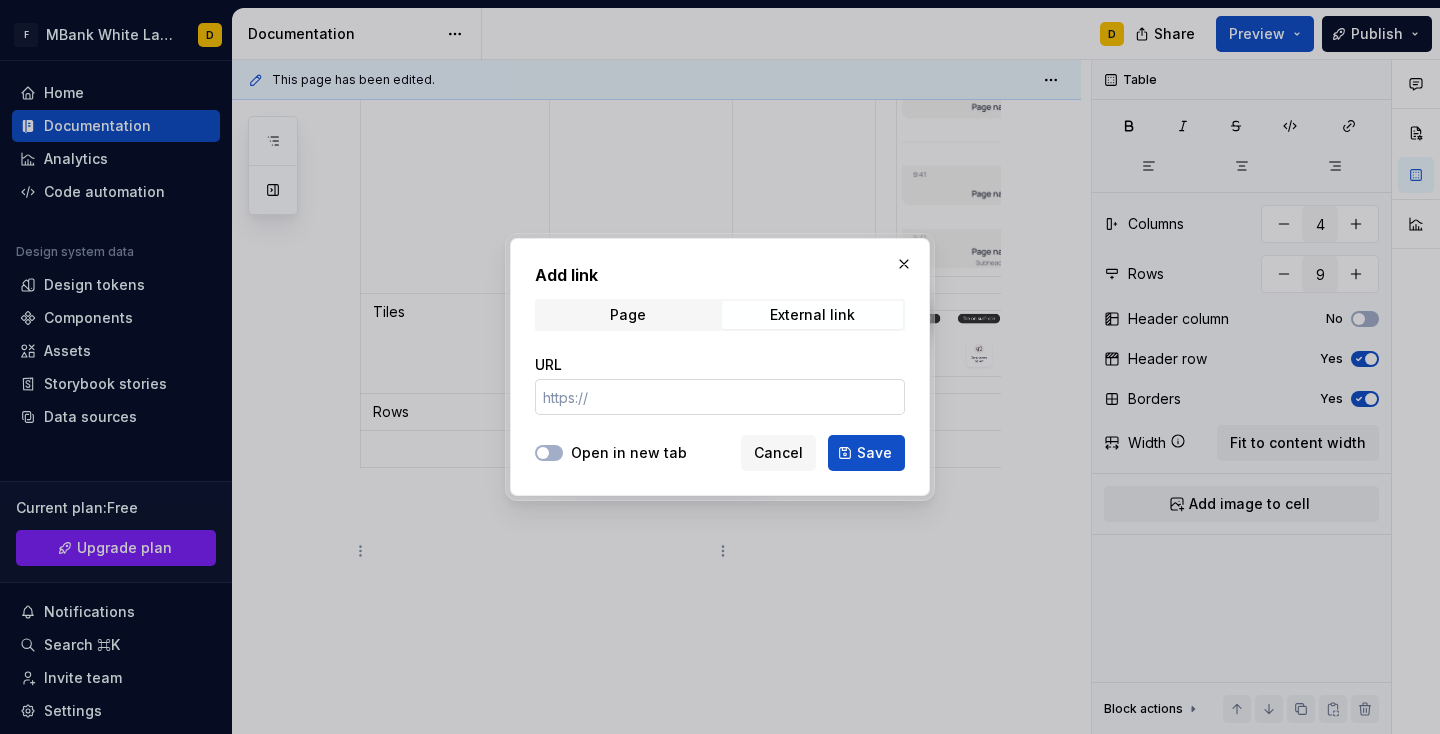 click on "URL" at bounding box center (720, 397) 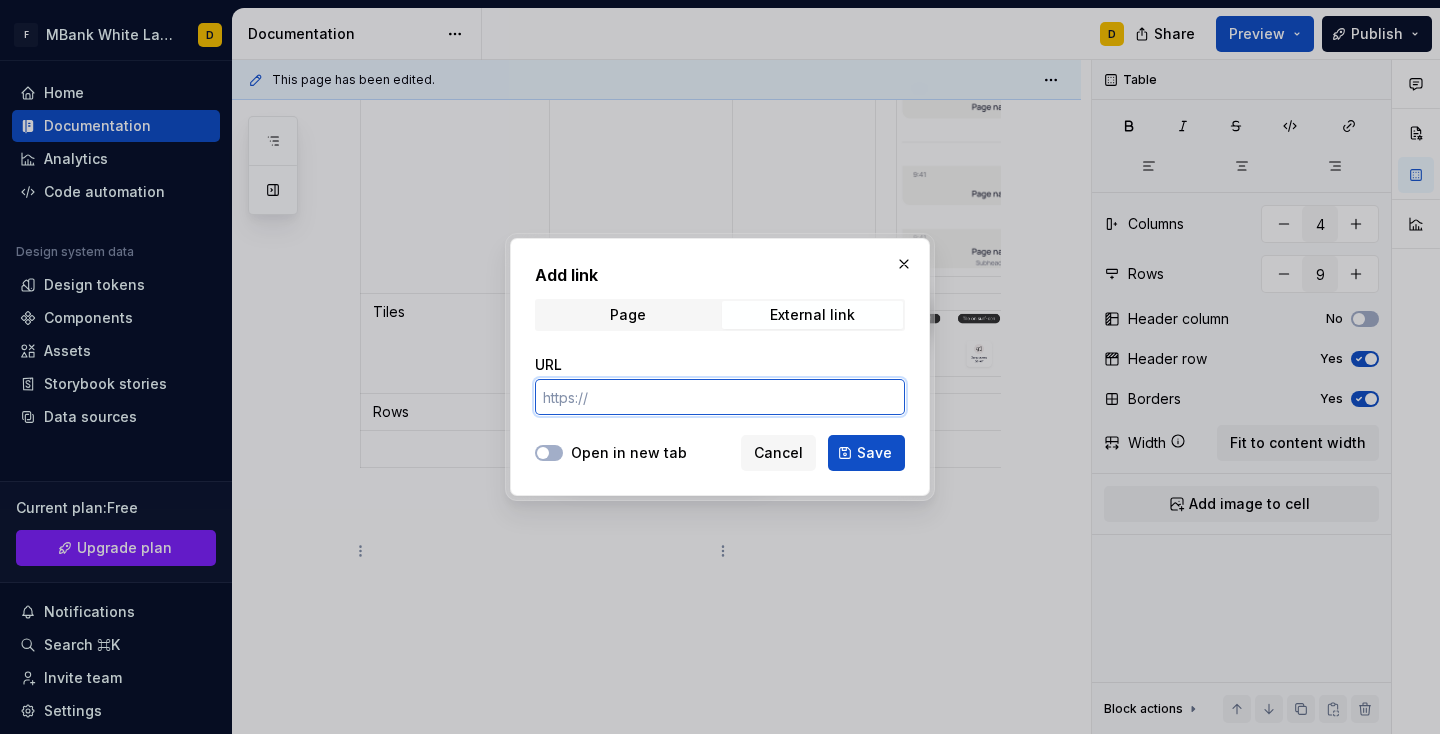 paste on "[URL][DOMAIN_NAME]" 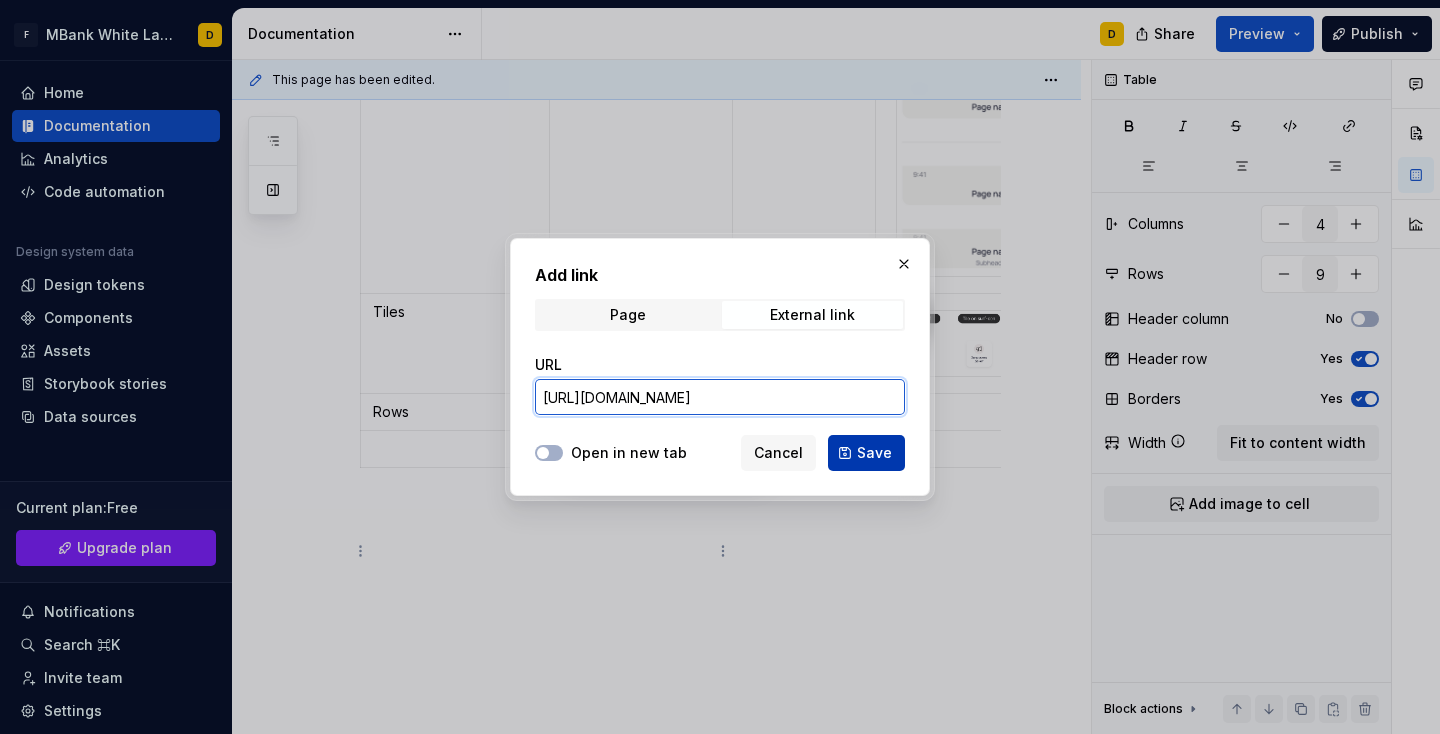 type on "[URL][DOMAIN_NAME]" 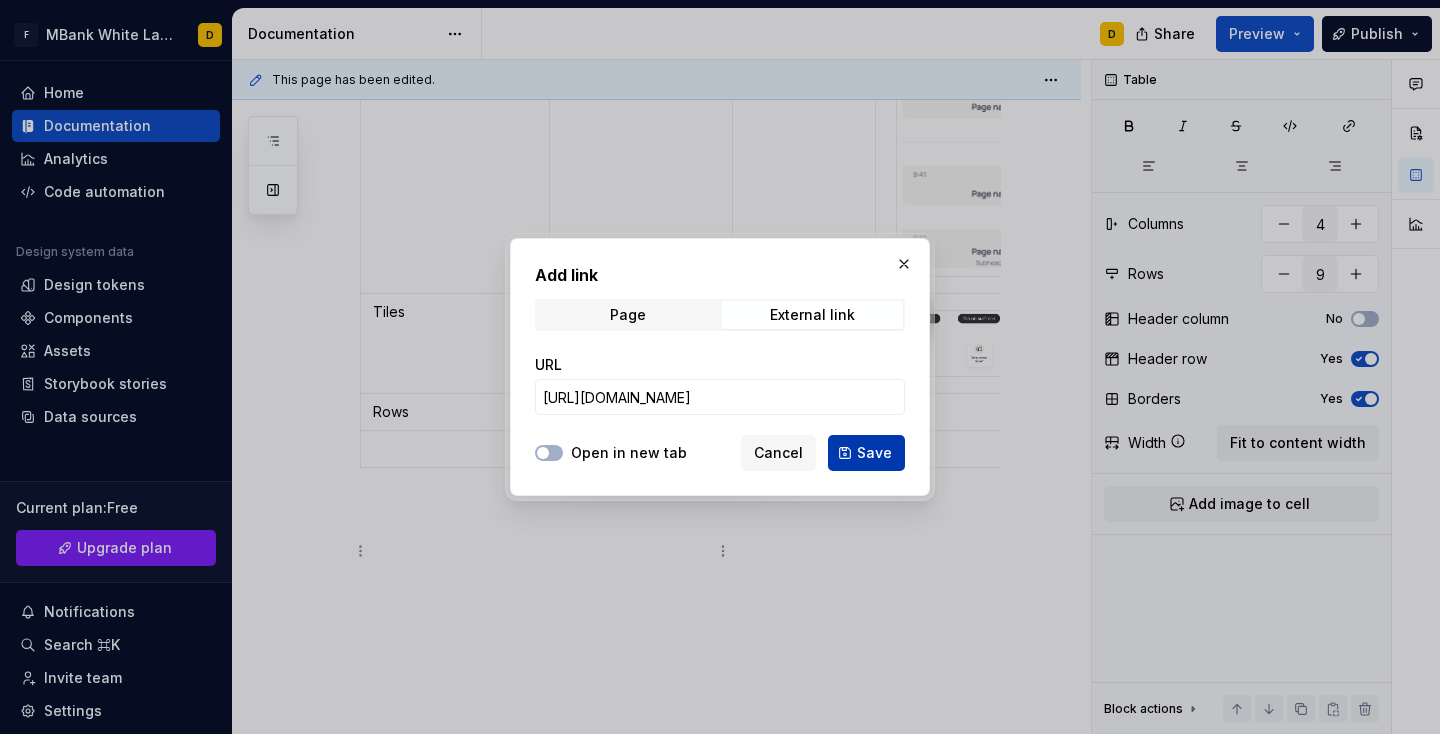click on "Save" at bounding box center (874, 453) 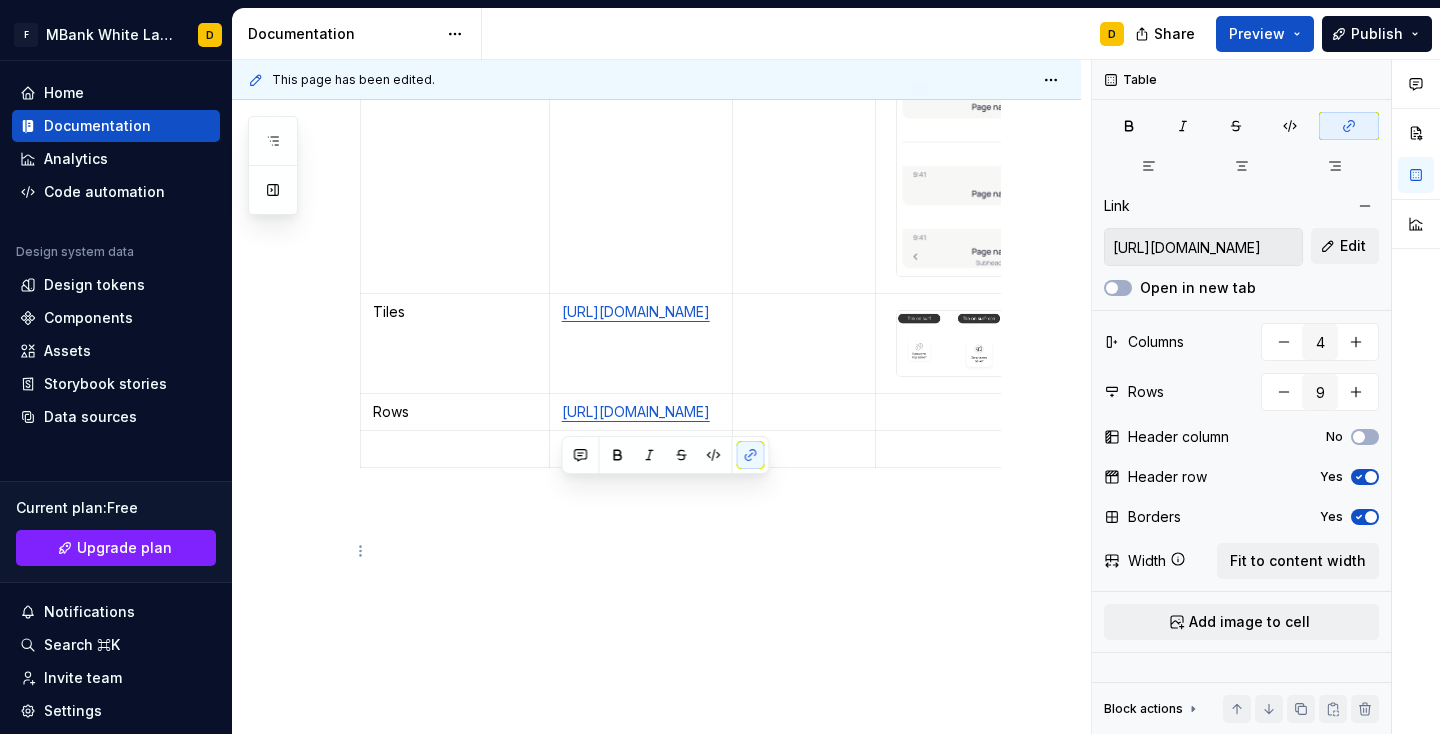 click at bounding box center [995, 411] 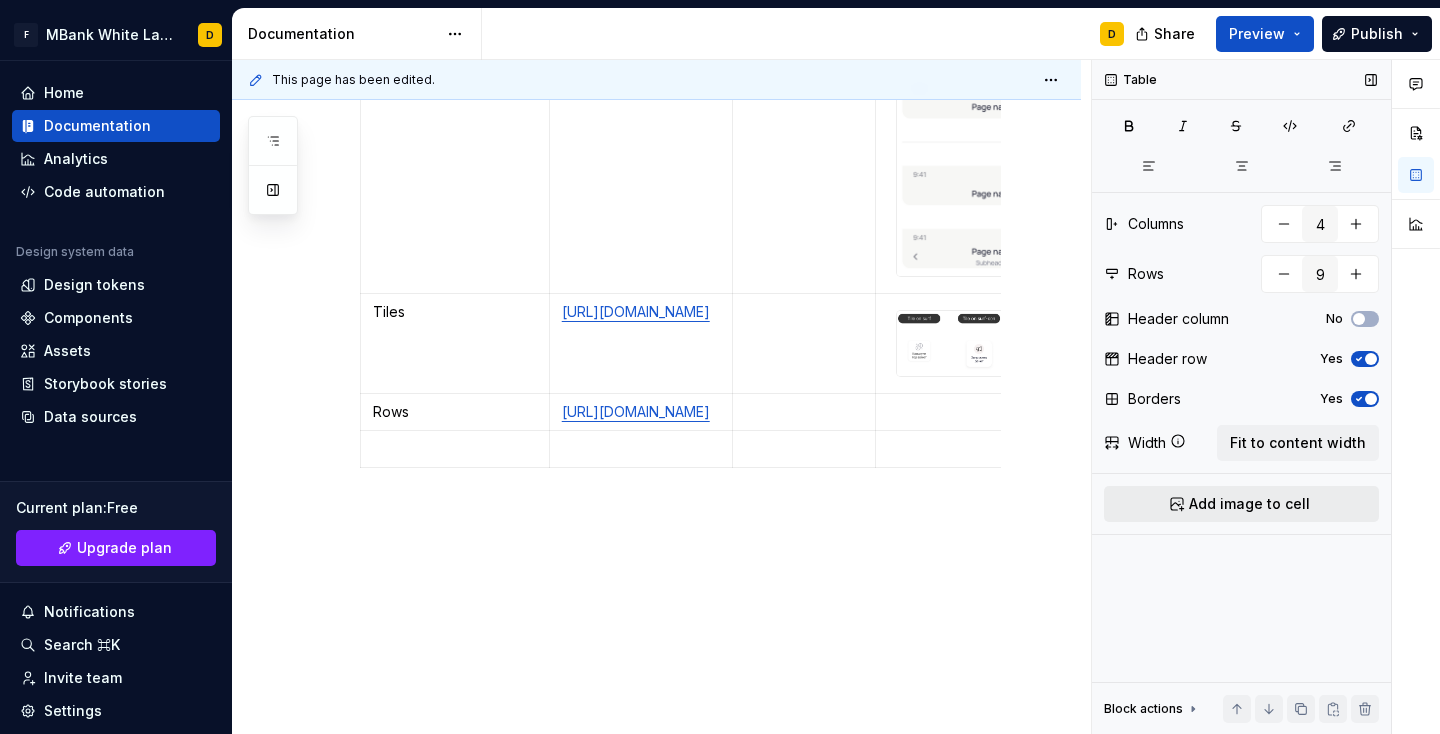 click on "Add image to cell" at bounding box center (1241, 504) 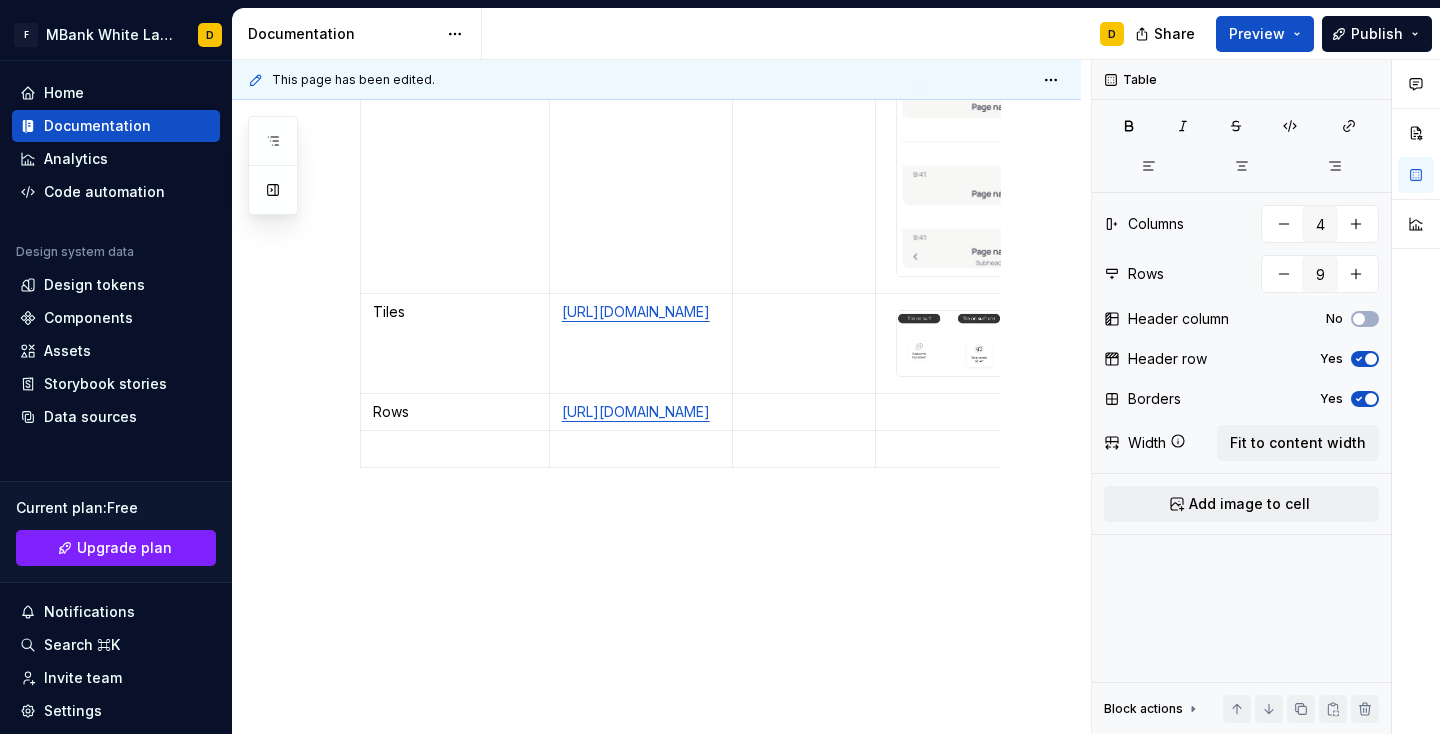 scroll, scrollTop: 2522, scrollLeft: 0, axis: vertical 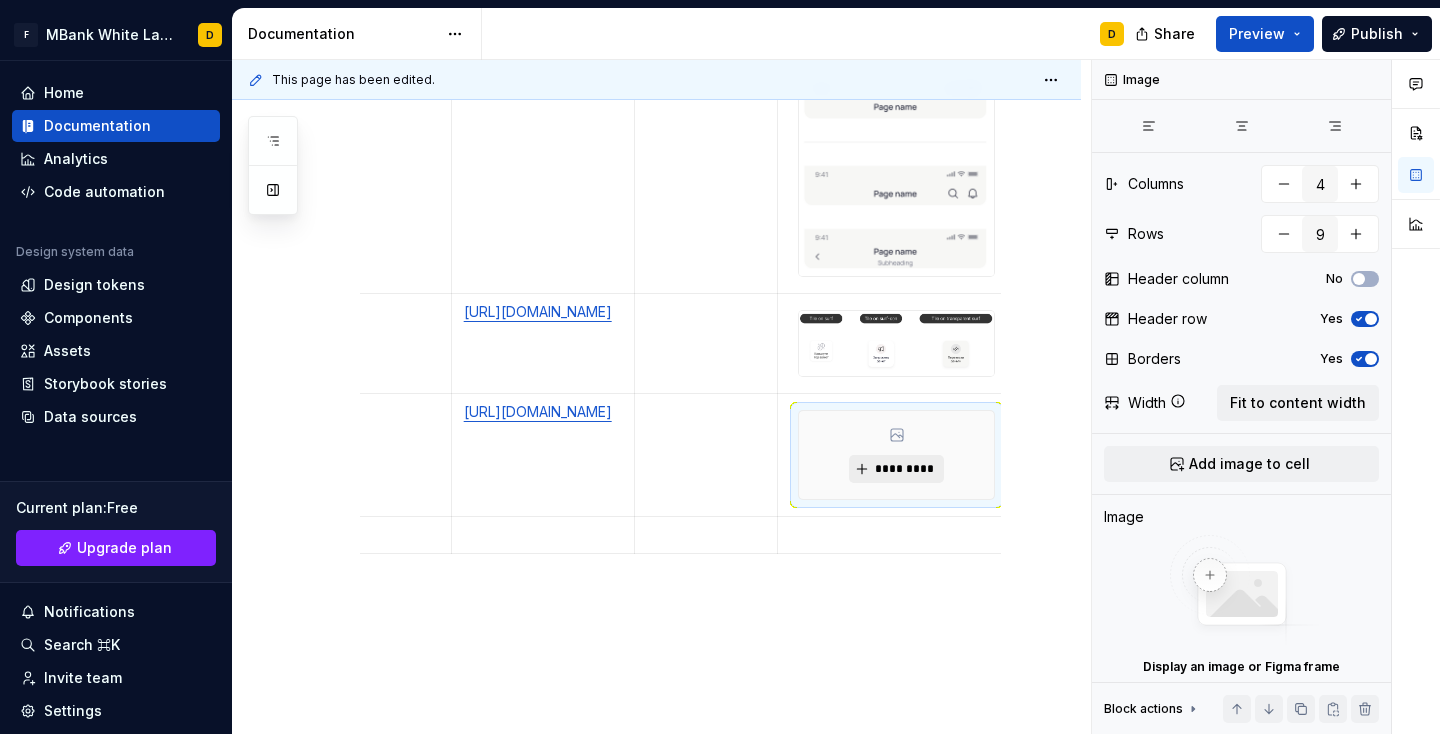 click on "*********" at bounding box center (896, 469) 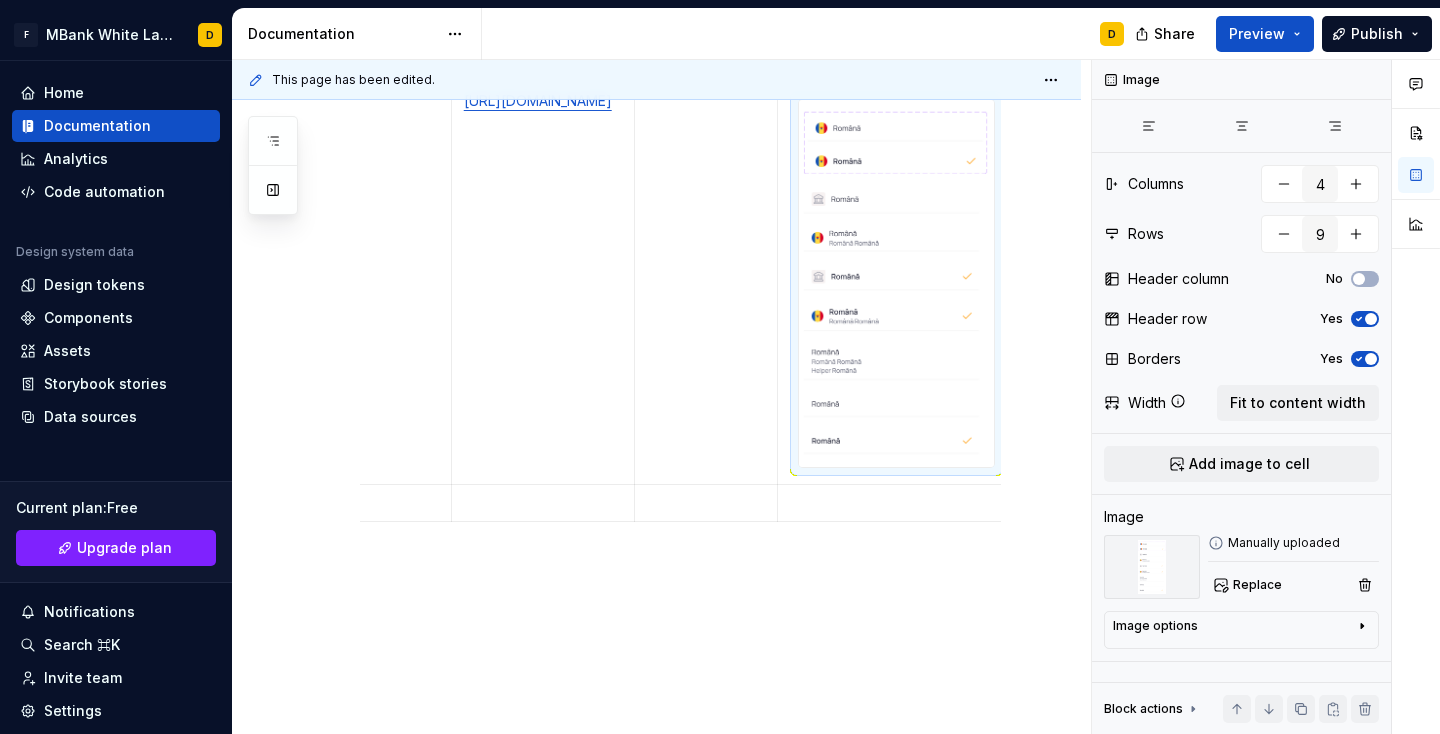 scroll, scrollTop: 2798, scrollLeft: 0, axis: vertical 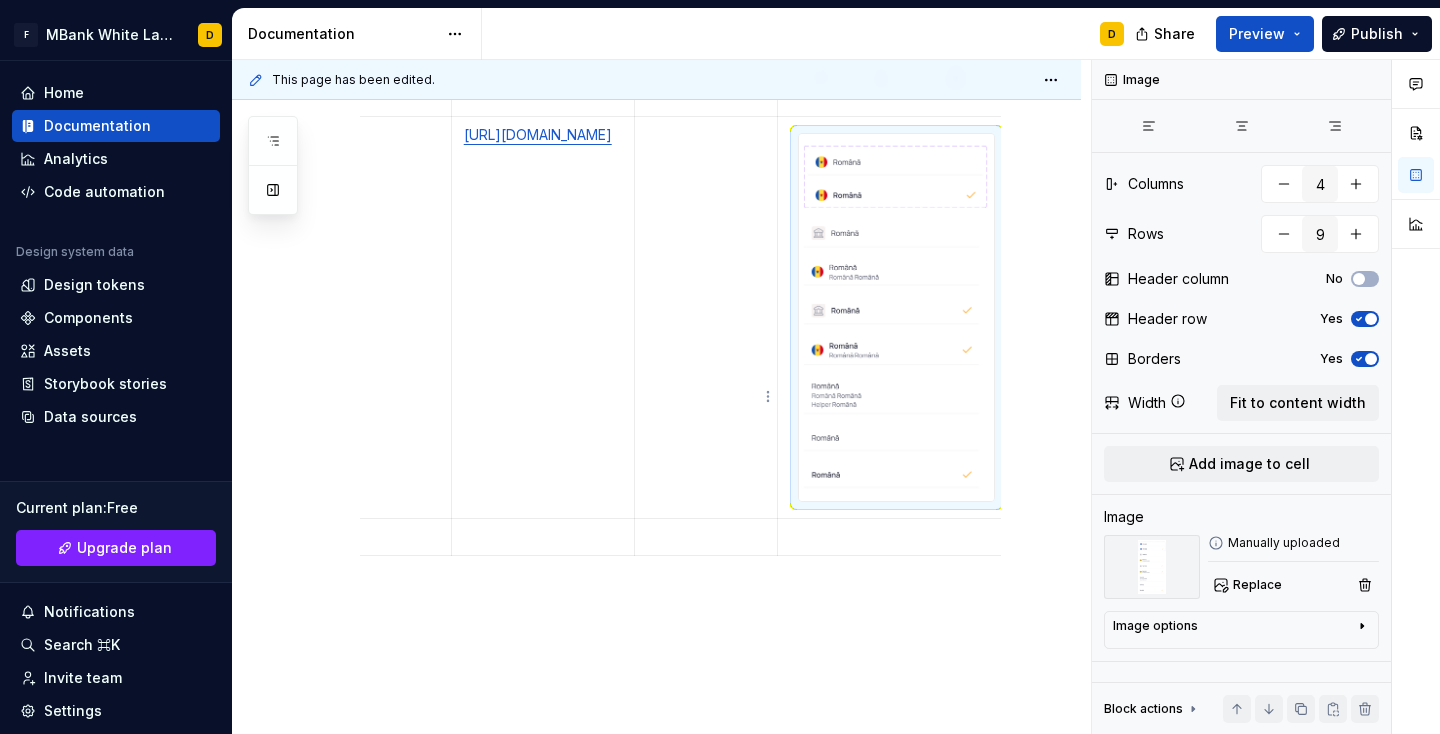 click at bounding box center (706, 317) 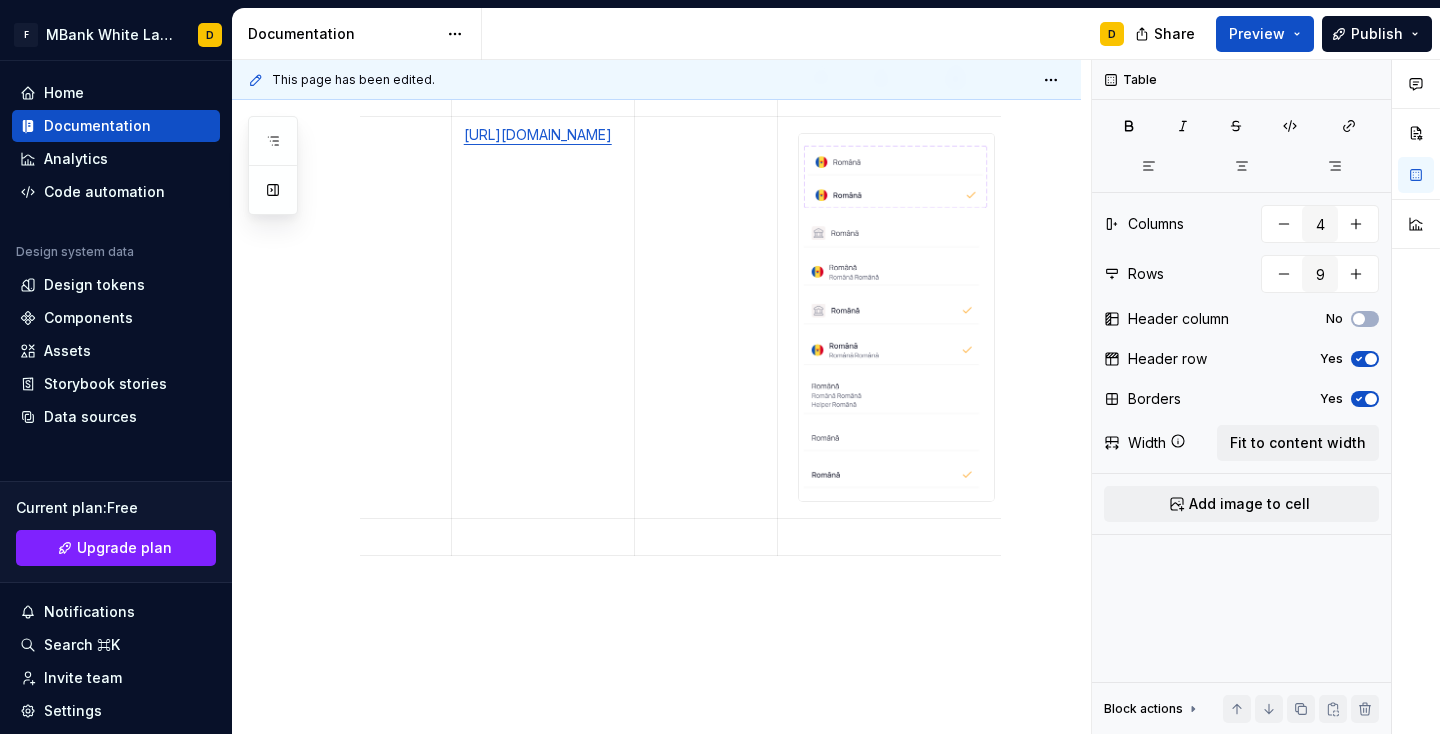 type on "*" 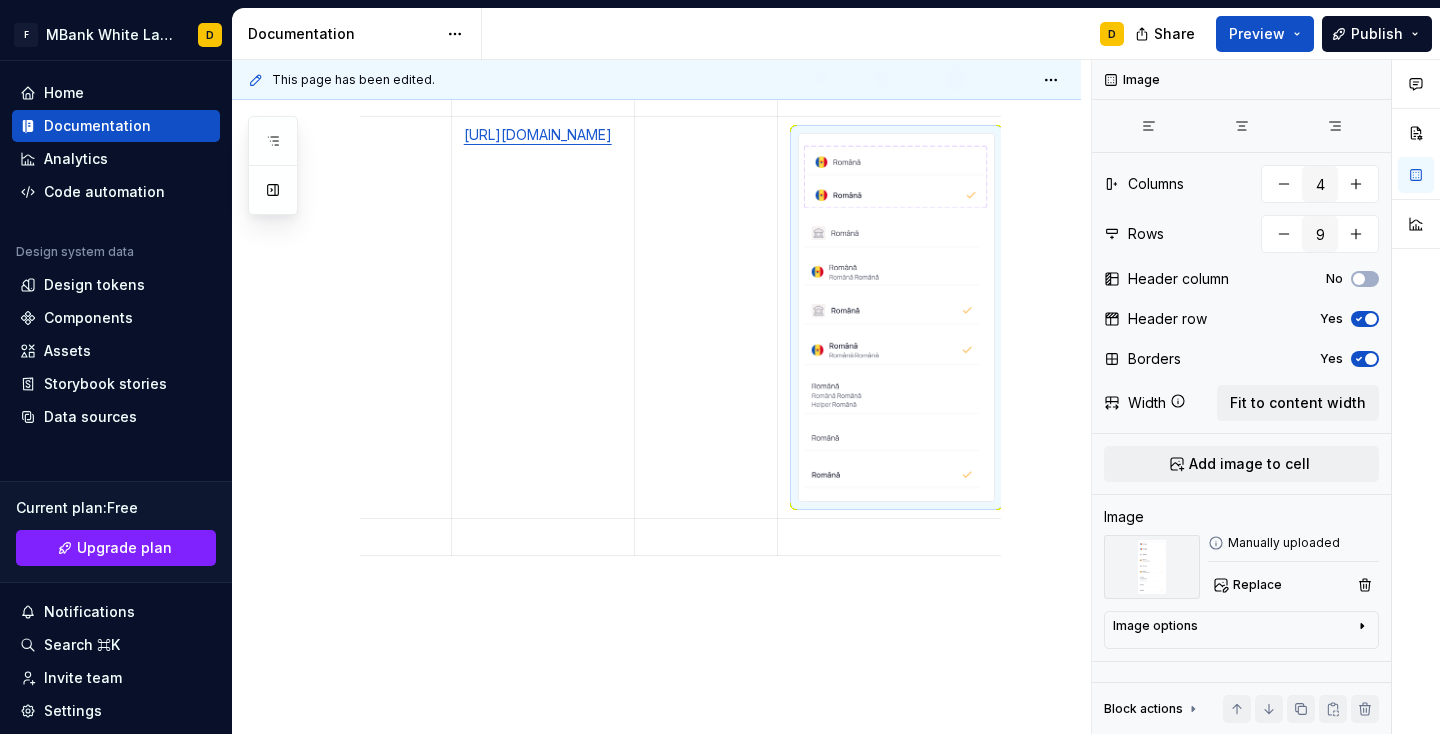 click at bounding box center (896, 318) 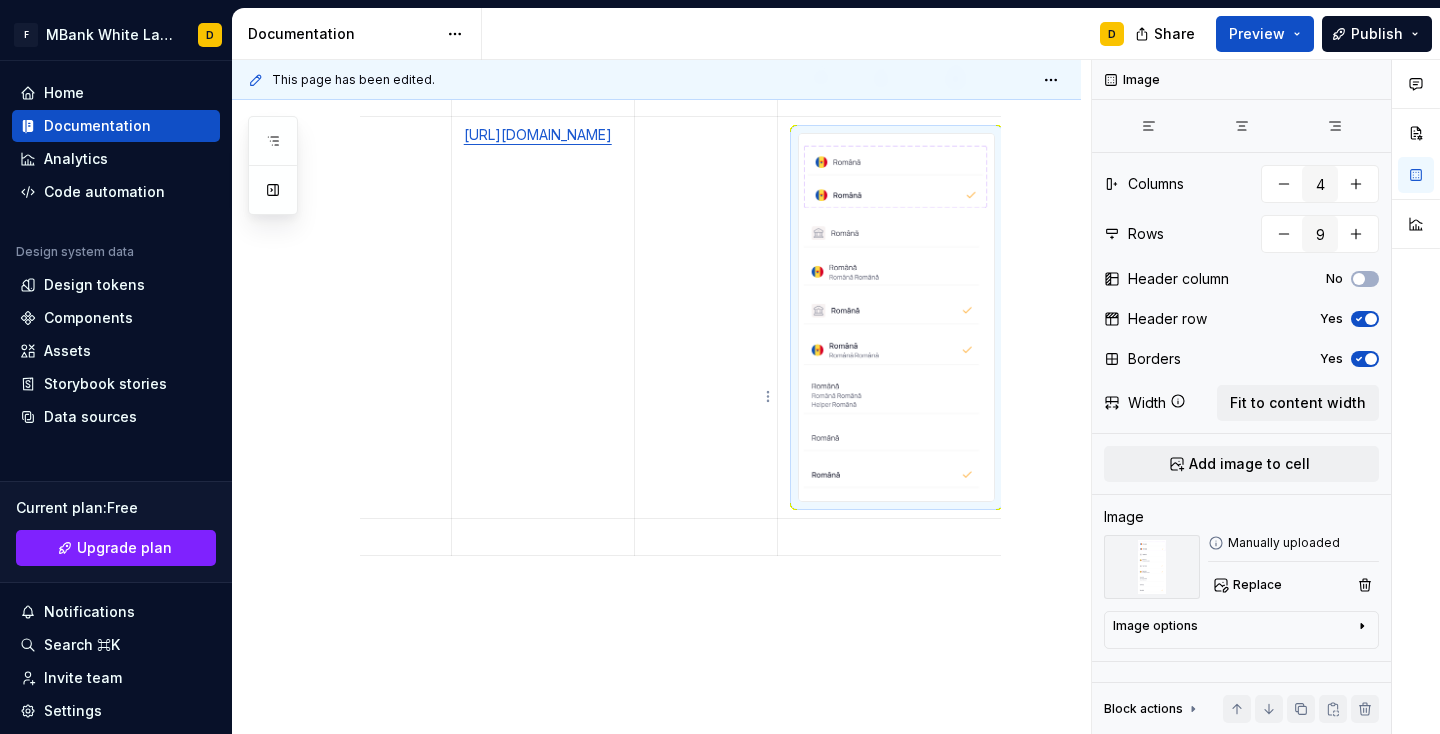 click at bounding box center [706, 317] 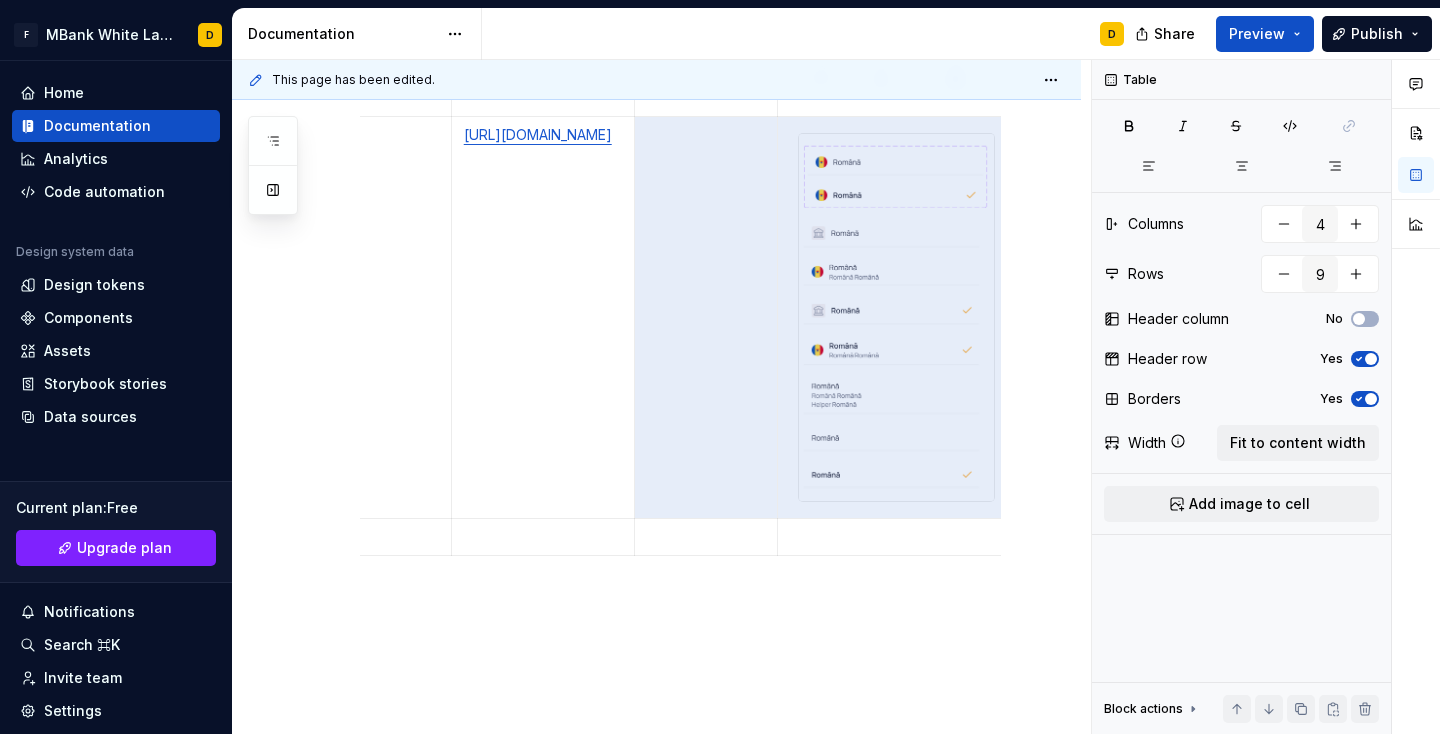 drag, startPoint x: 659, startPoint y: 563, endPoint x: 811, endPoint y: 554, distance: 152.26622 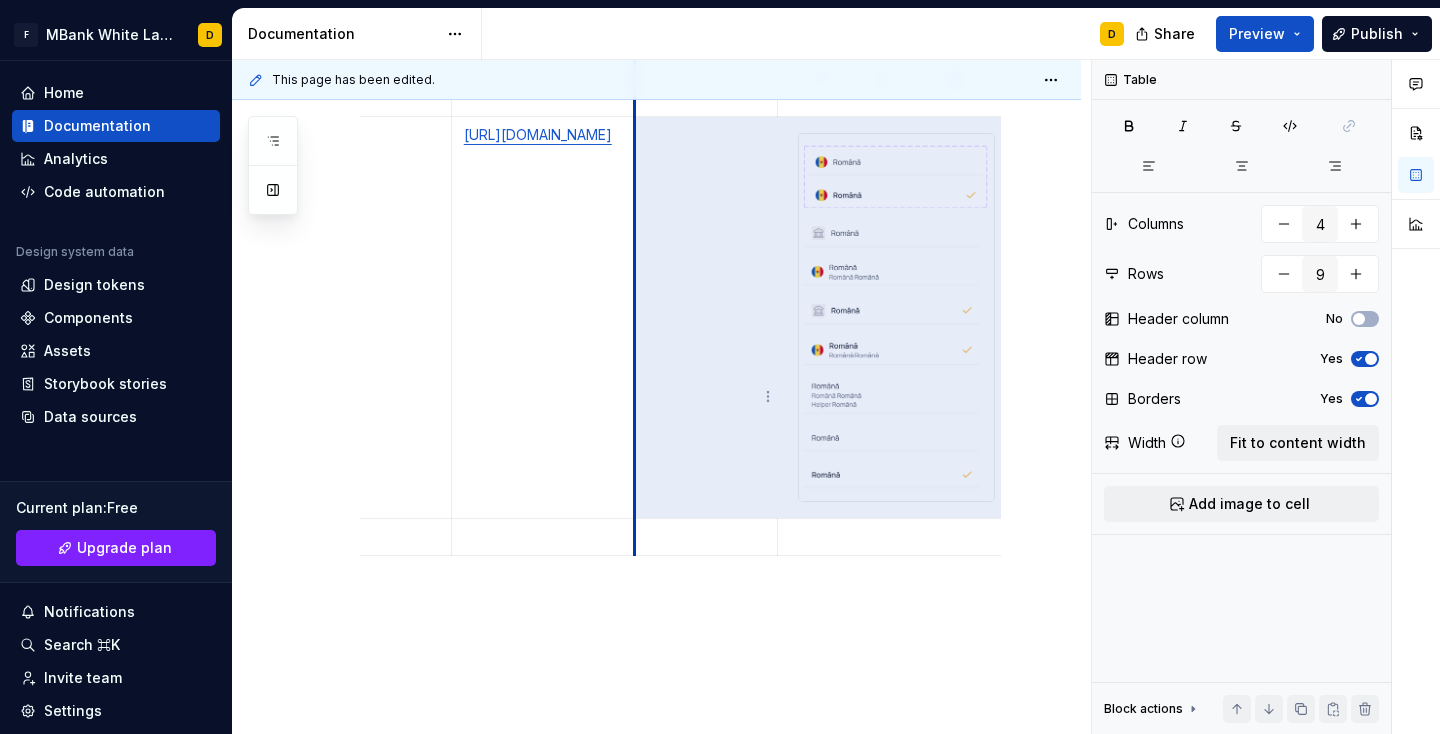 click on "[URL][DOMAIN_NAME]" at bounding box center [543, 317] 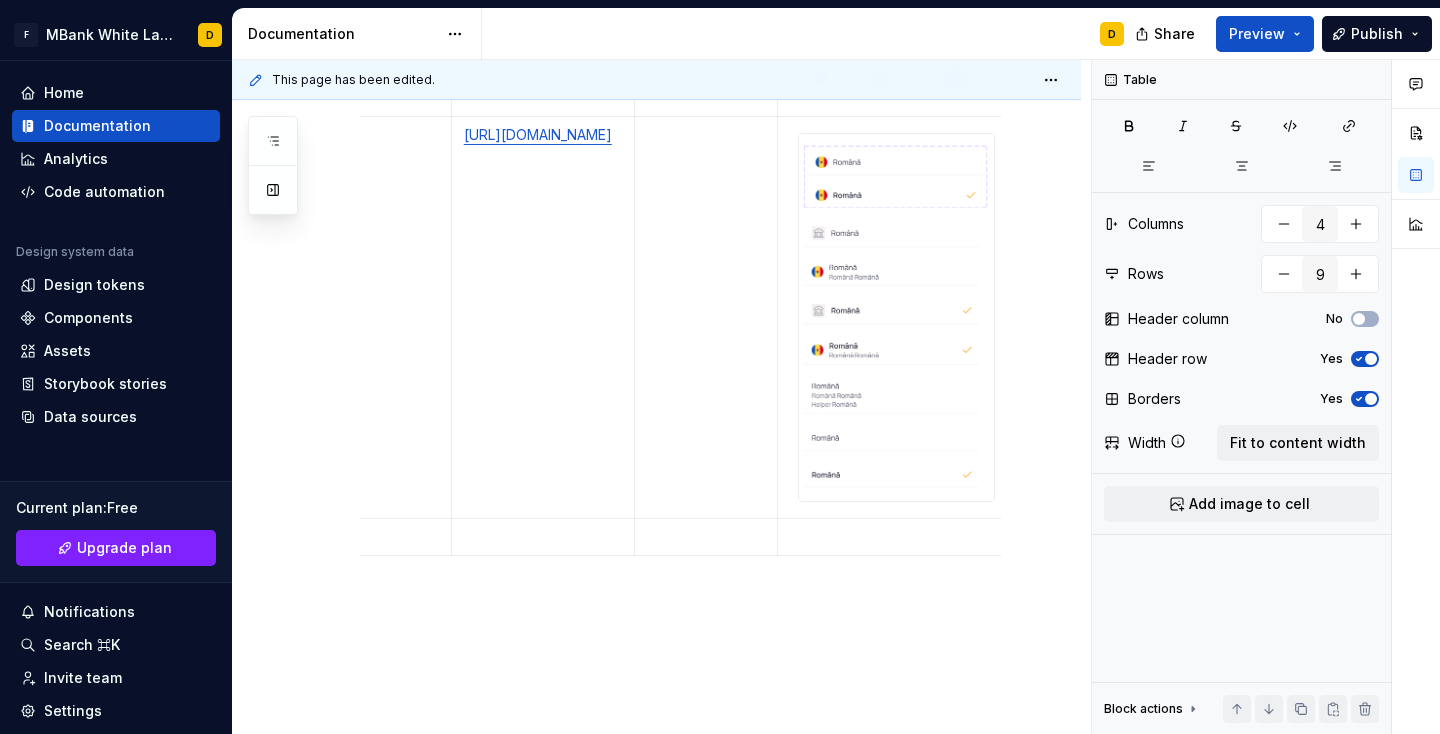 scroll, scrollTop: 0, scrollLeft: 0, axis: both 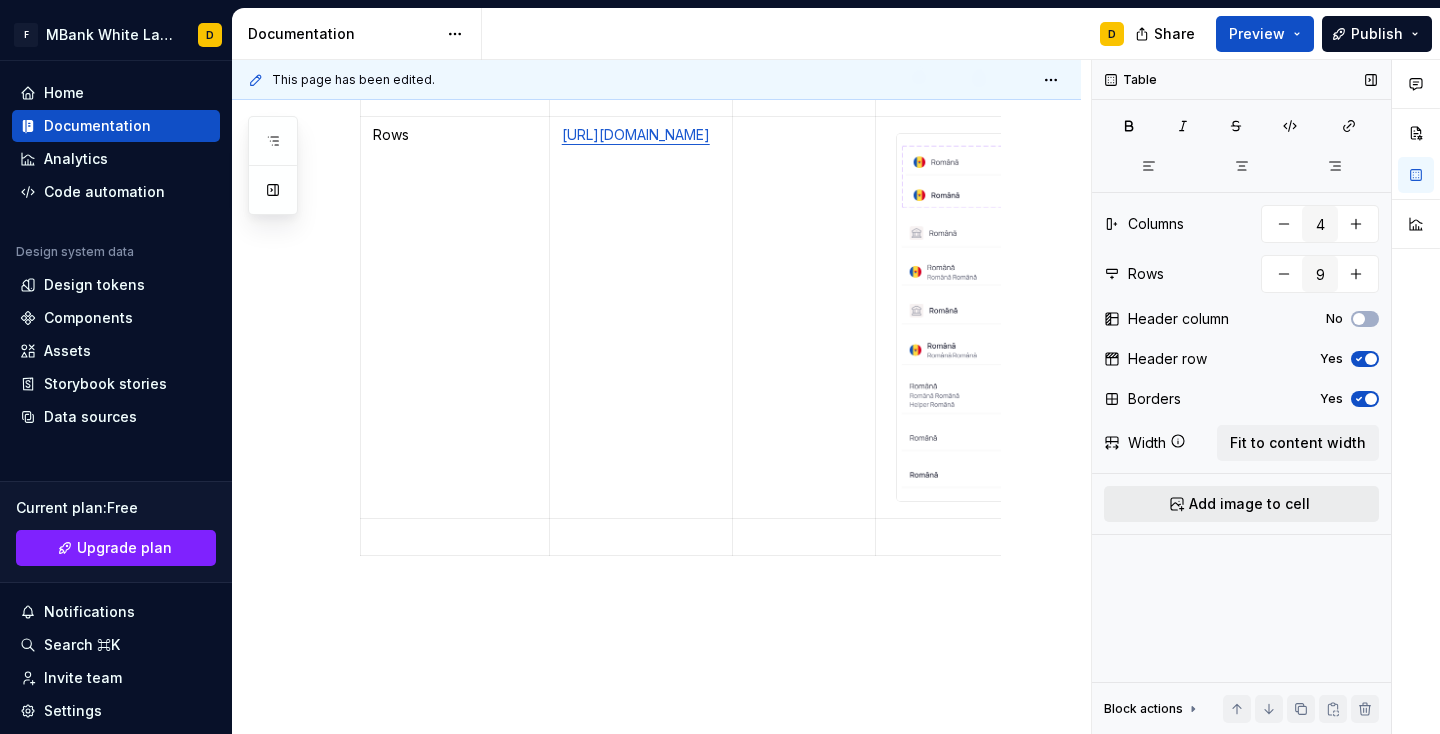 click at bounding box center (455, 537) 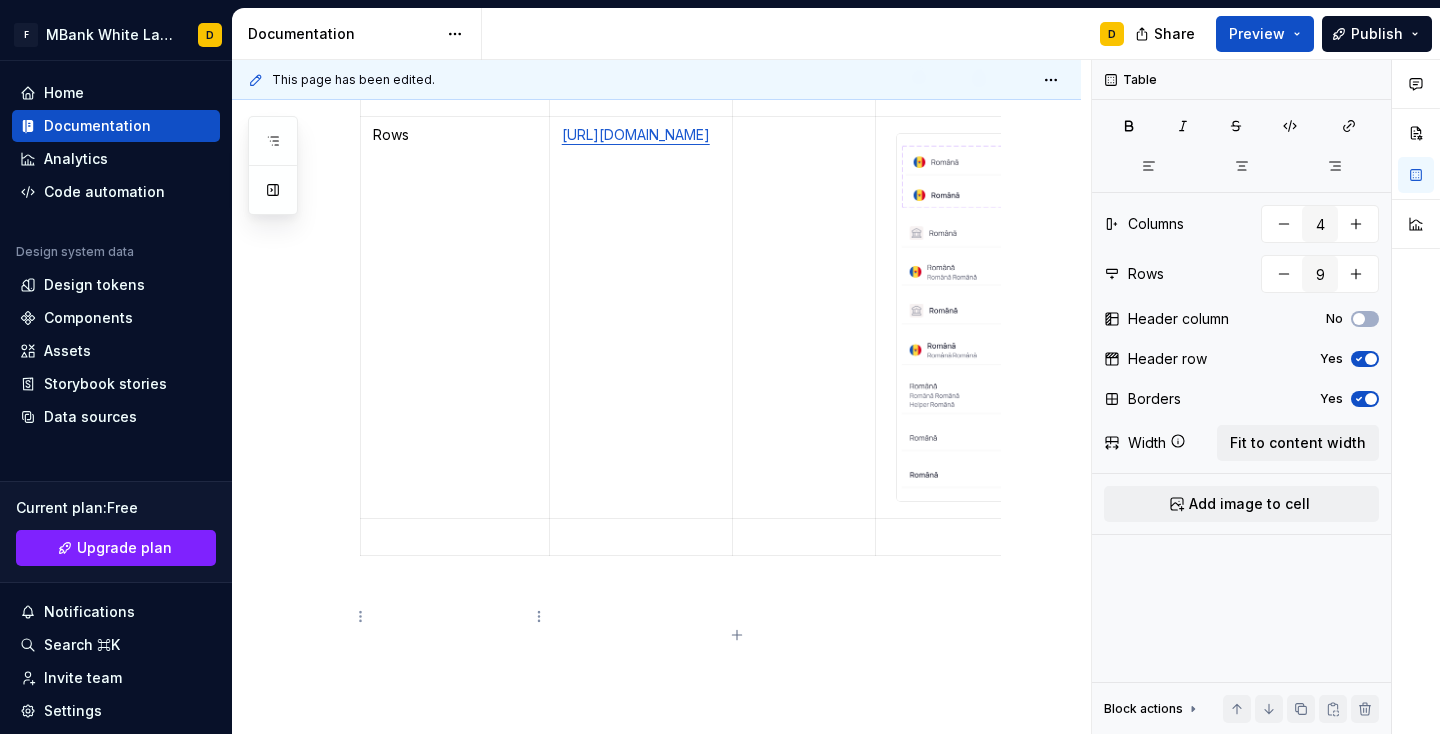 drag, startPoint x: 1334, startPoint y: 518, endPoint x: 470, endPoint y: 606, distance: 868.4699 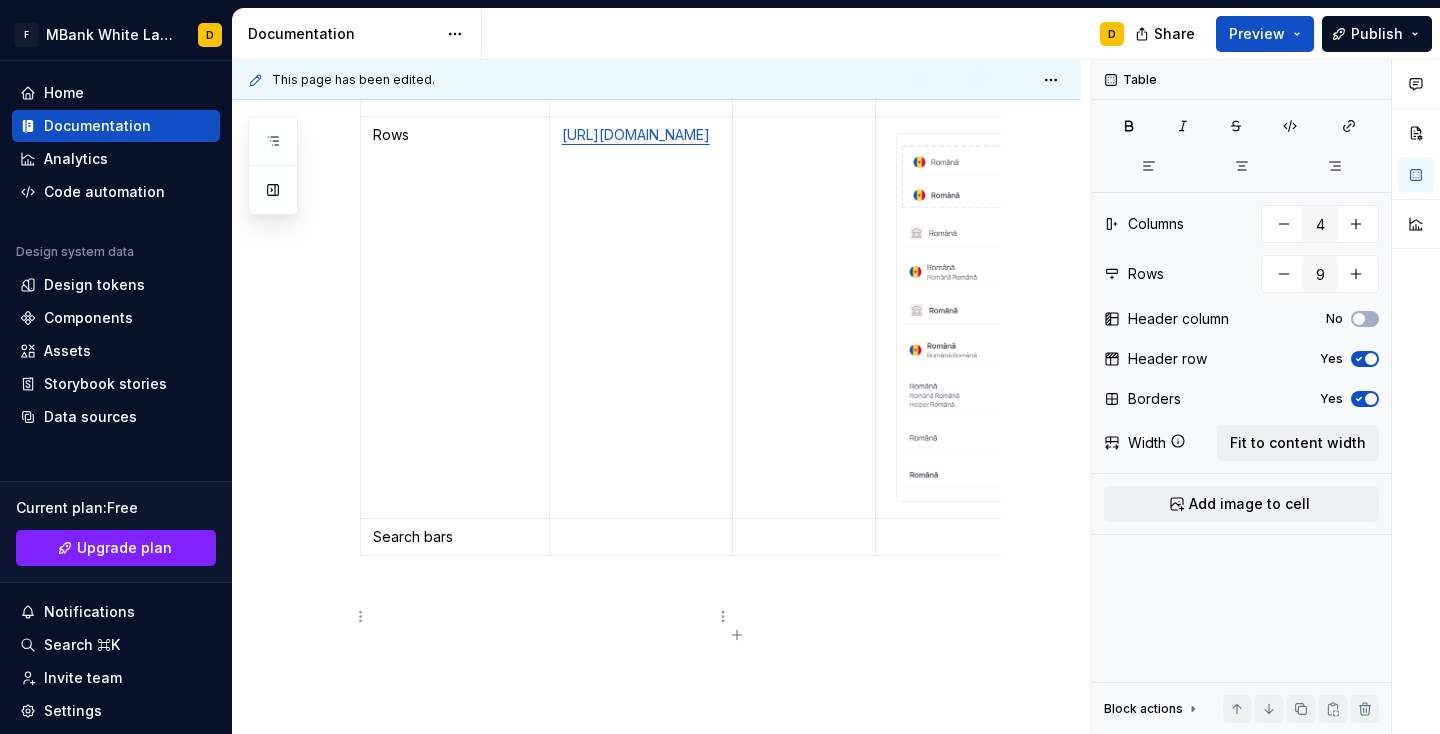 click at bounding box center [641, 537] 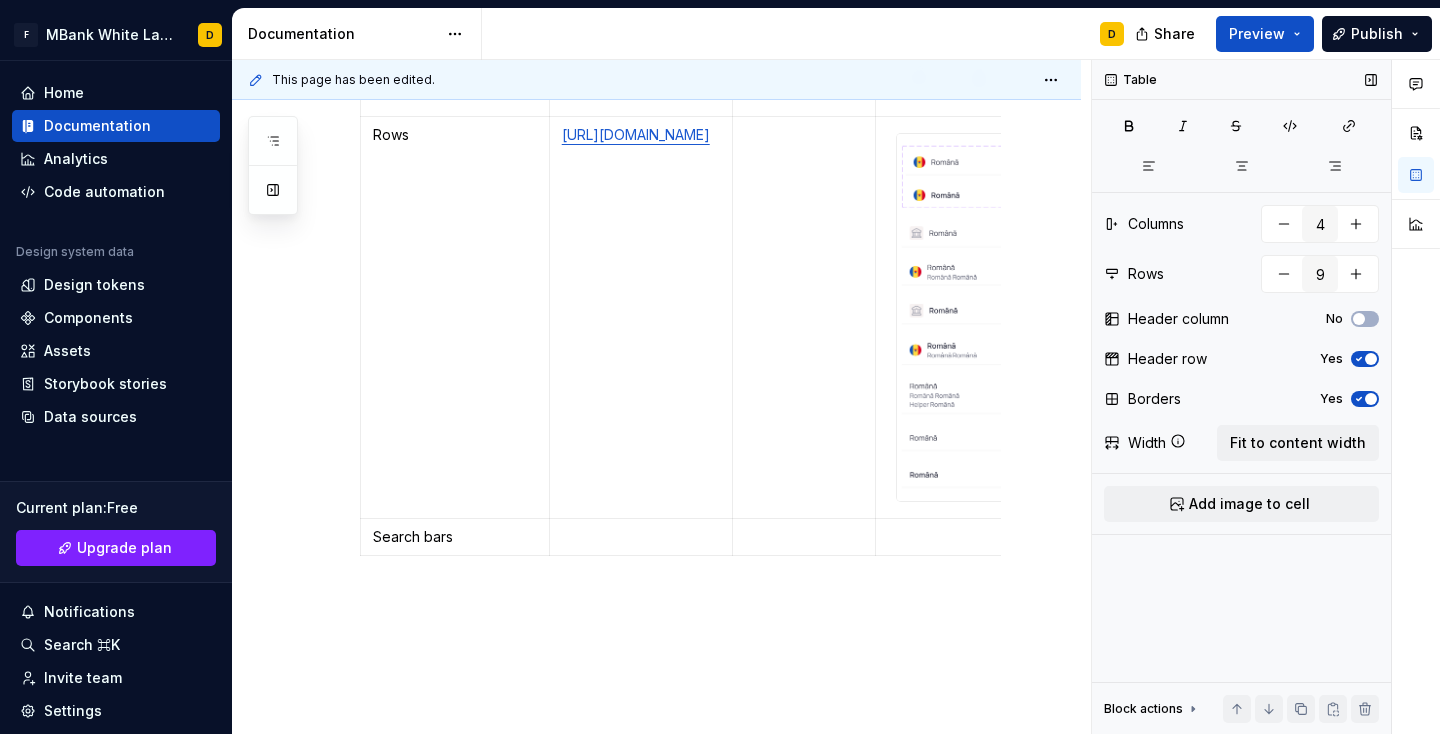 click at bounding box center [641, 537] 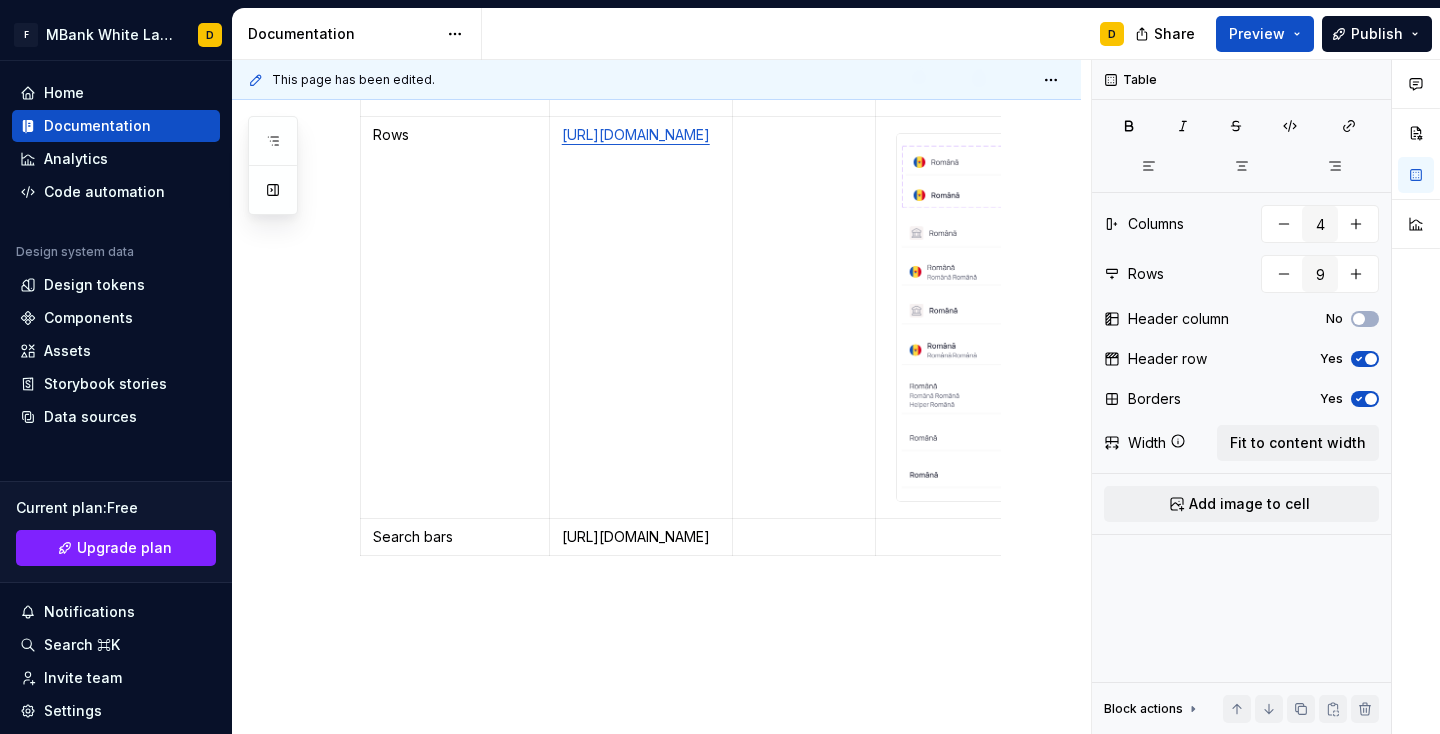 scroll, scrollTop: 3135, scrollLeft: 0, axis: vertical 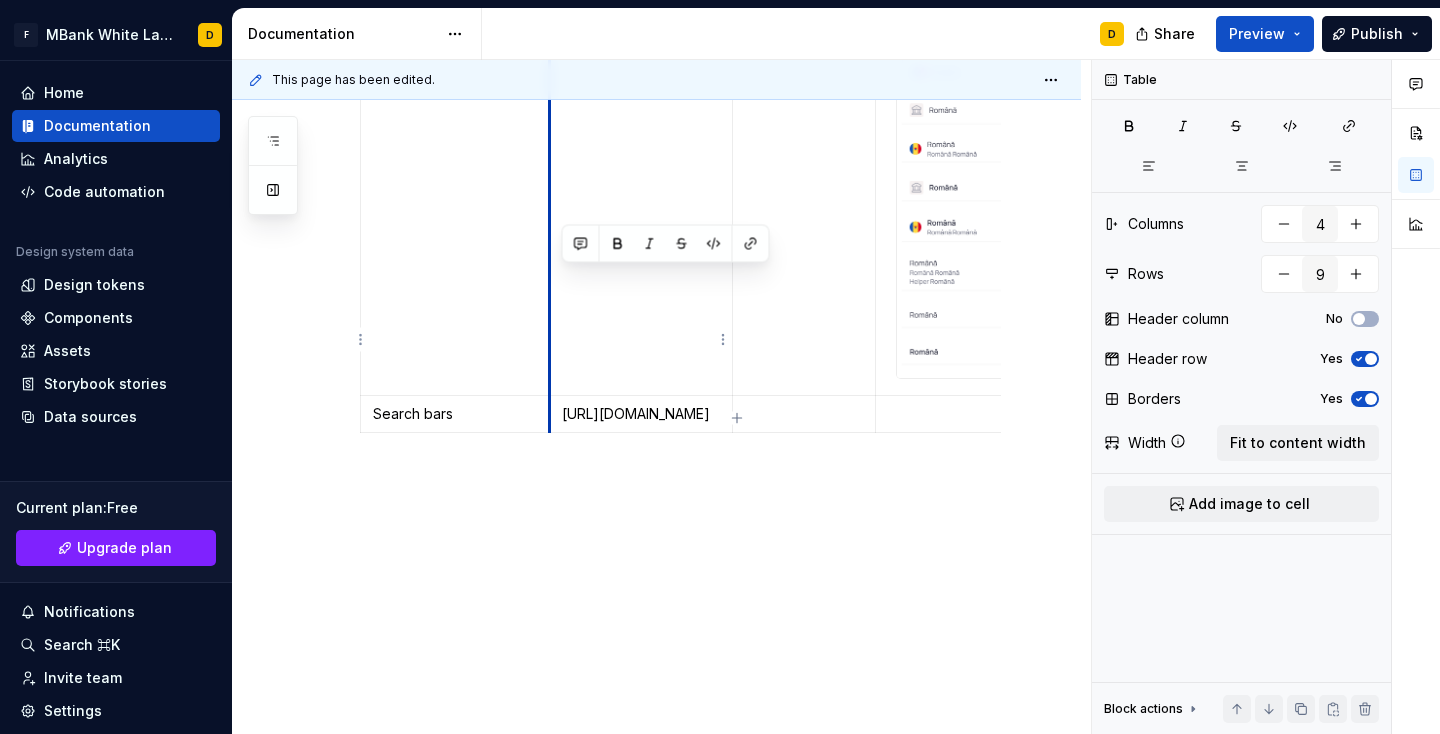 drag, startPoint x: 623, startPoint y: 407, endPoint x: 552, endPoint y: 277, distance: 148.12495 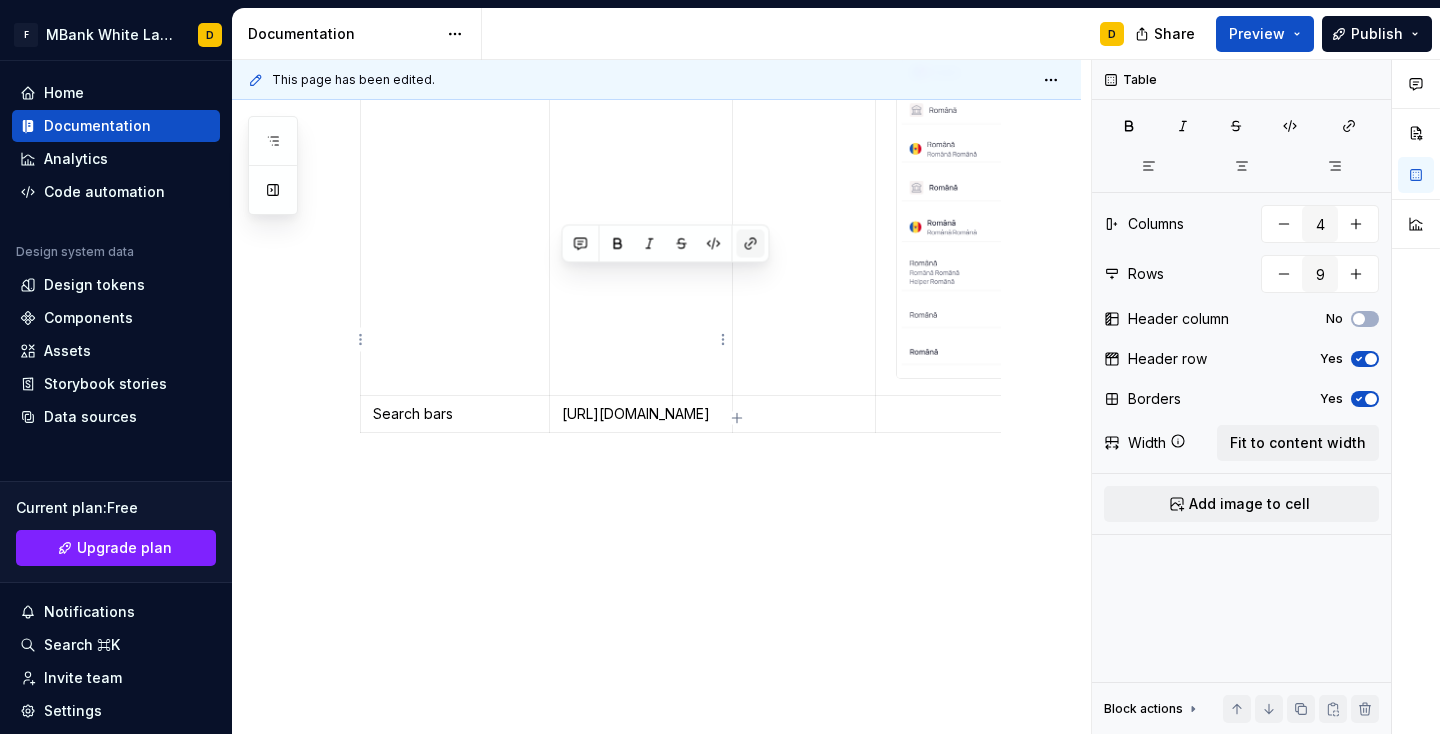 click at bounding box center [751, 244] 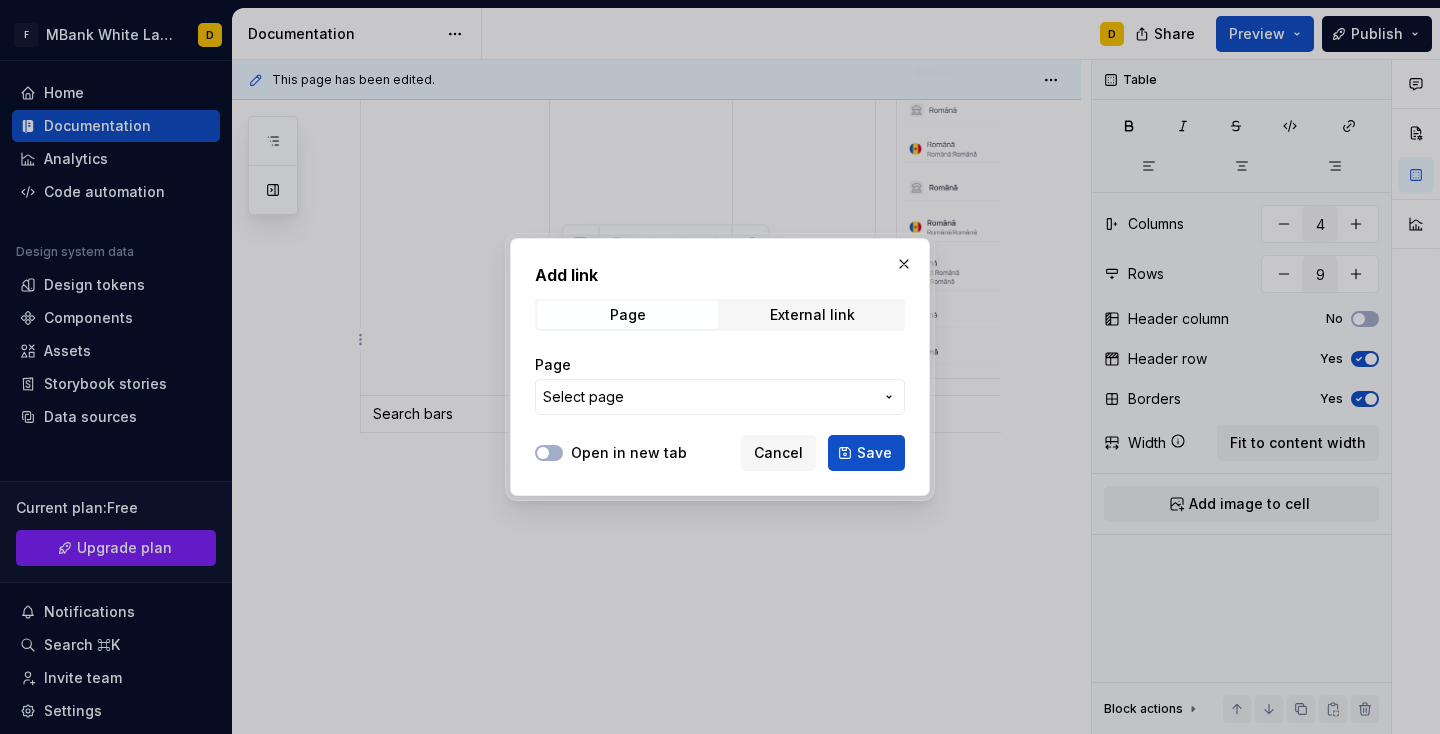 click on "Page External link" at bounding box center [720, 315] 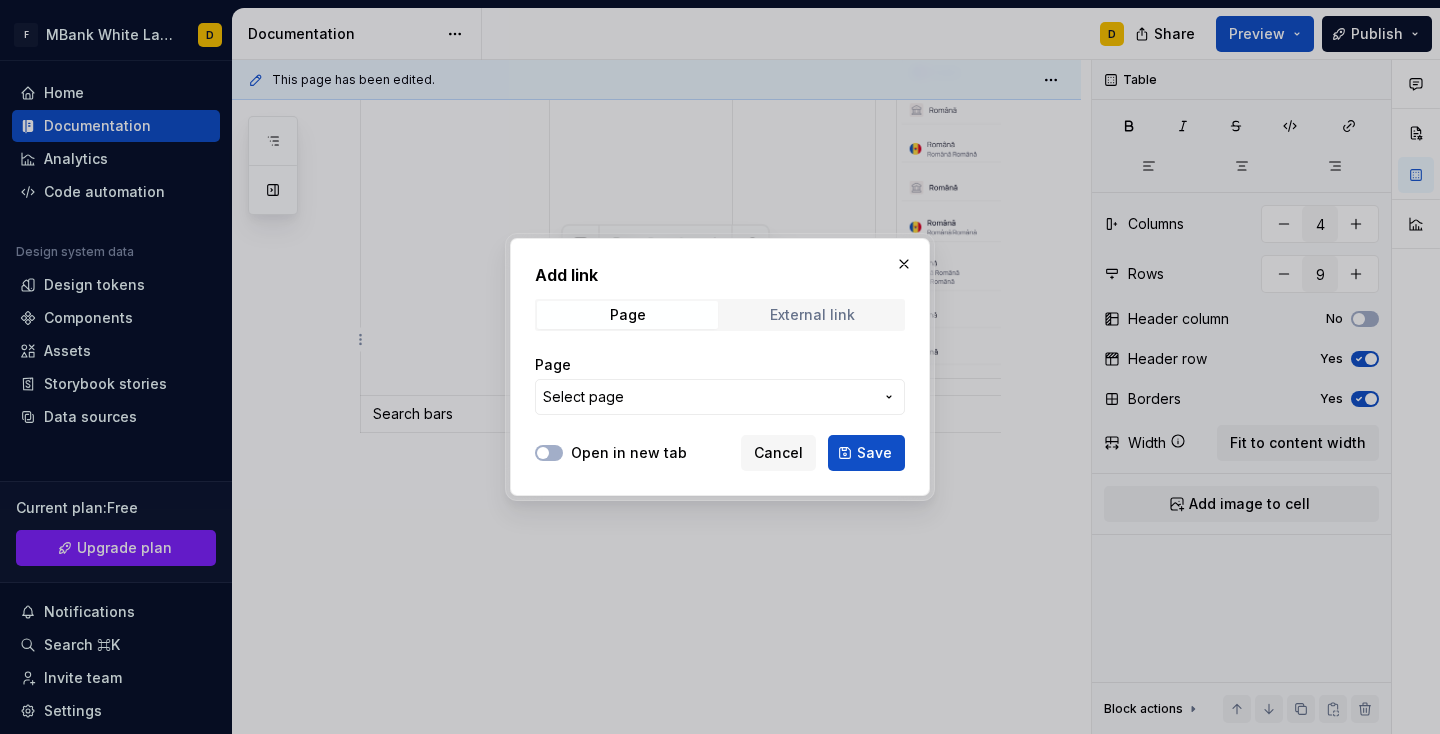 click on "External link" at bounding box center [812, 315] 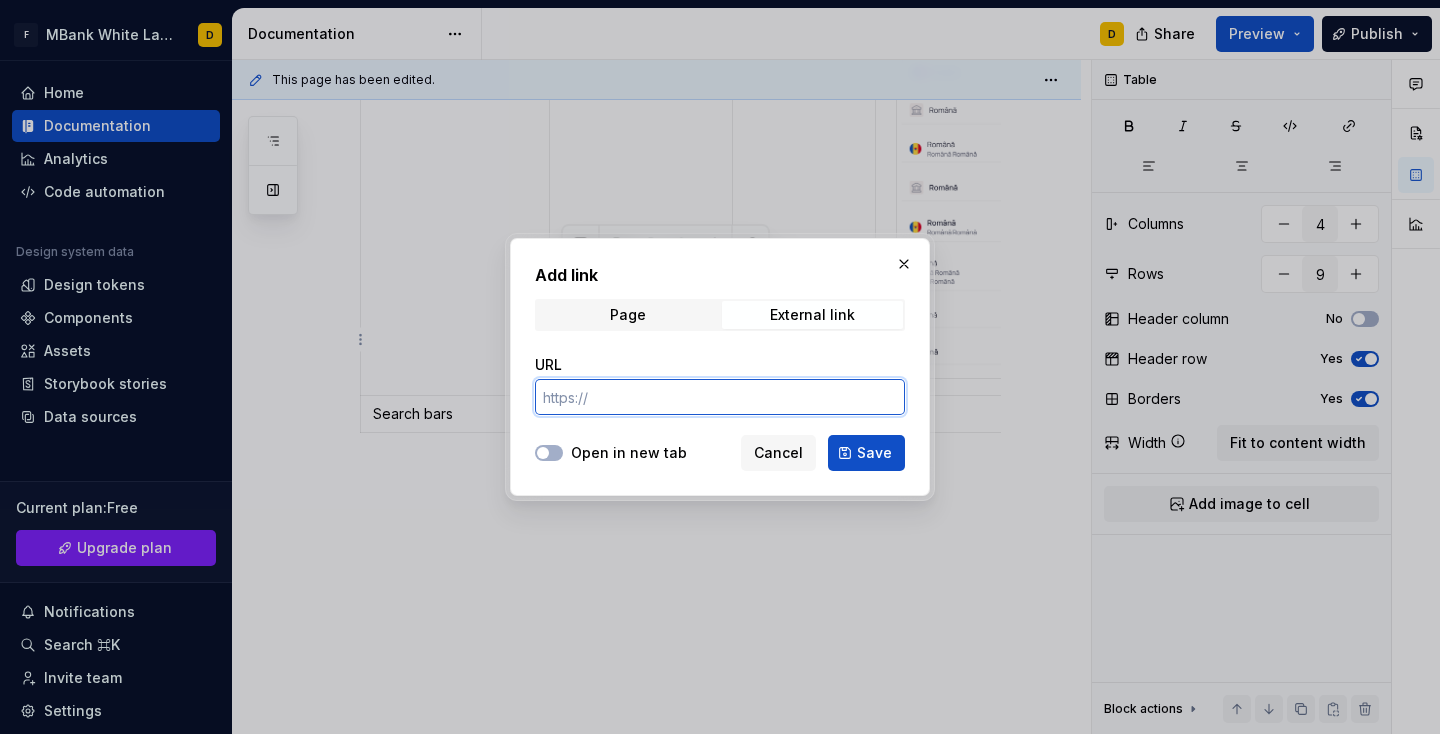 click on "URL" at bounding box center [720, 397] 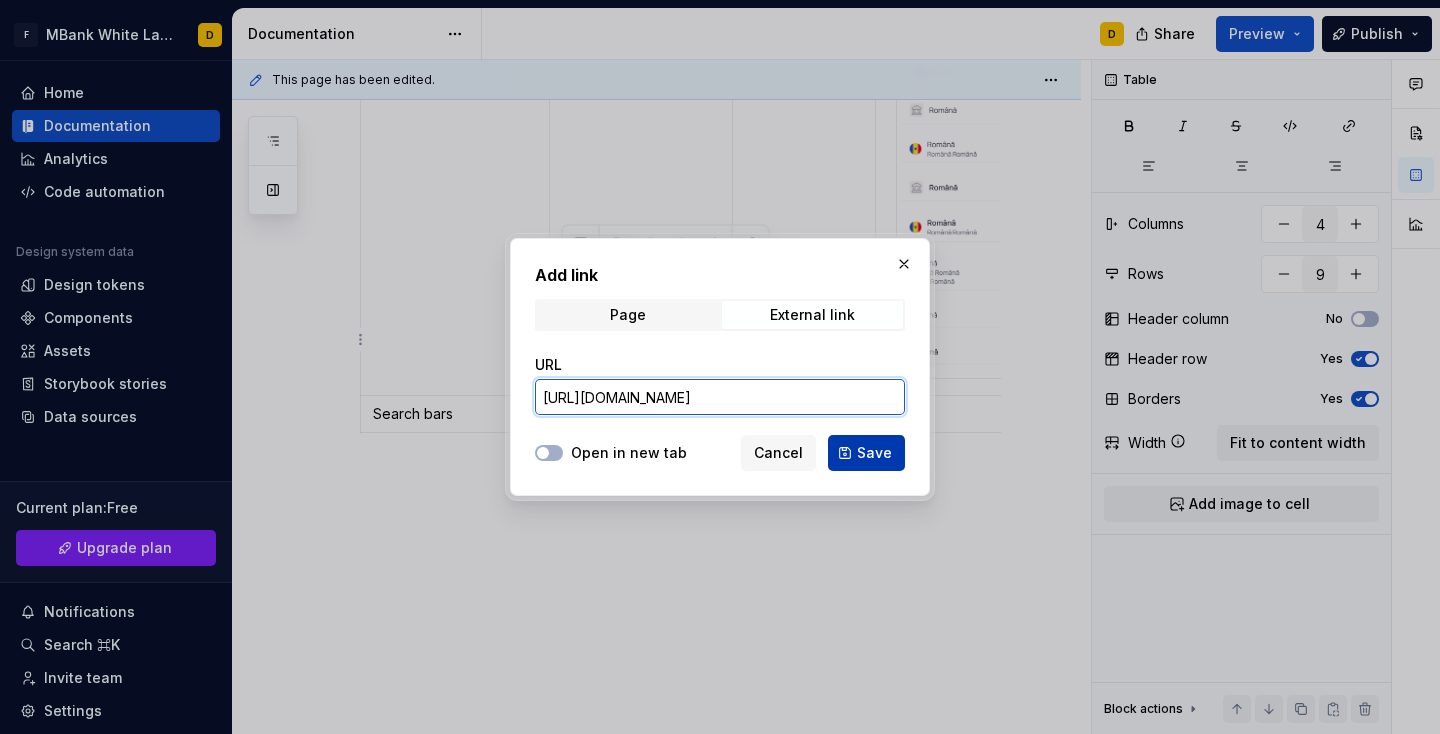 type on "[URL][DOMAIN_NAME]" 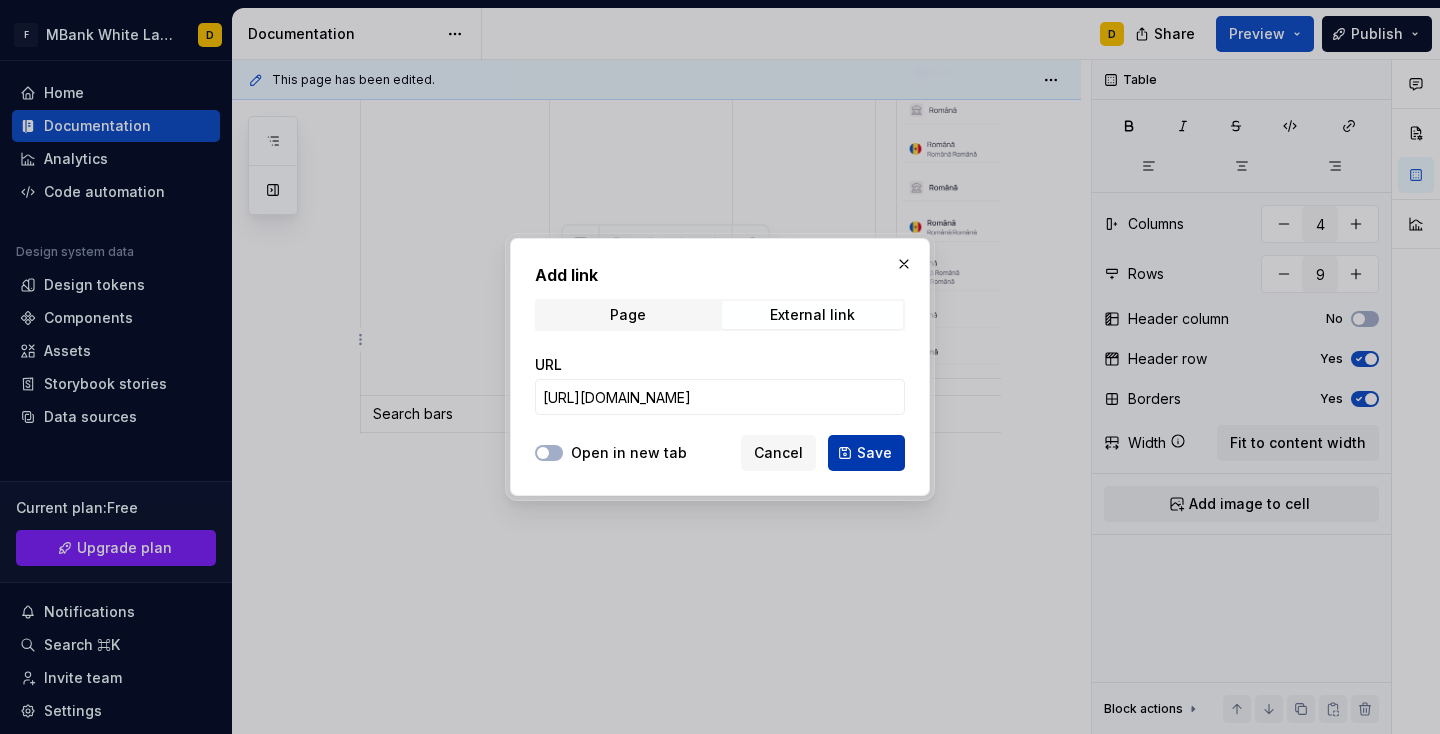 click on "Save" at bounding box center (874, 453) 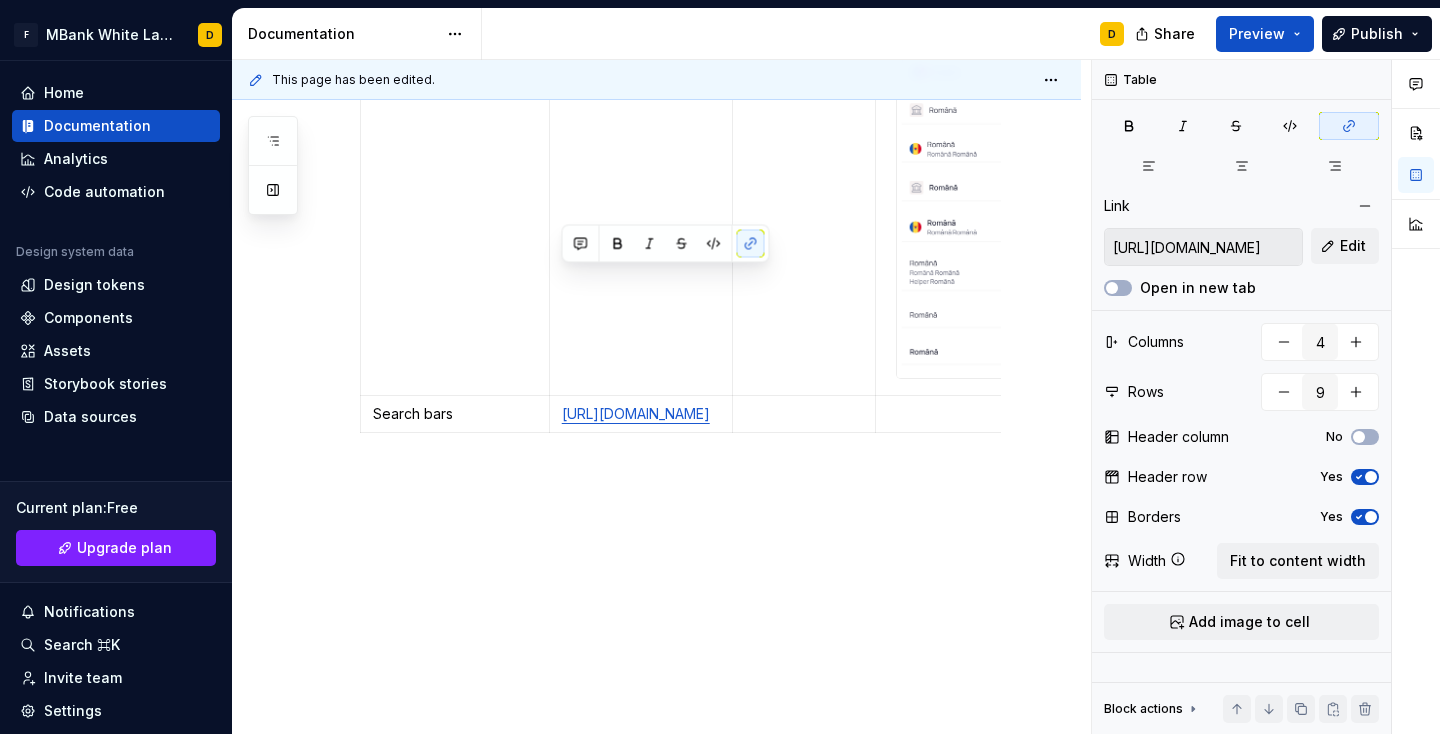 scroll, scrollTop: 3135, scrollLeft: 0, axis: vertical 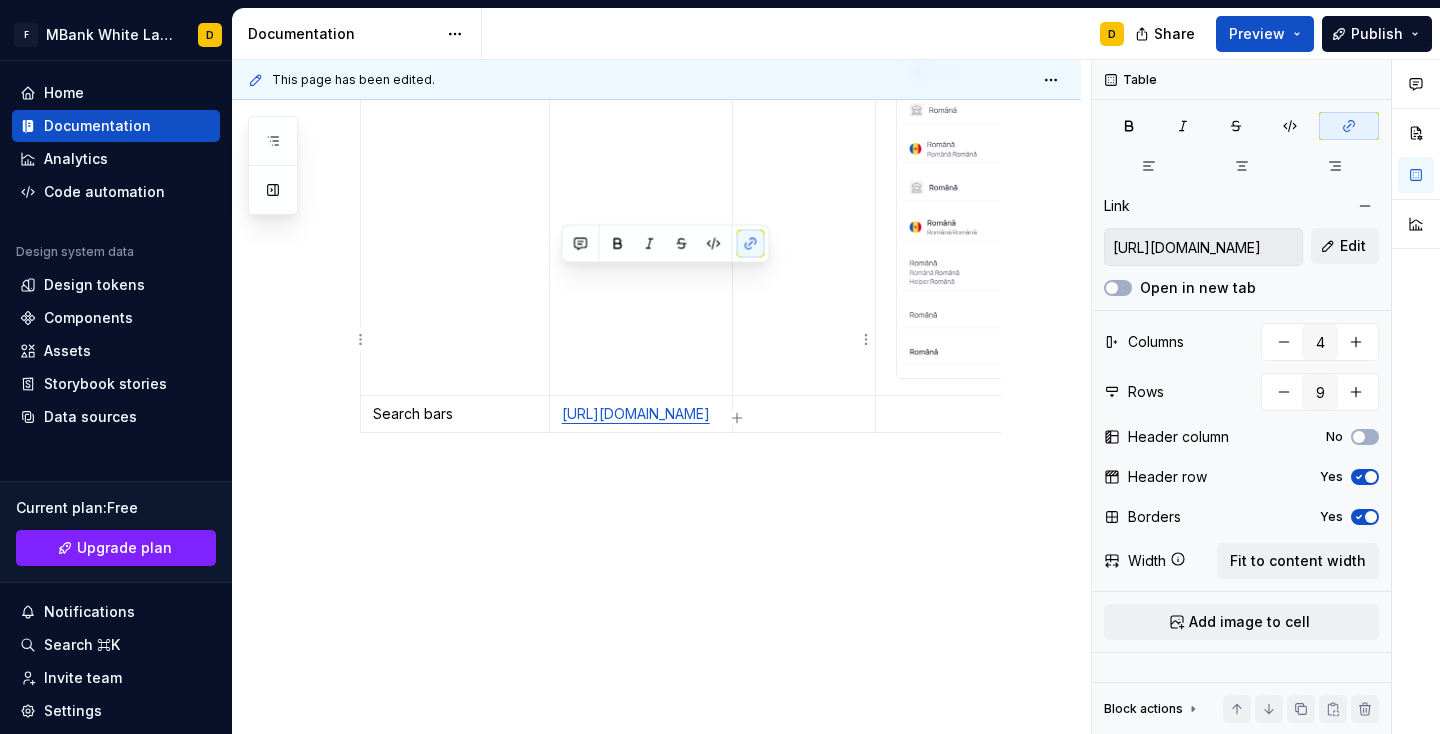 click at bounding box center (804, 414) 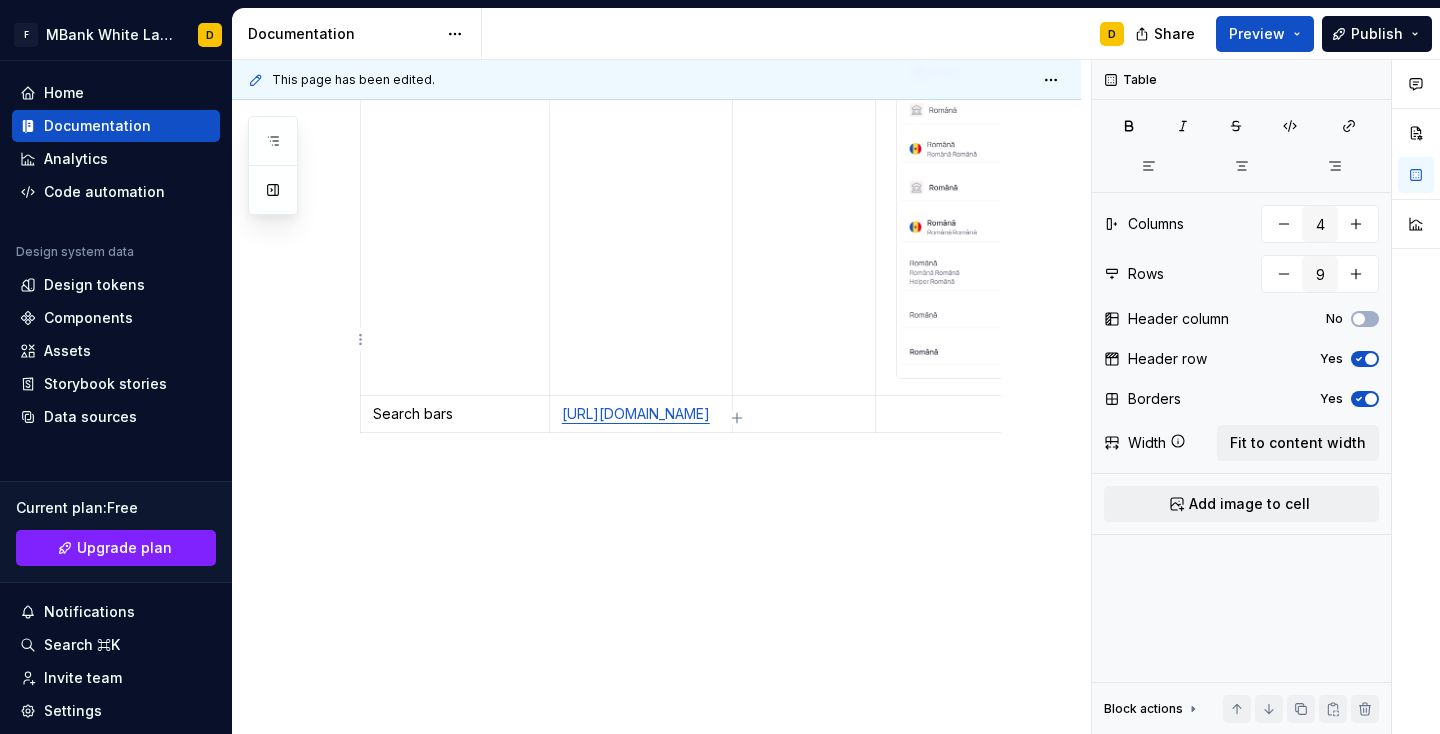 click at bounding box center (995, 414) 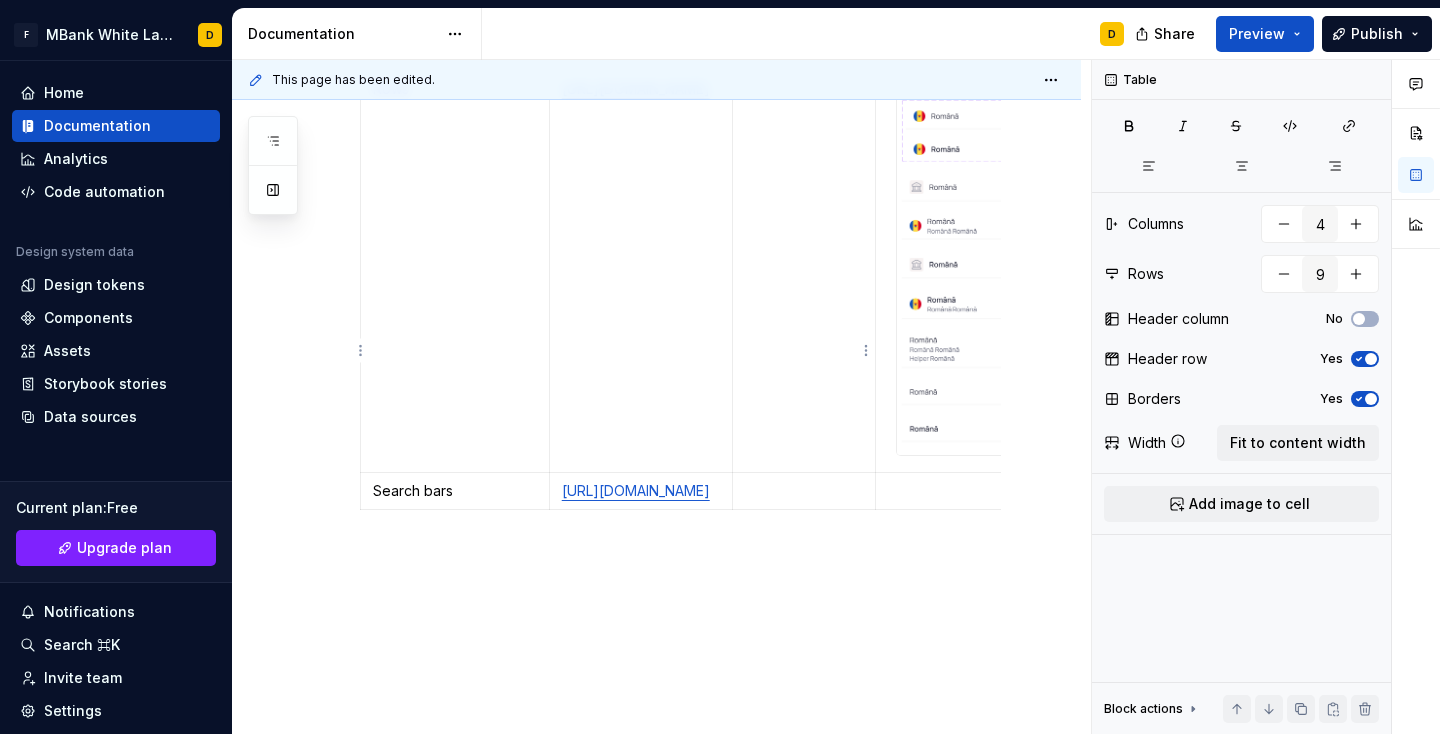 scroll, scrollTop: 3135, scrollLeft: 0, axis: vertical 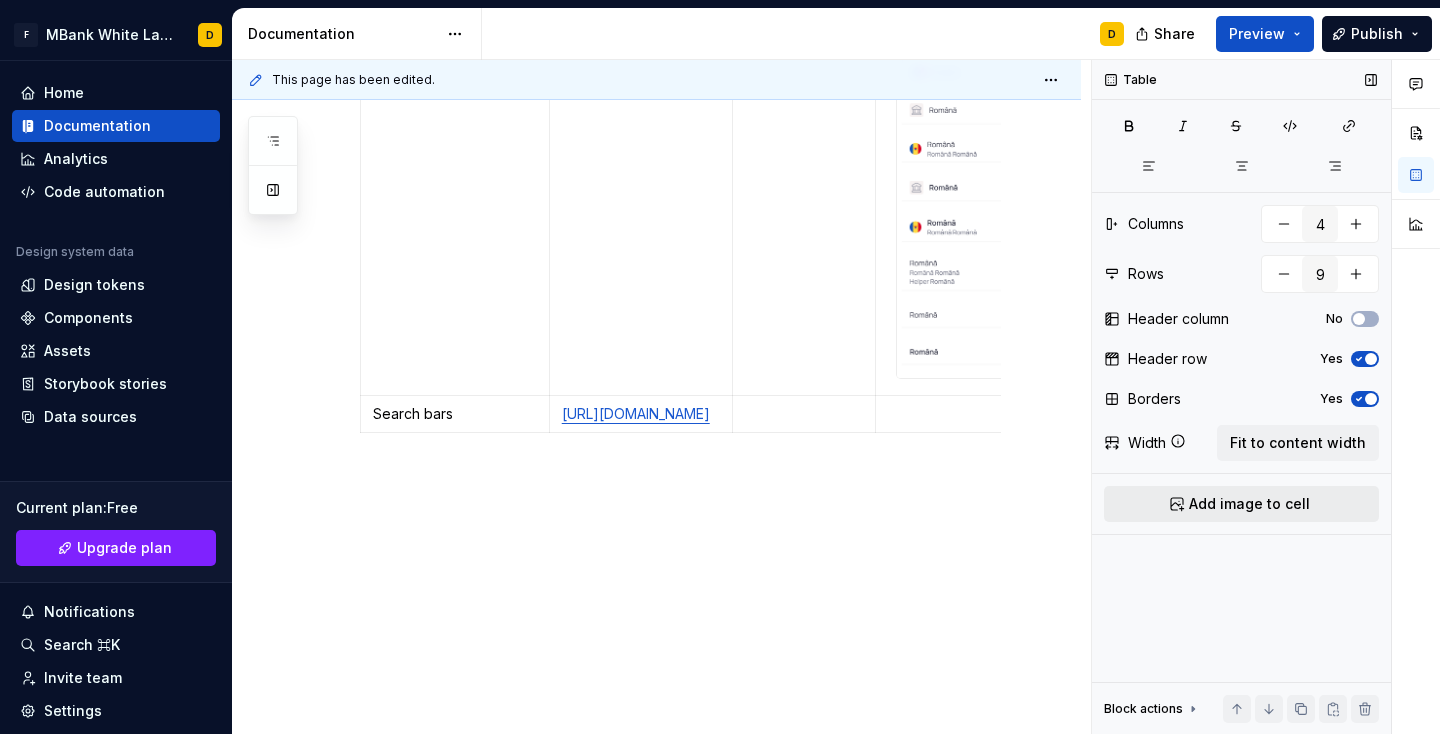 click on "Add image to cell" at bounding box center [1241, 504] 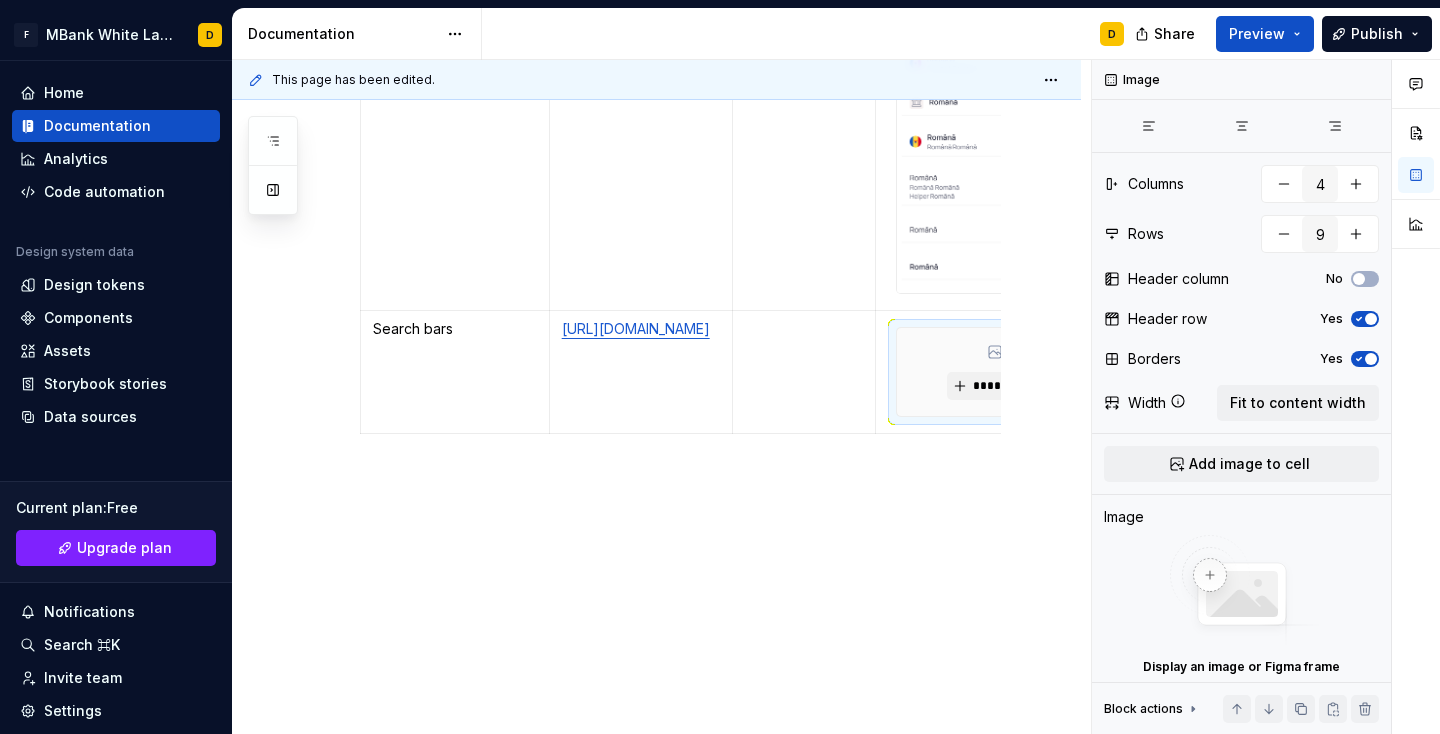 scroll, scrollTop: 3136, scrollLeft: 0, axis: vertical 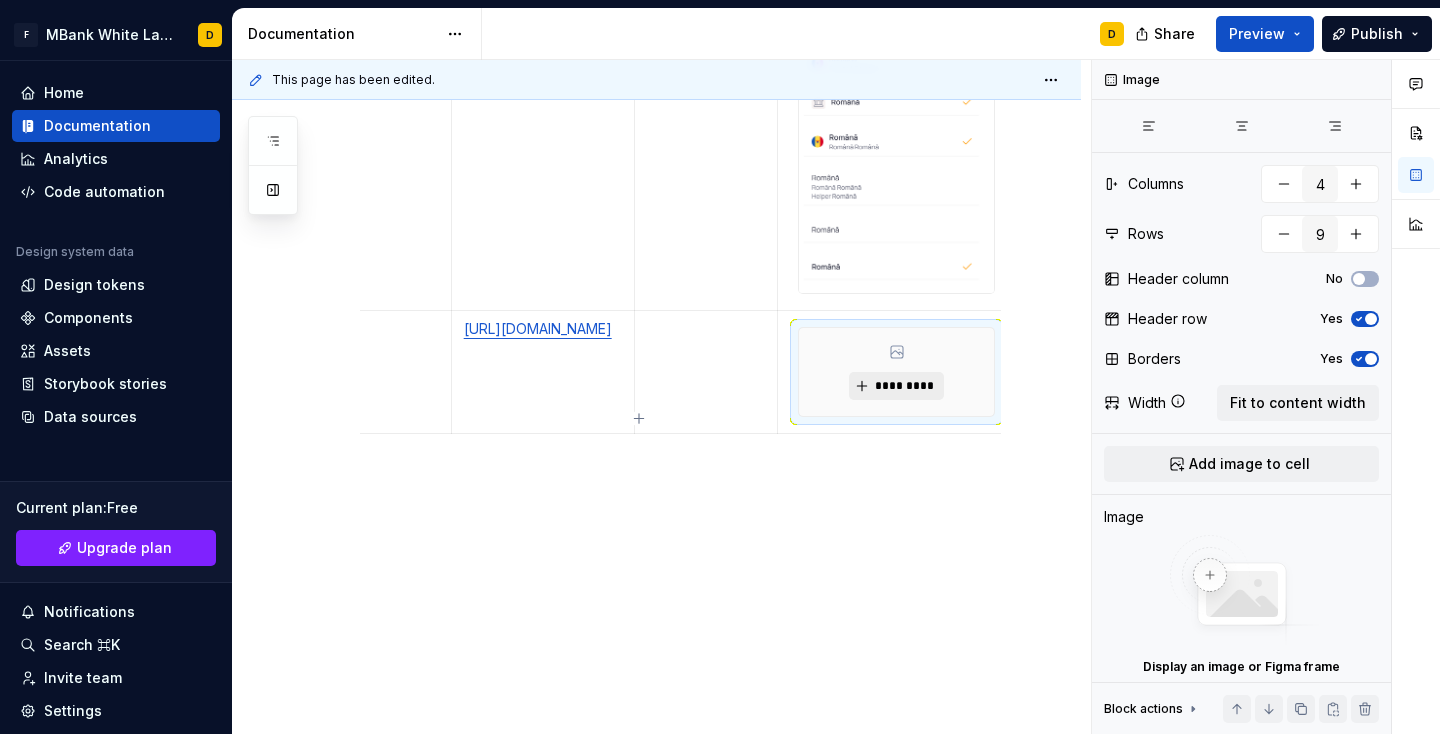 click on "*********" at bounding box center (896, 386) 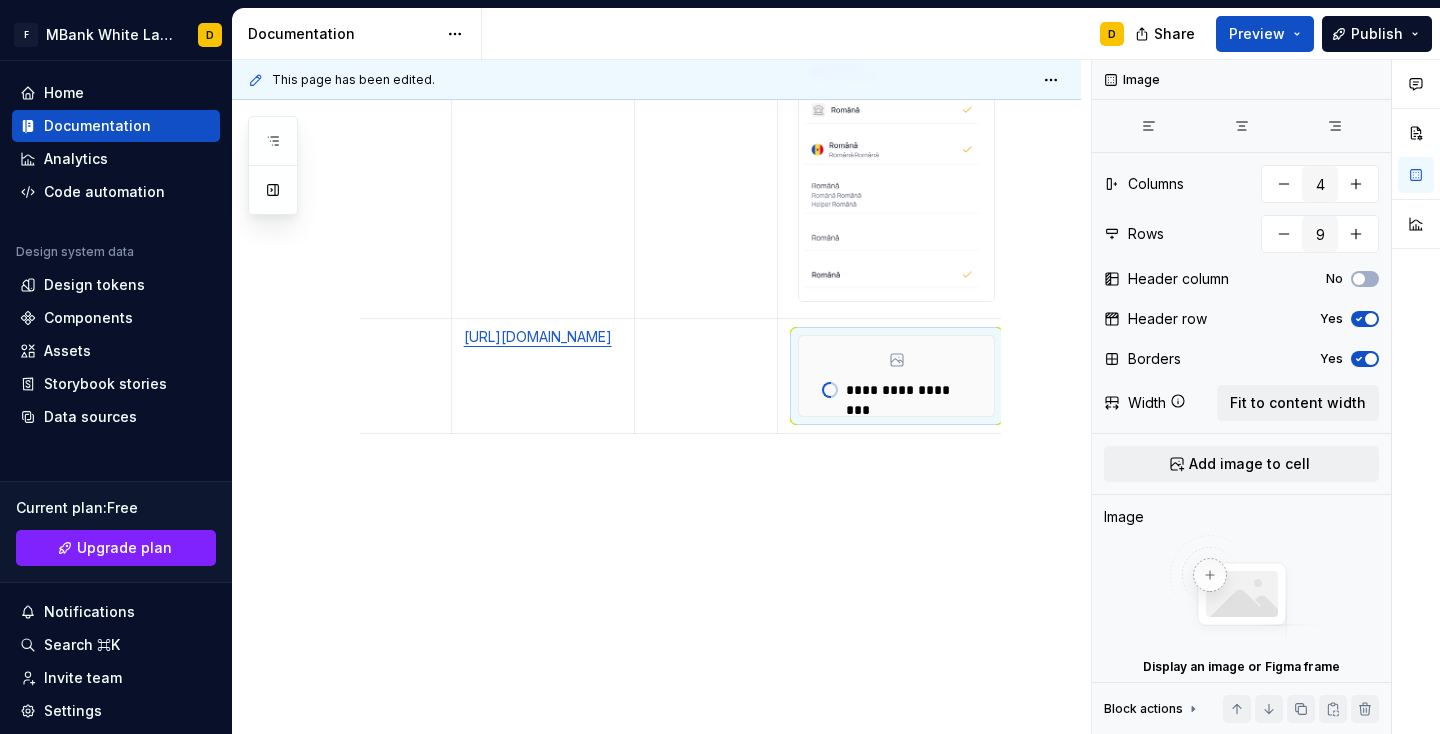 scroll, scrollTop: 3135, scrollLeft: 0, axis: vertical 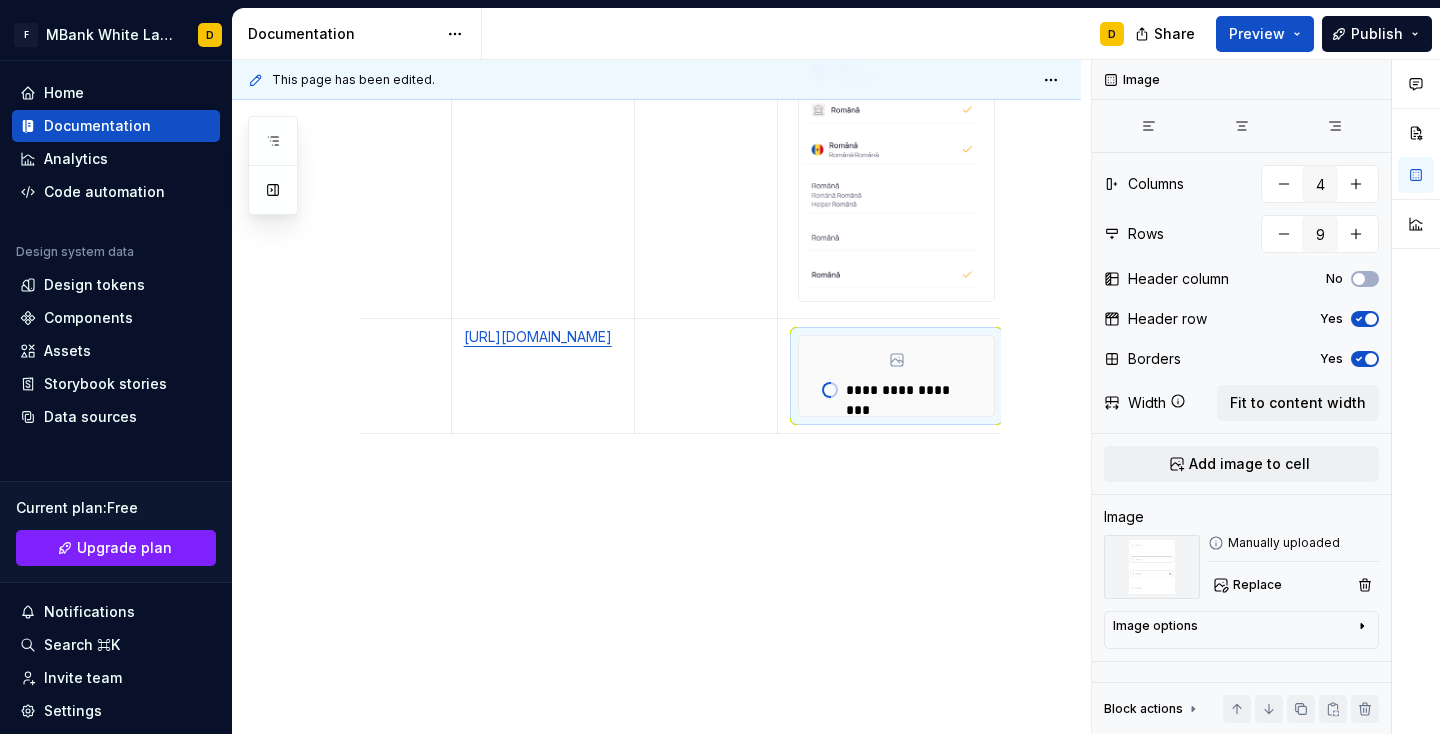 type on "*" 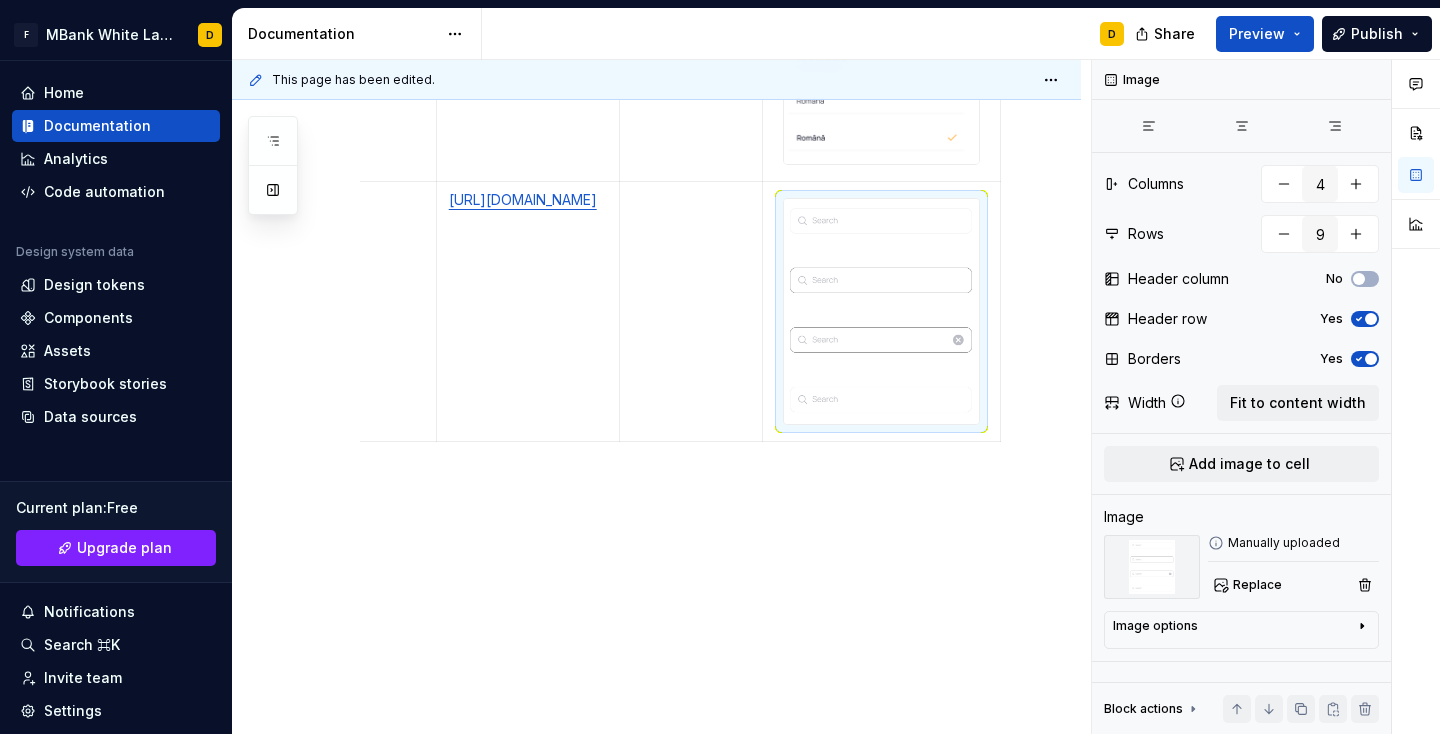 scroll, scrollTop: 0, scrollLeft: 0, axis: both 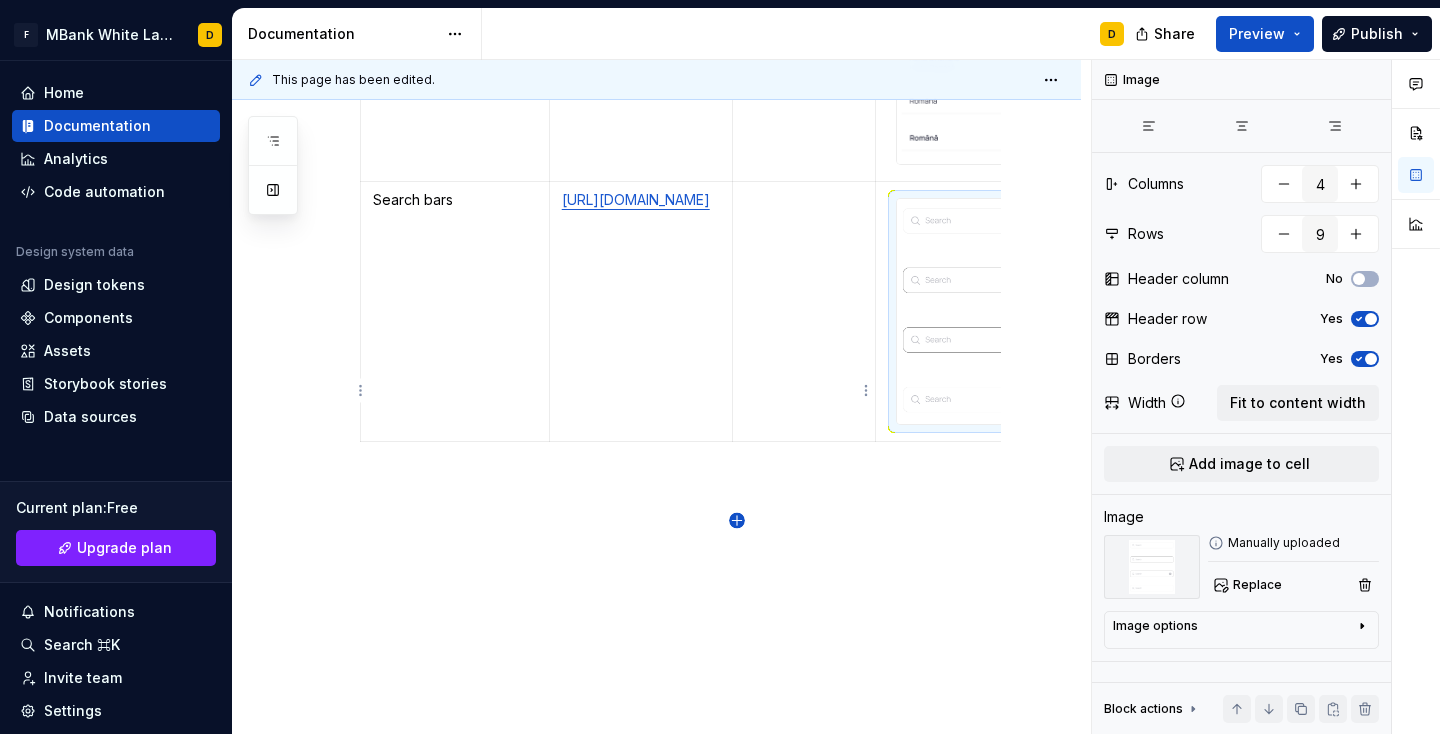 click 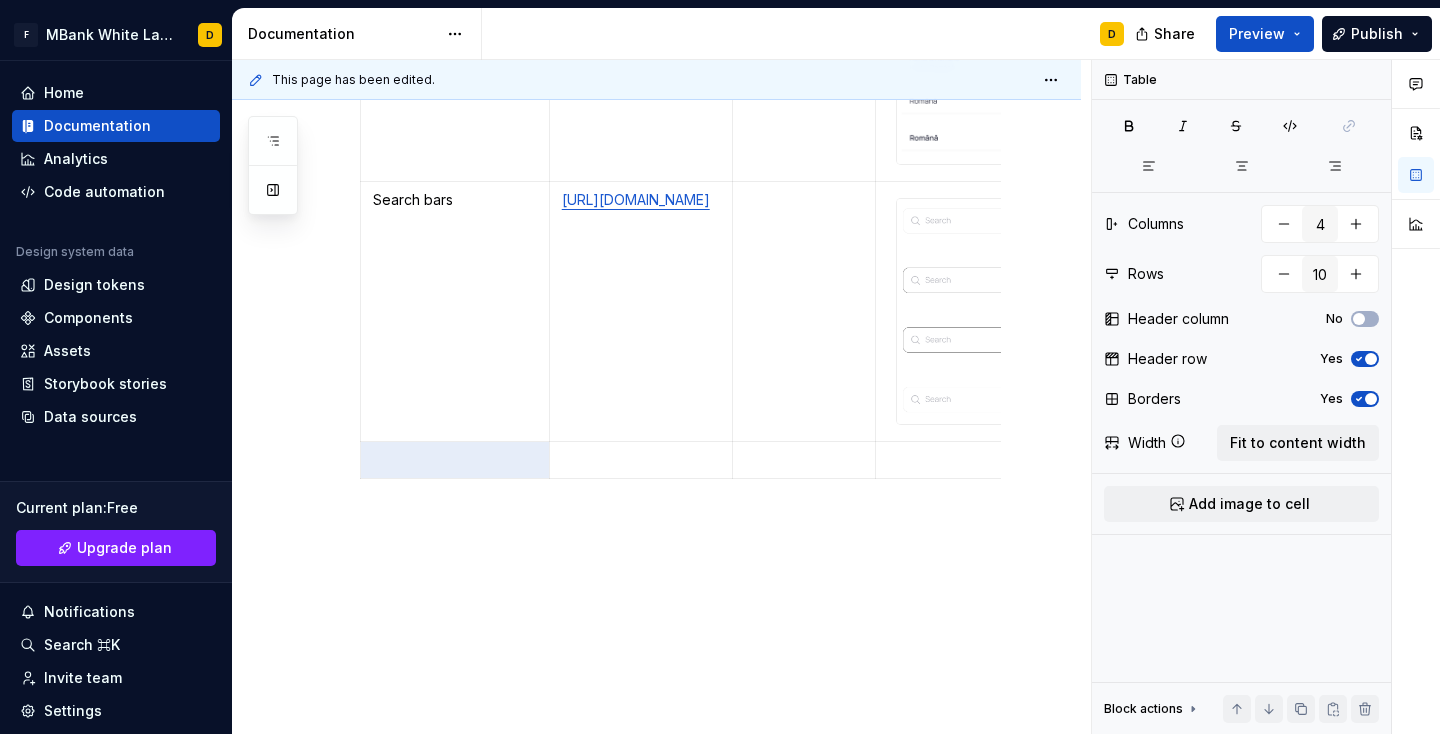 click at bounding box center [804, 459] 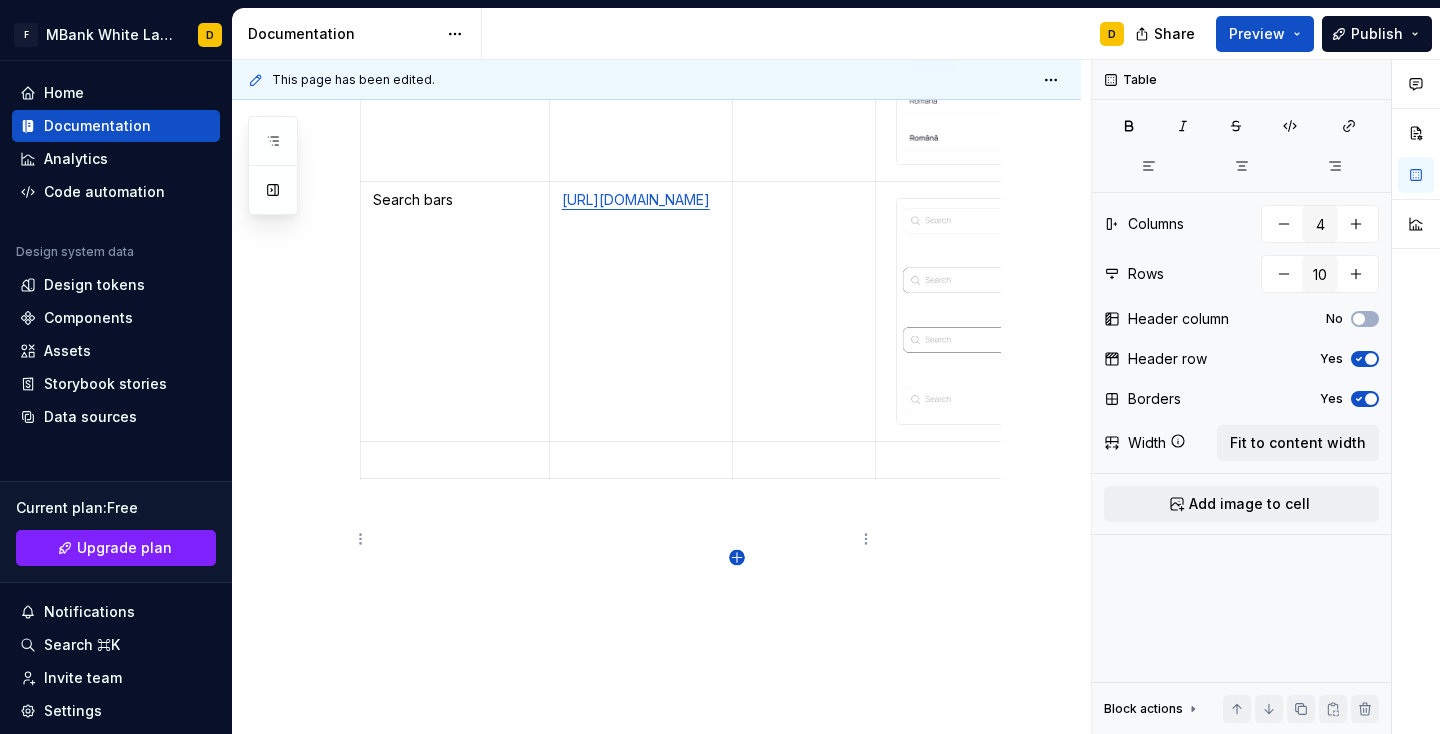 click 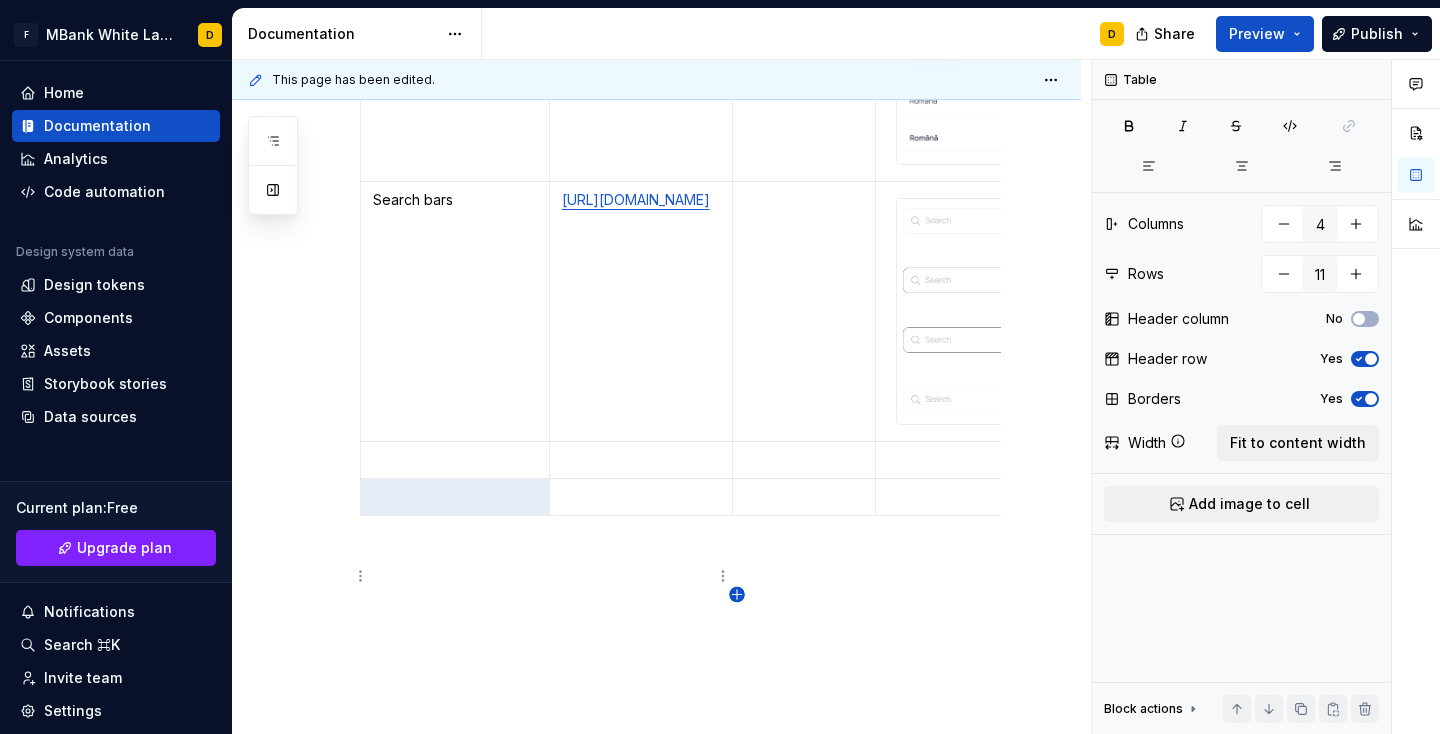 click 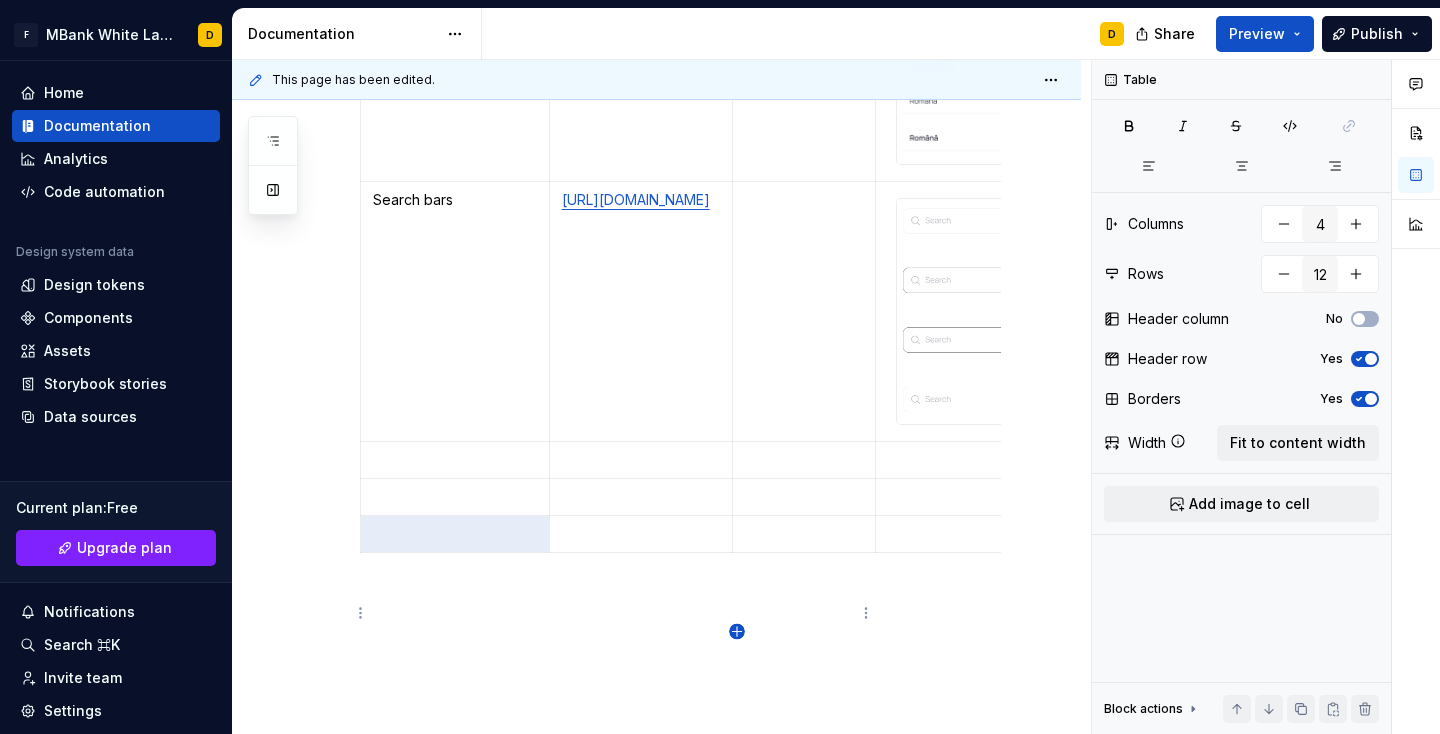 click 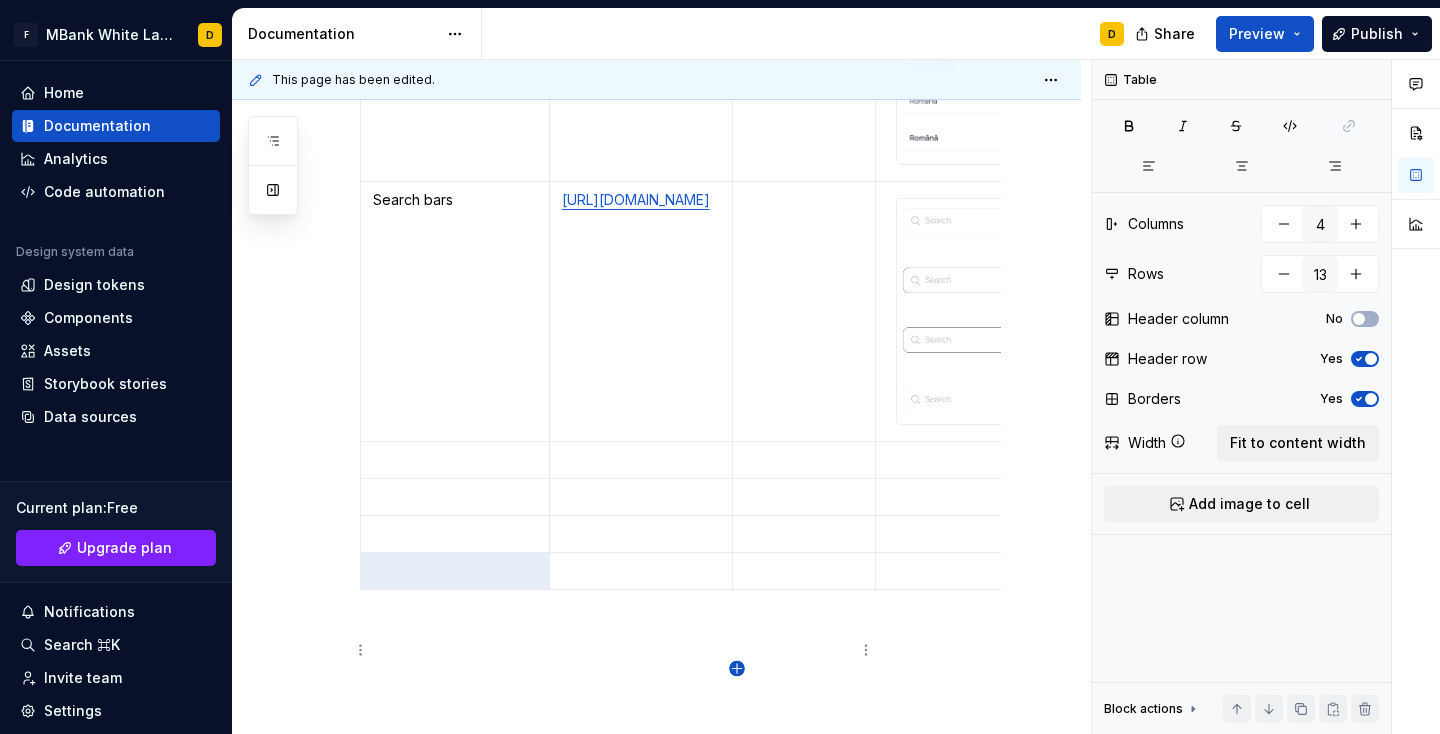 click 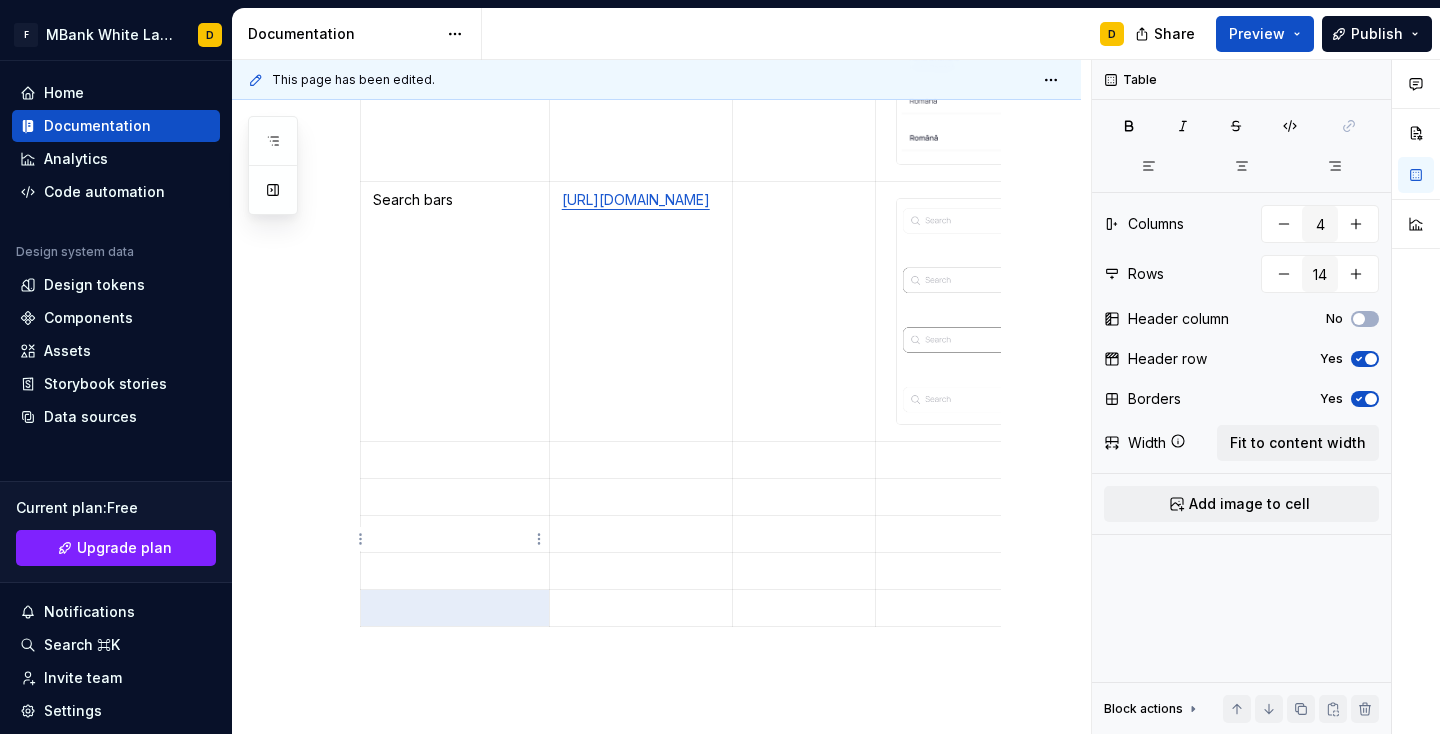 click at bounding box center [455, 459] 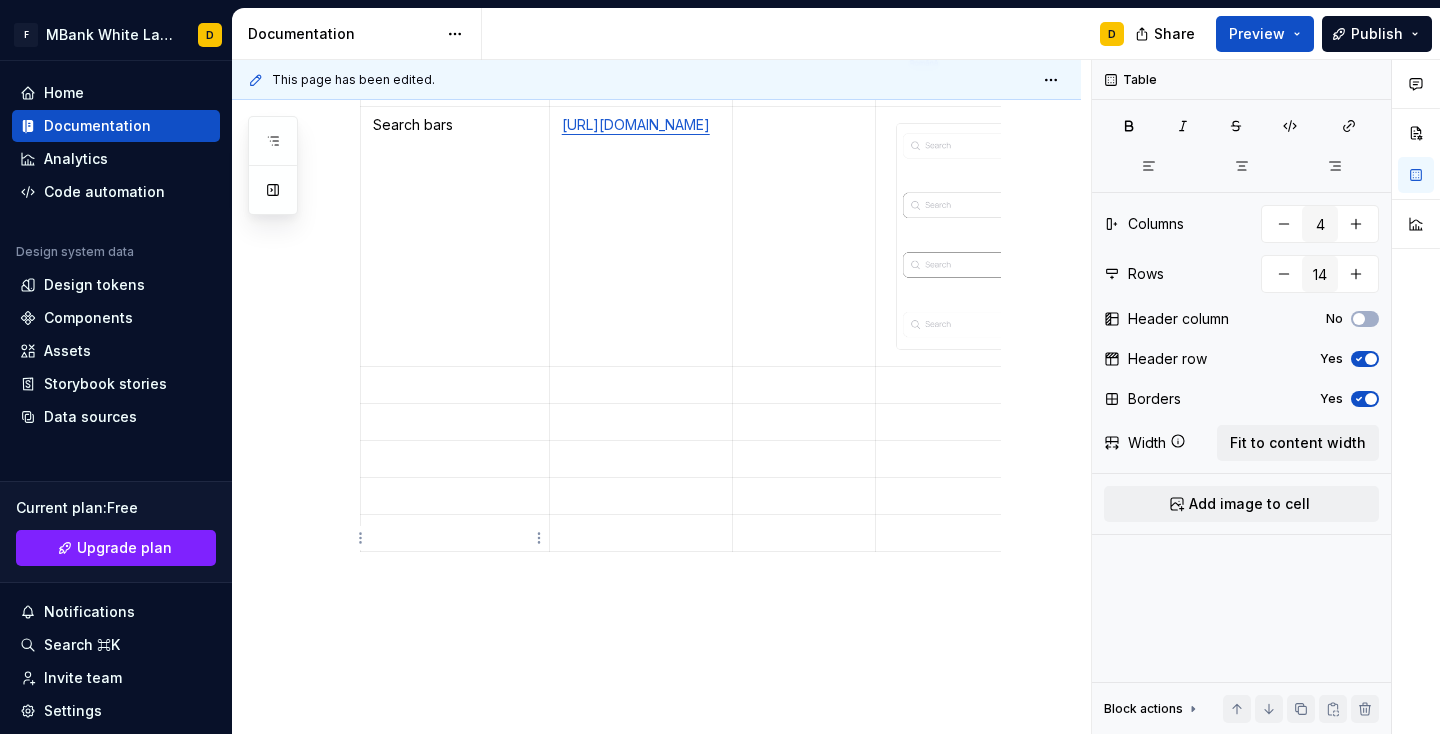 scroll, scrollTop: 3237, scrollLeft: 0, axis: vertical 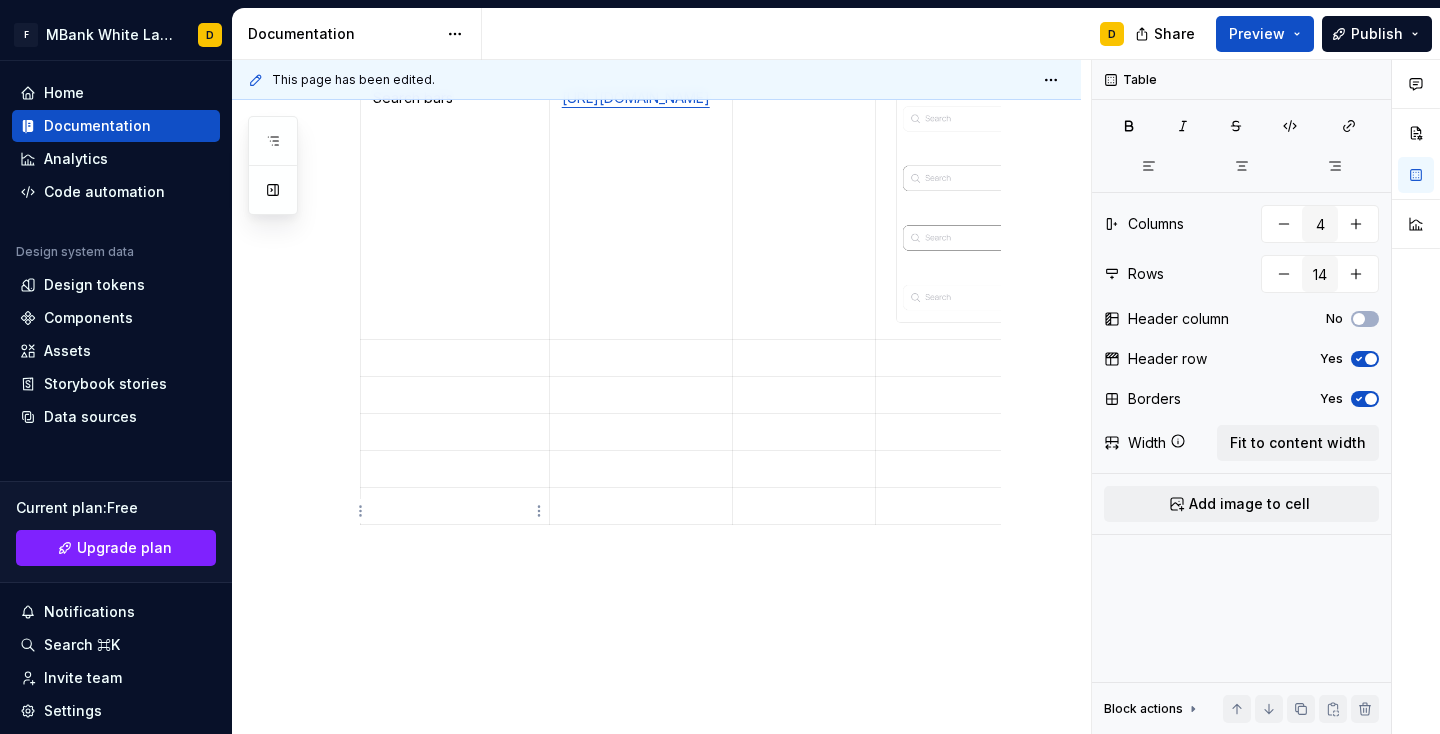 type on "*" 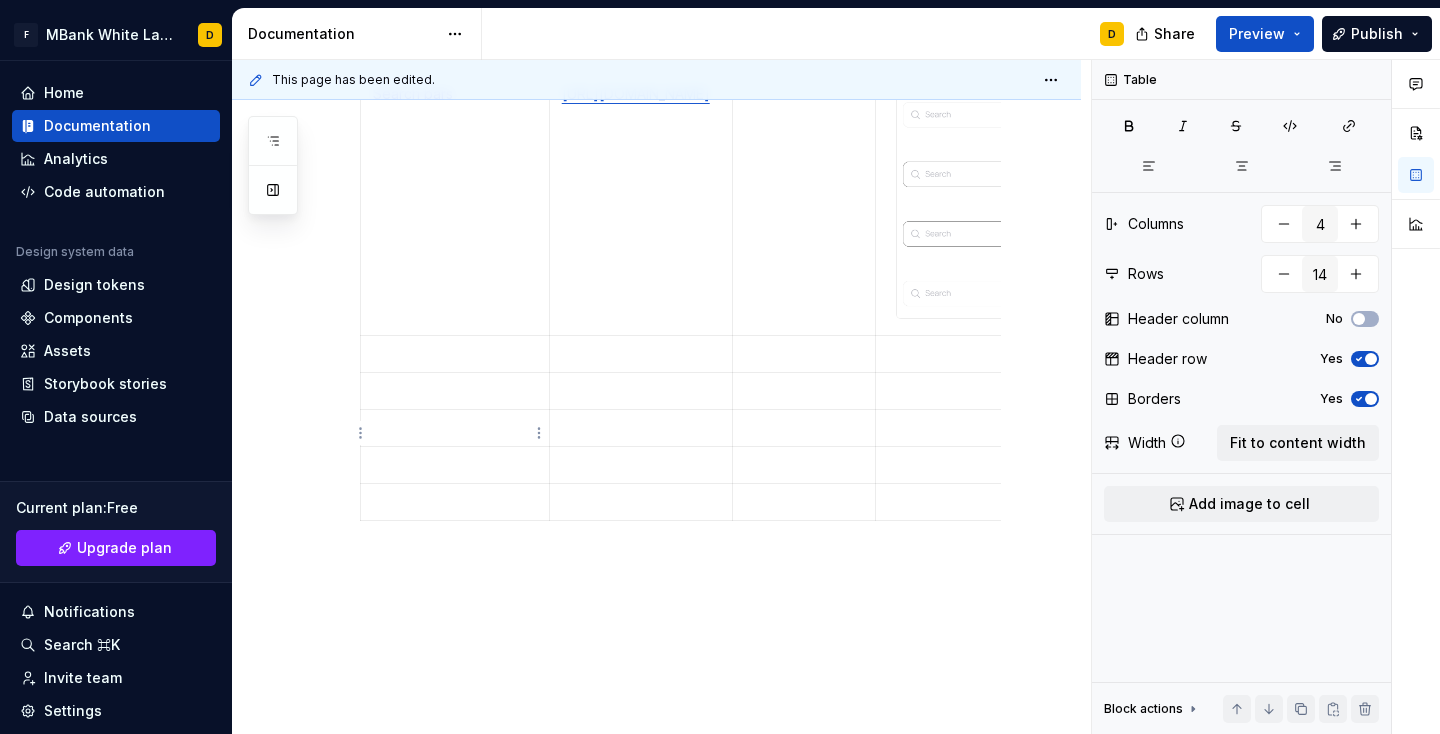 click at bounding box center [455, 354] 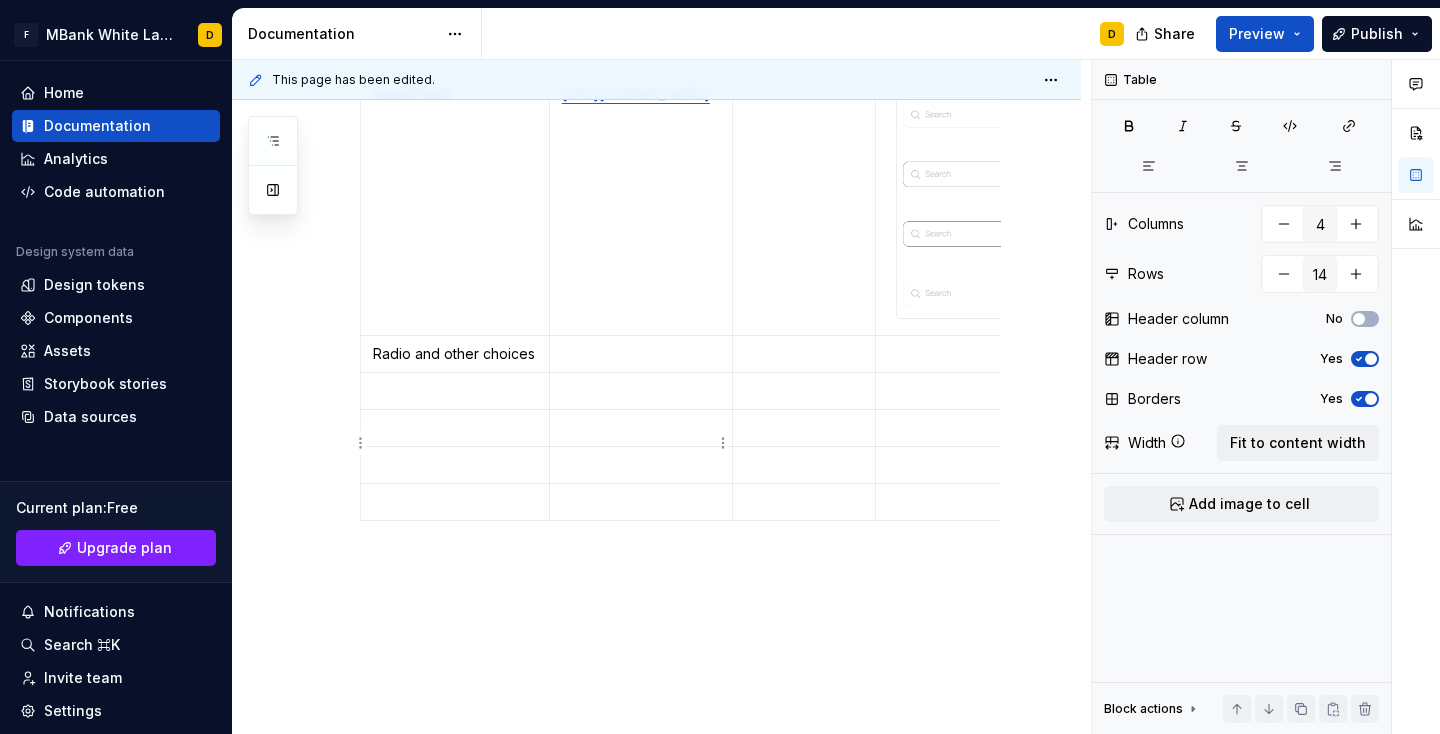 click at bounding box center [641, 354] 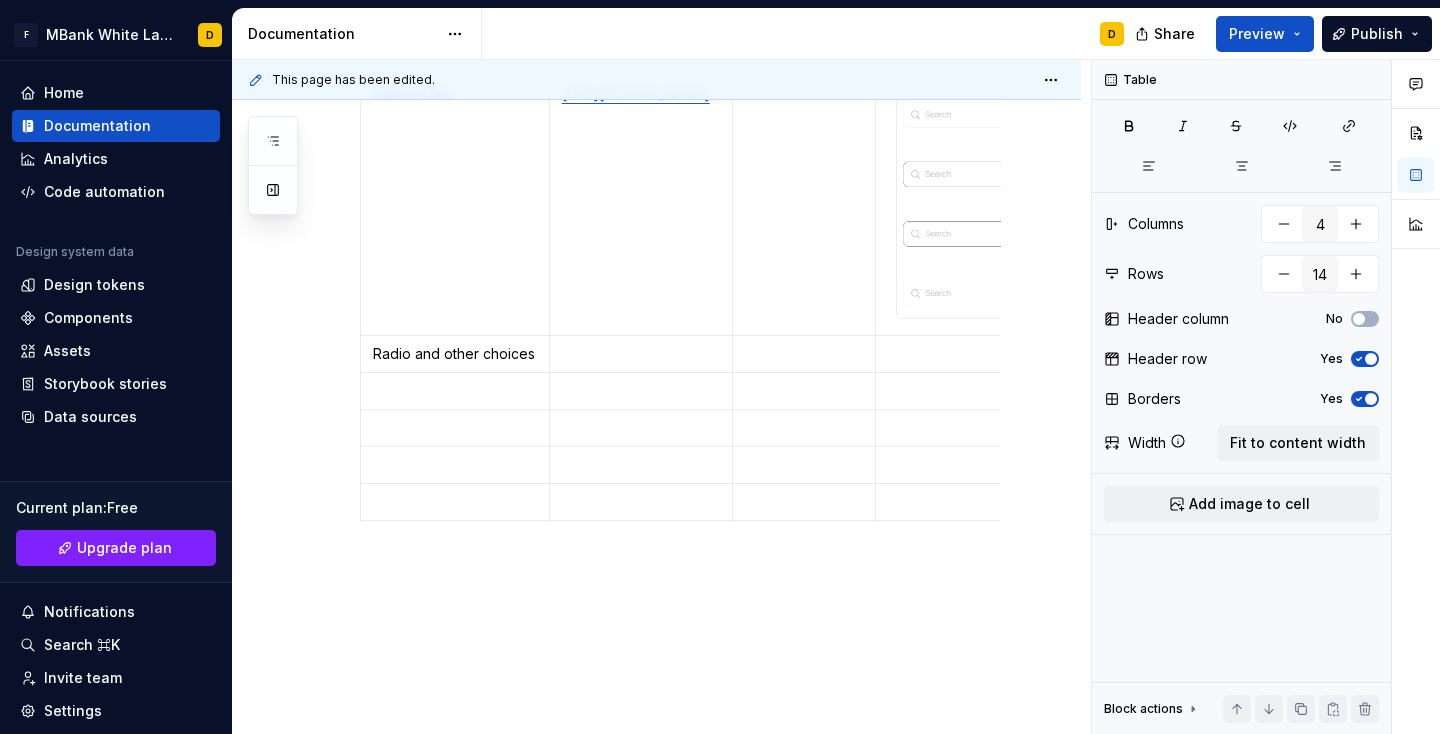 click at bounding box center (641, 354) 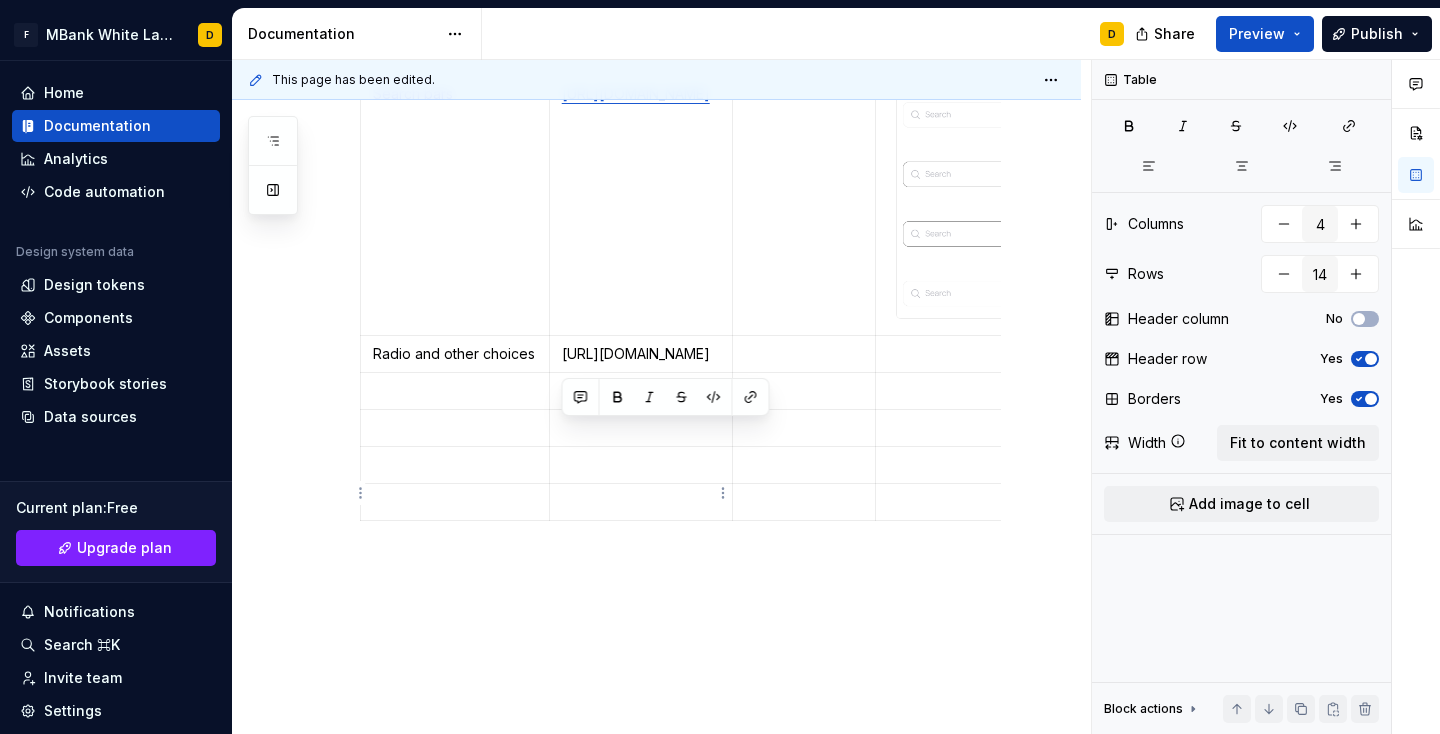 drag, startPoint x: 619, startPoint y: 566, endPoint x: 554, endPoint y: 434, distance: 147.13599 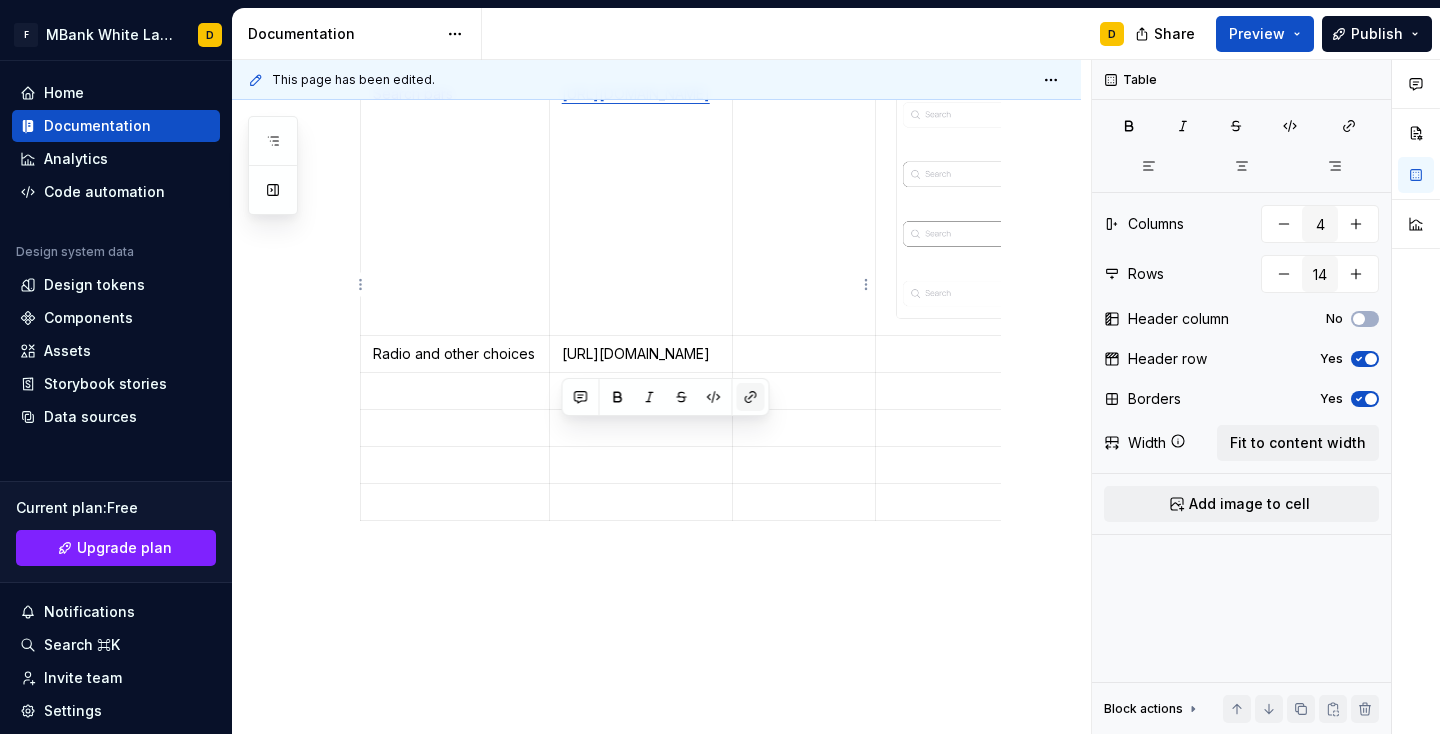 click at bounding box center [751, 397] 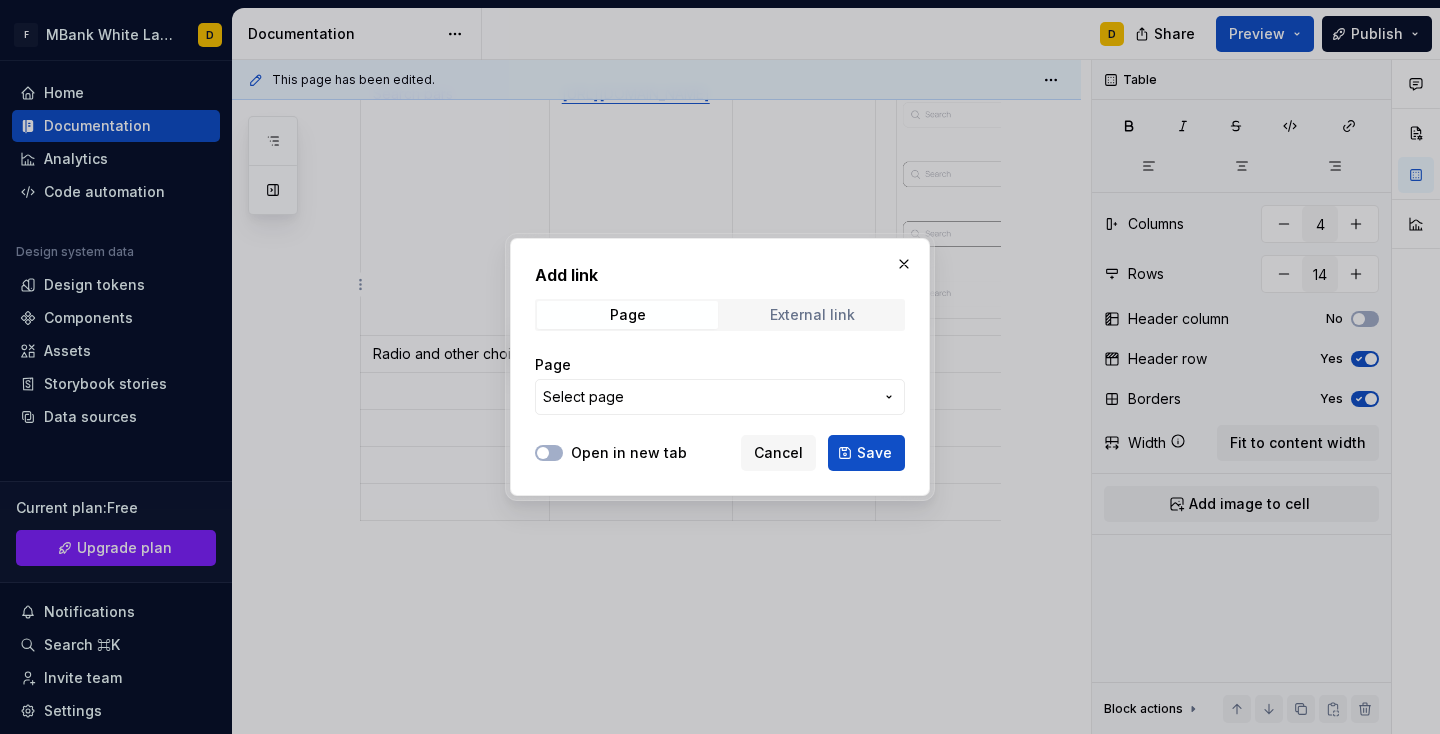 click on "External link" at bounding box center (812, 315) 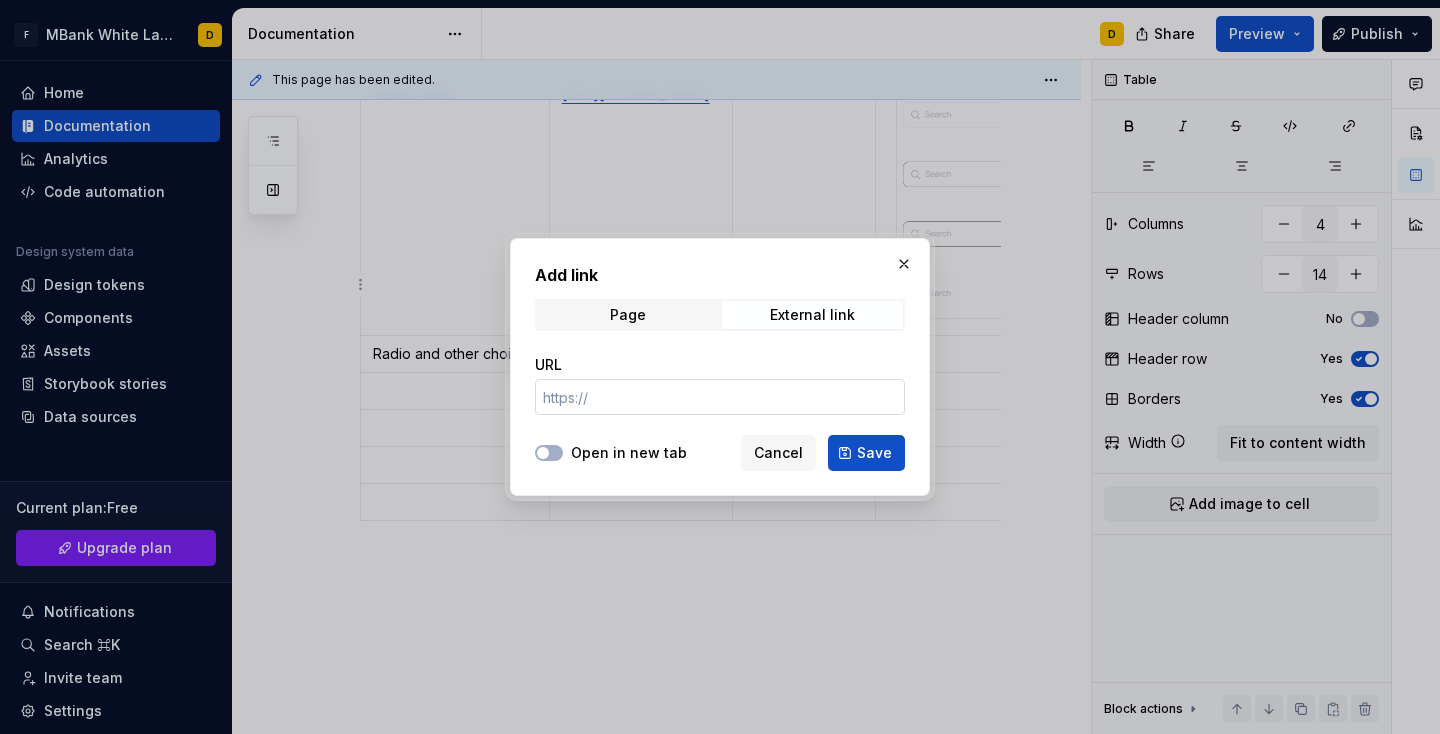 click on "URL" at bounding box center [720, 397] 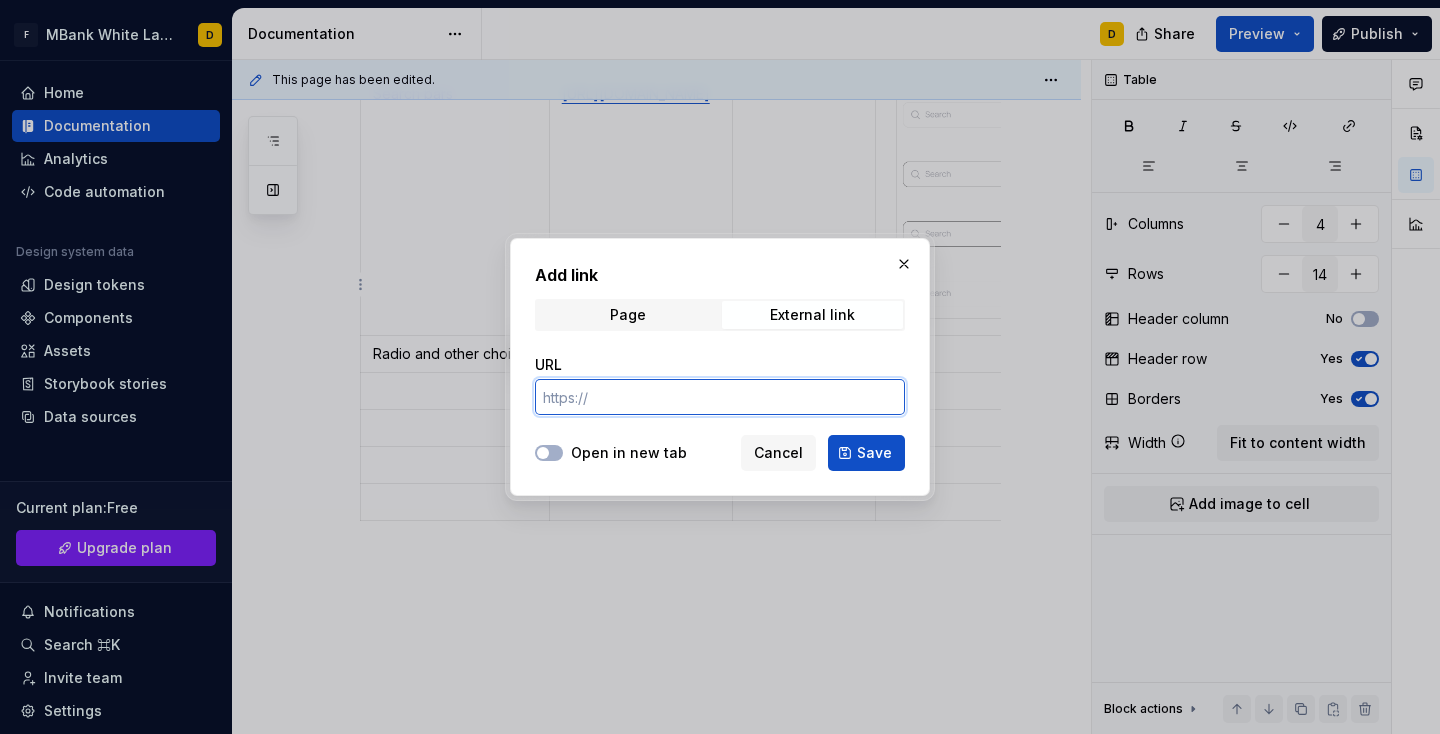 paste on "[URL][DOMAIN_NAME]" 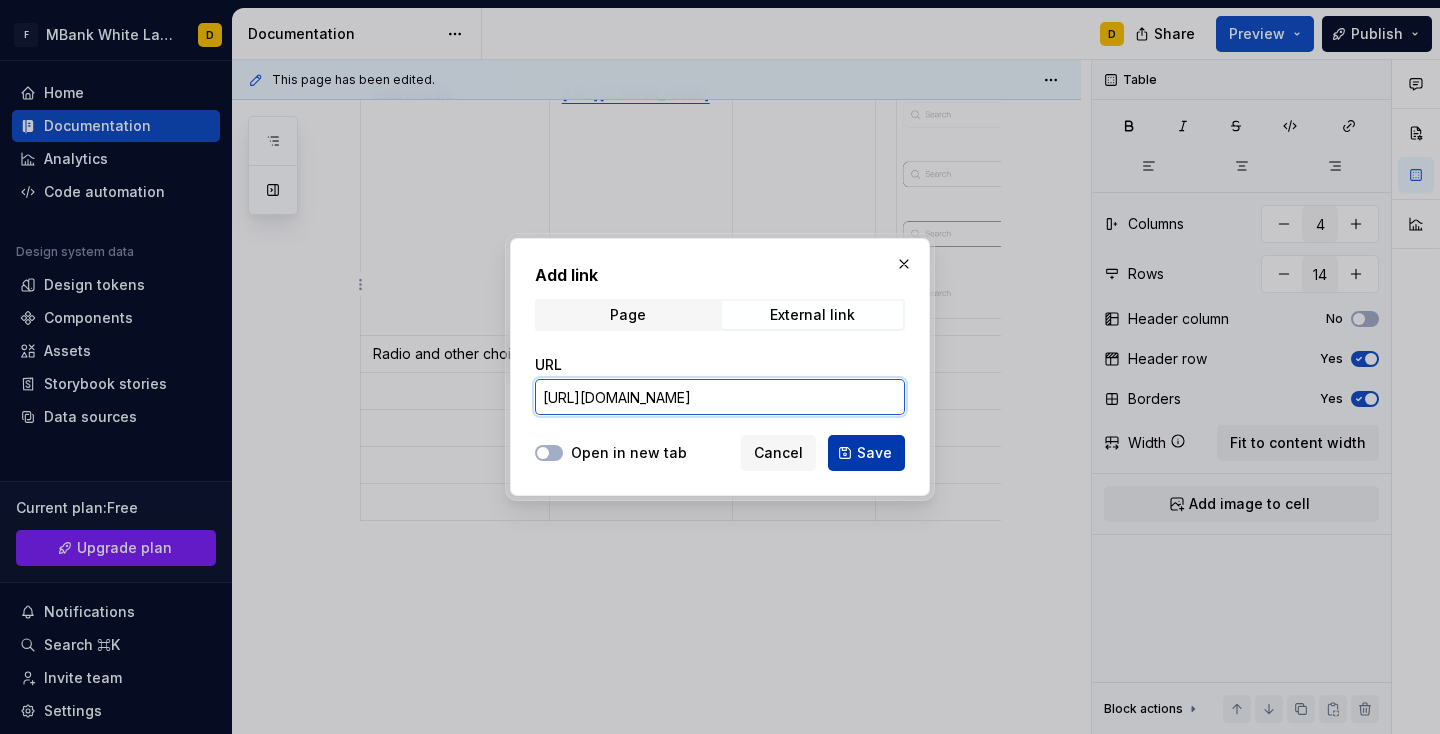type on "[URL][DOMAIN_NAME]" 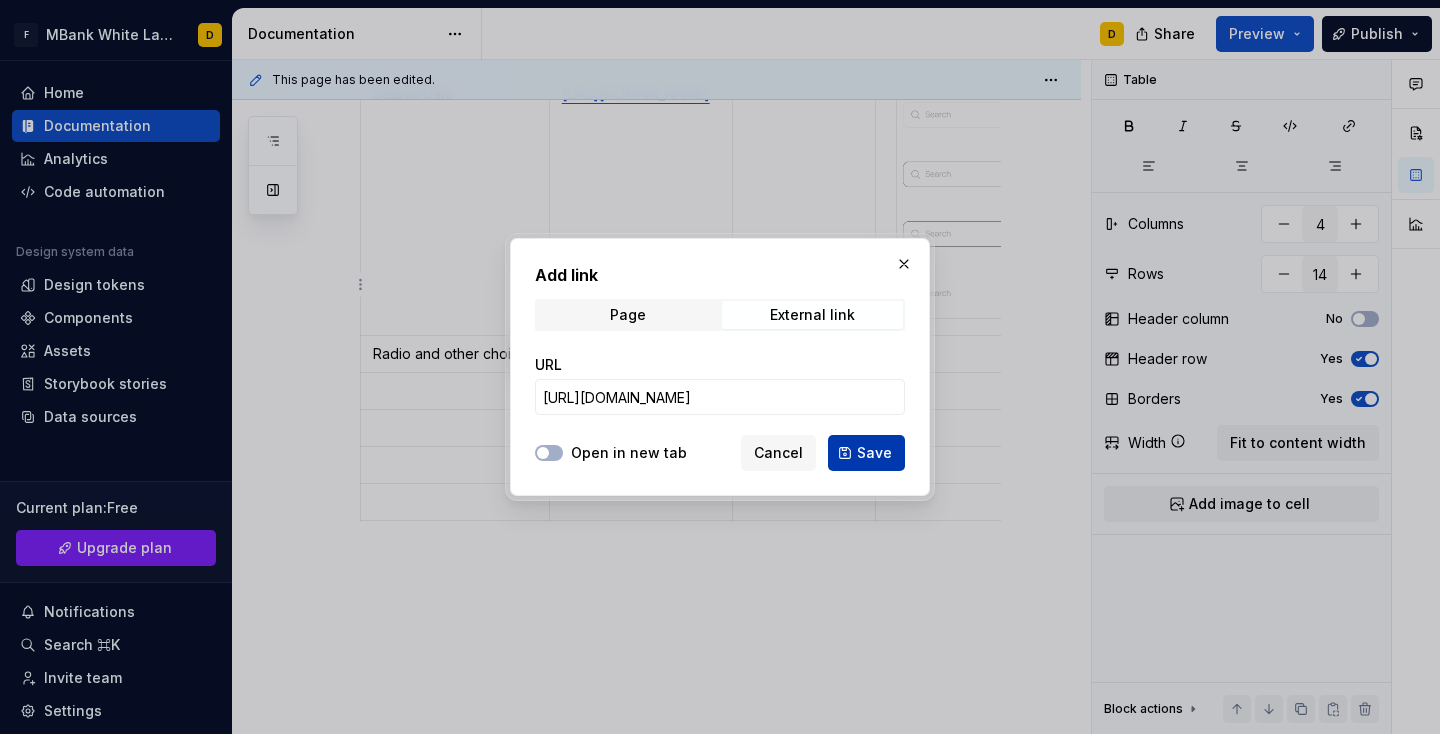click on "Save" at bounding box center (874, 453) 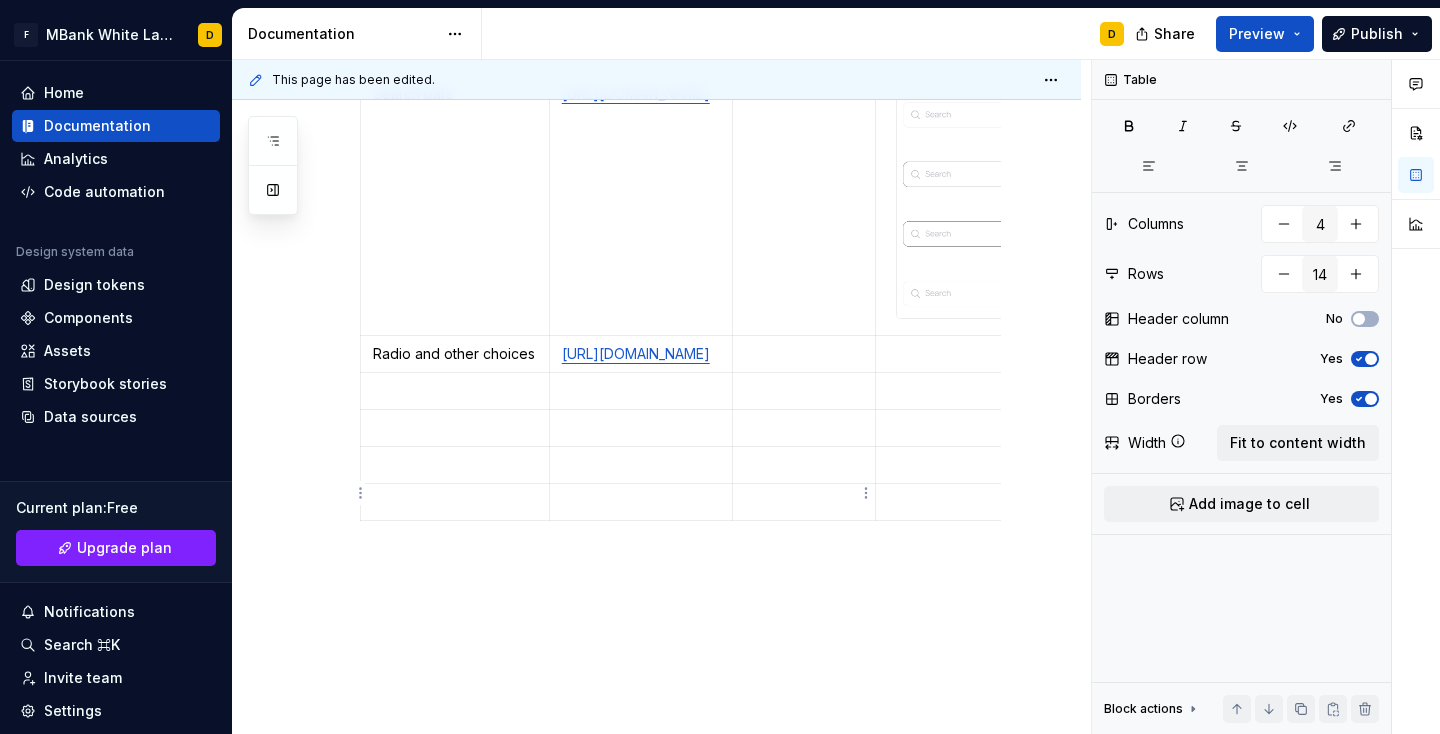 click at bounding box center [804, 353] 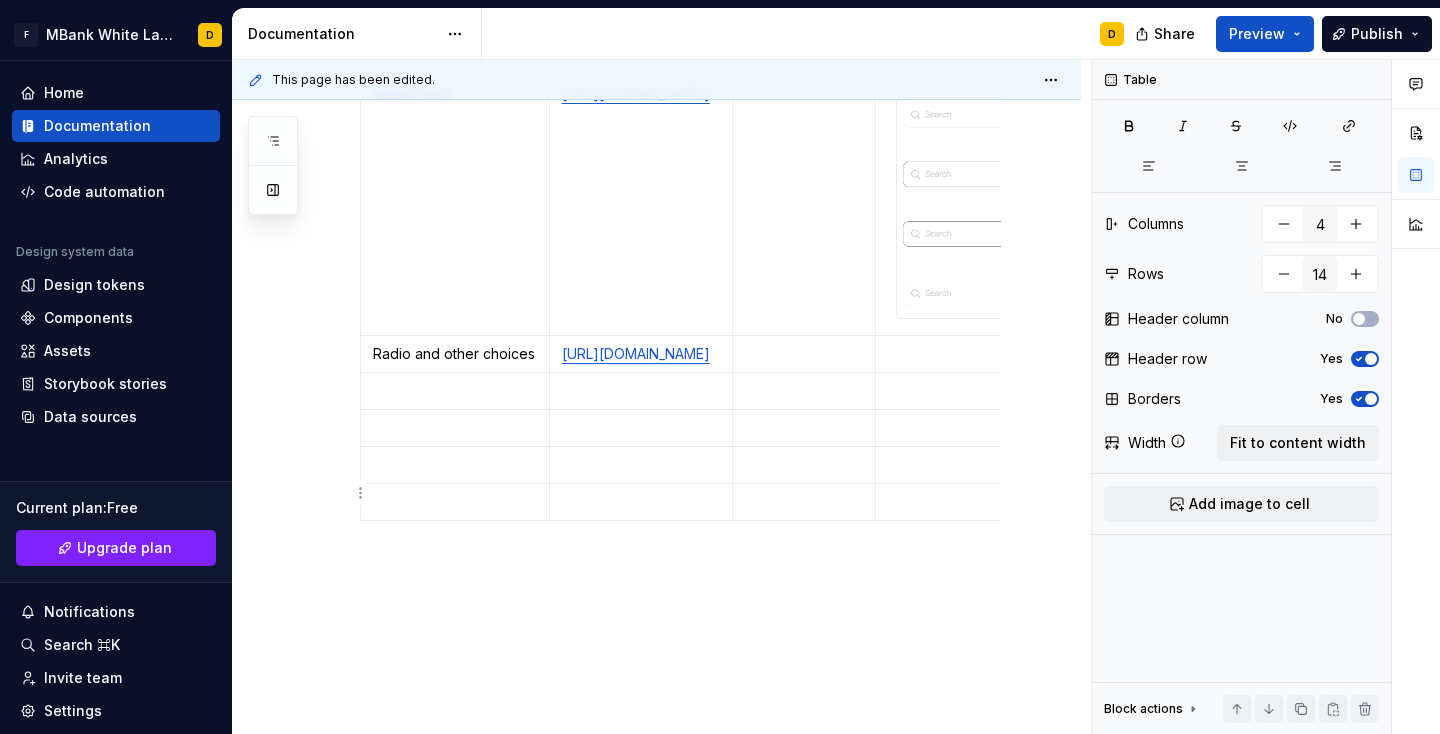 click at bounding box center [995, 353] 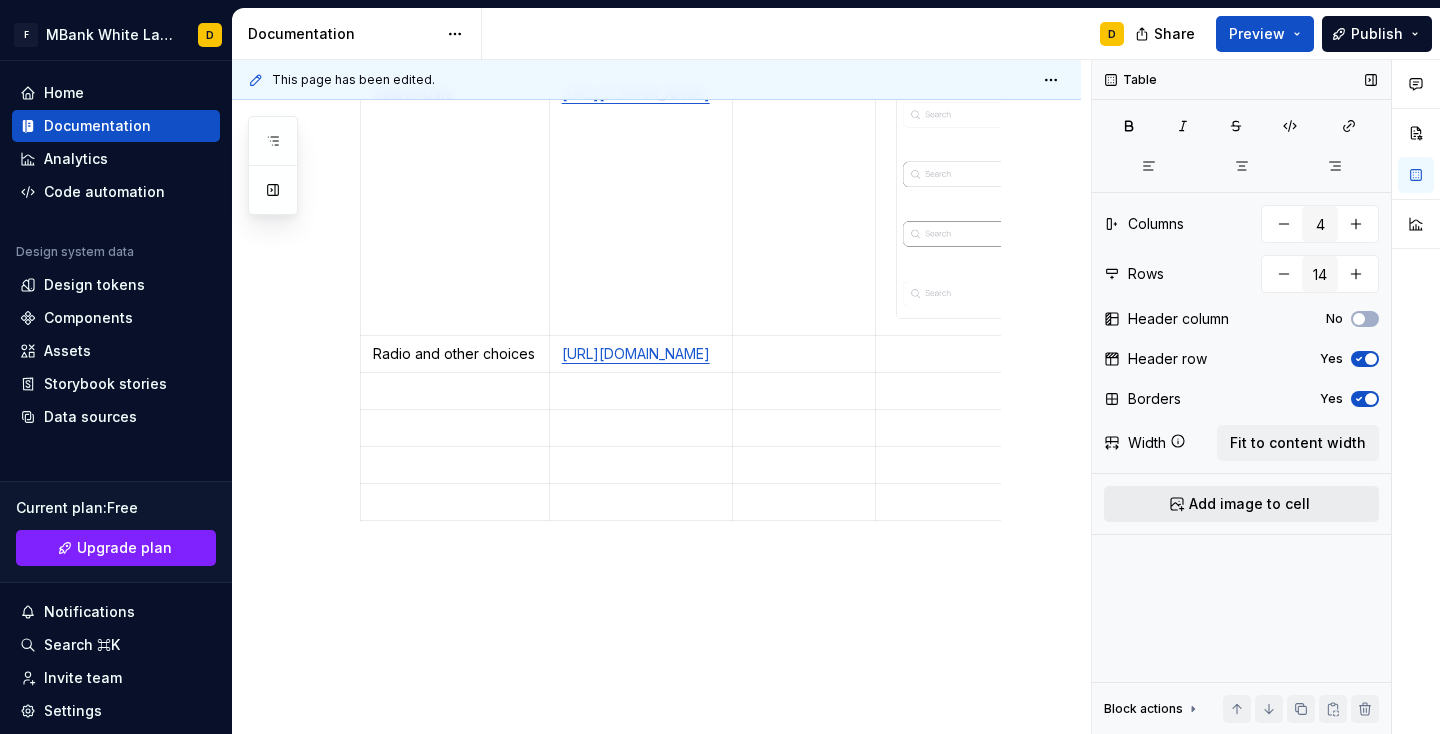 click on "Add image to cell" at bounding box center (1241, 504) 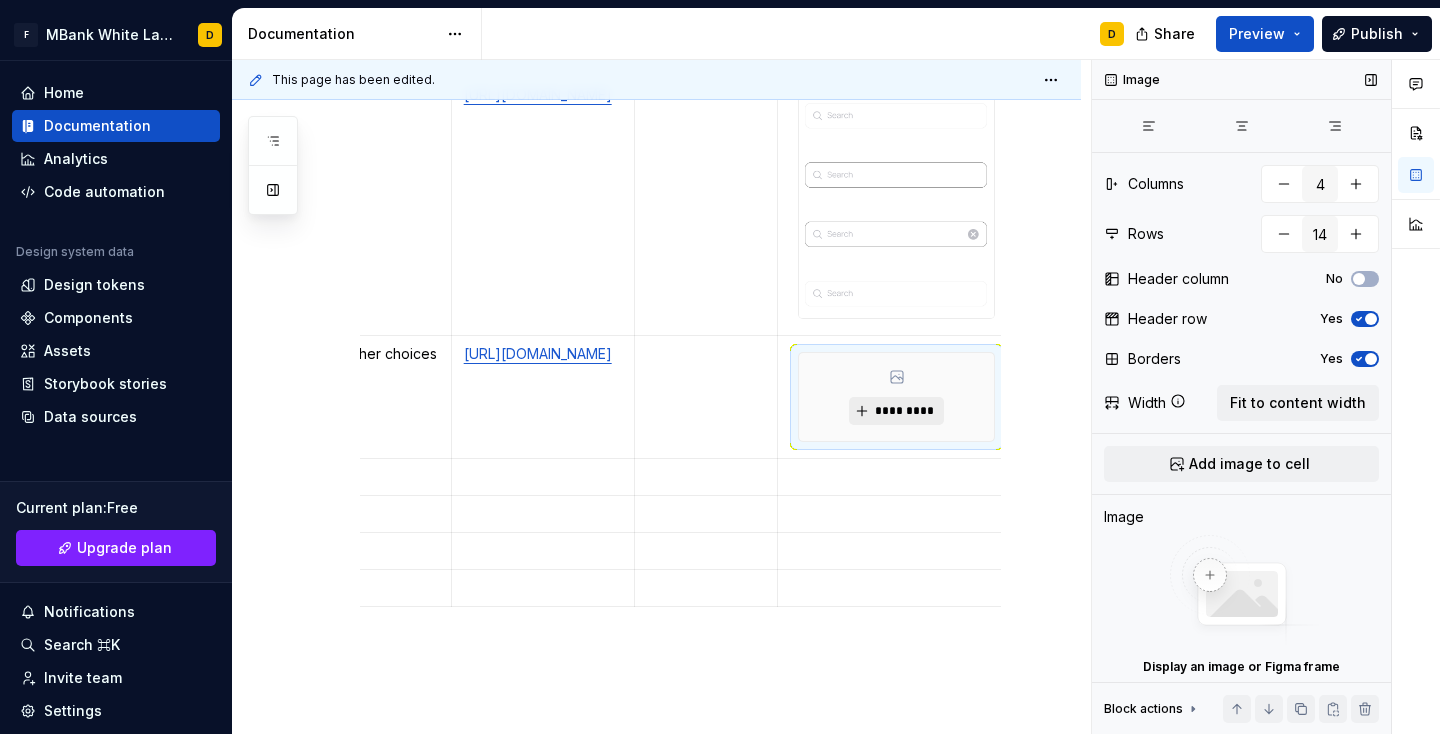 click on "*********" at bounding box center [896, 411] 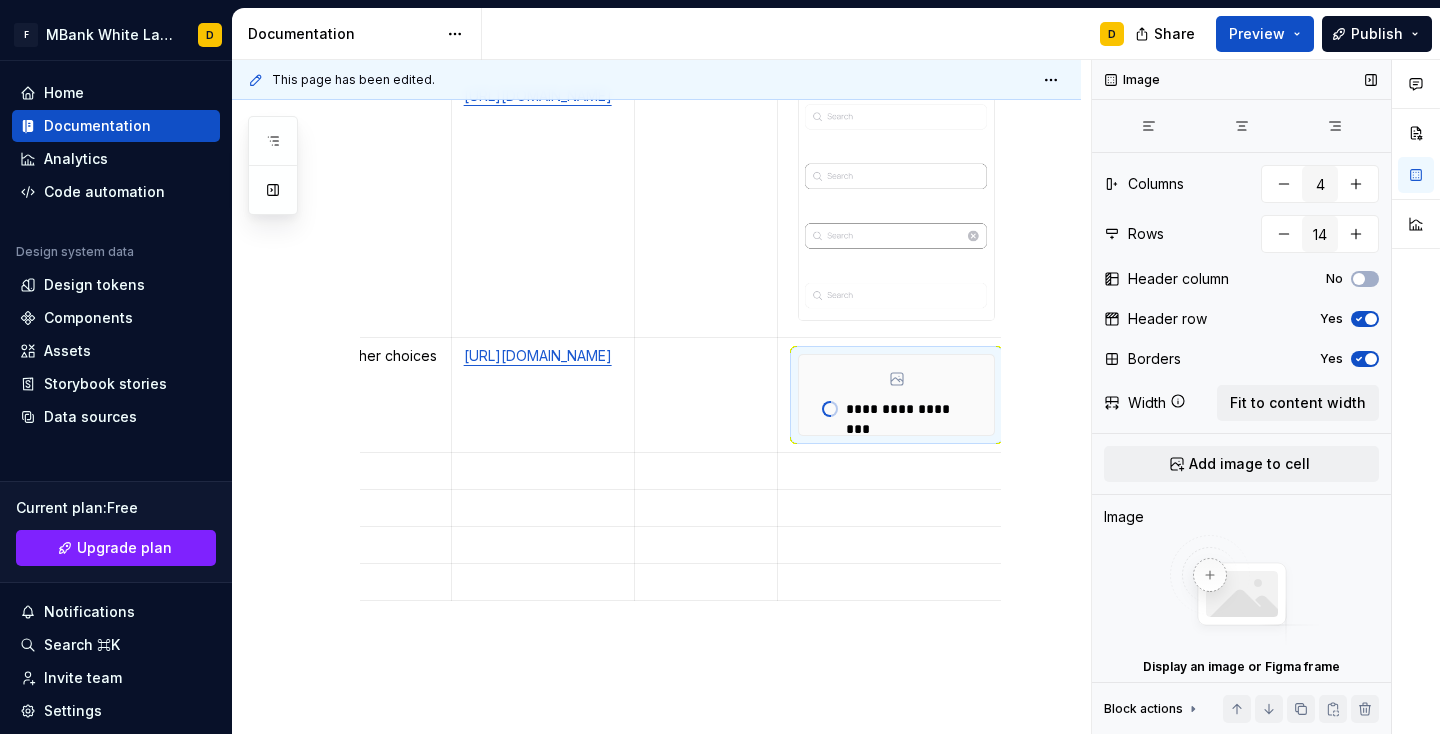 type on "*" 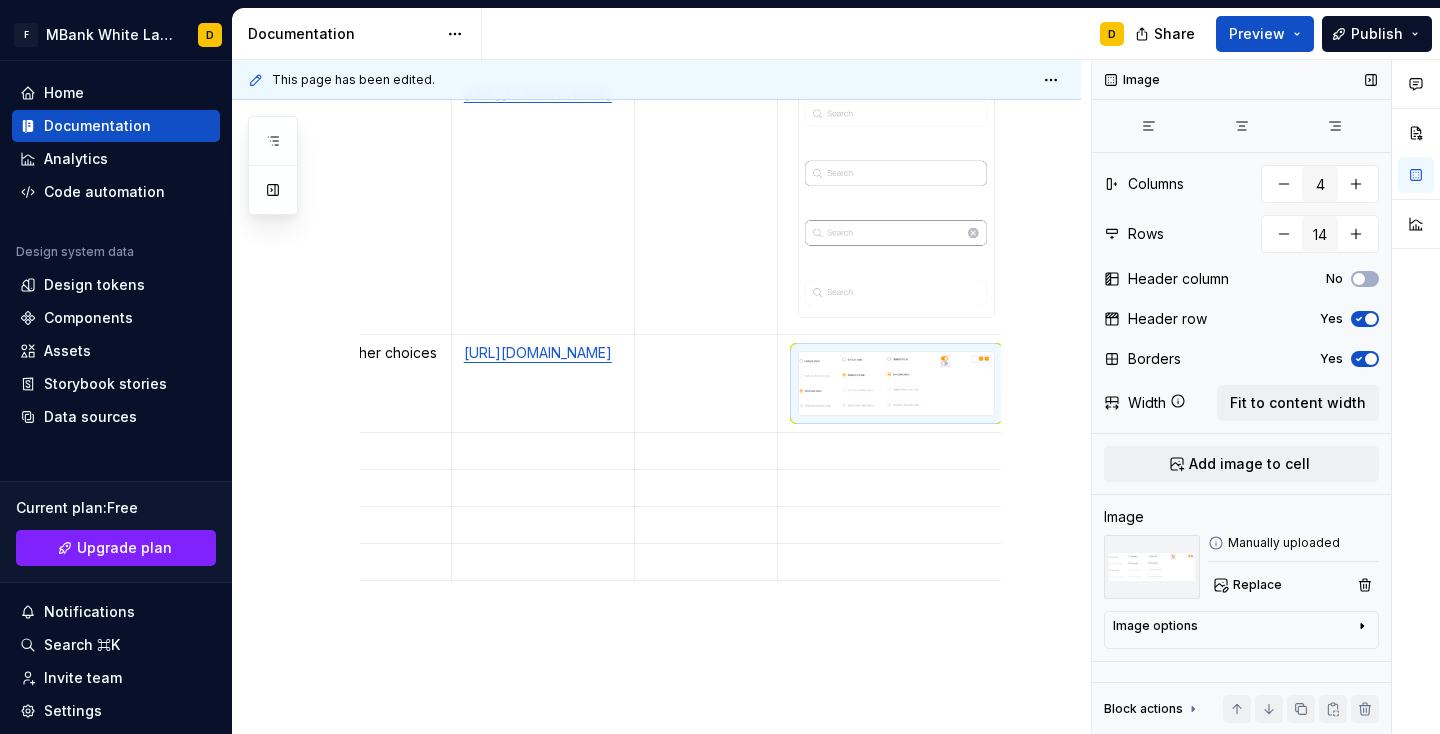 scroll, scrollTop: 3265, scrollLeft: 0, axis: vertical 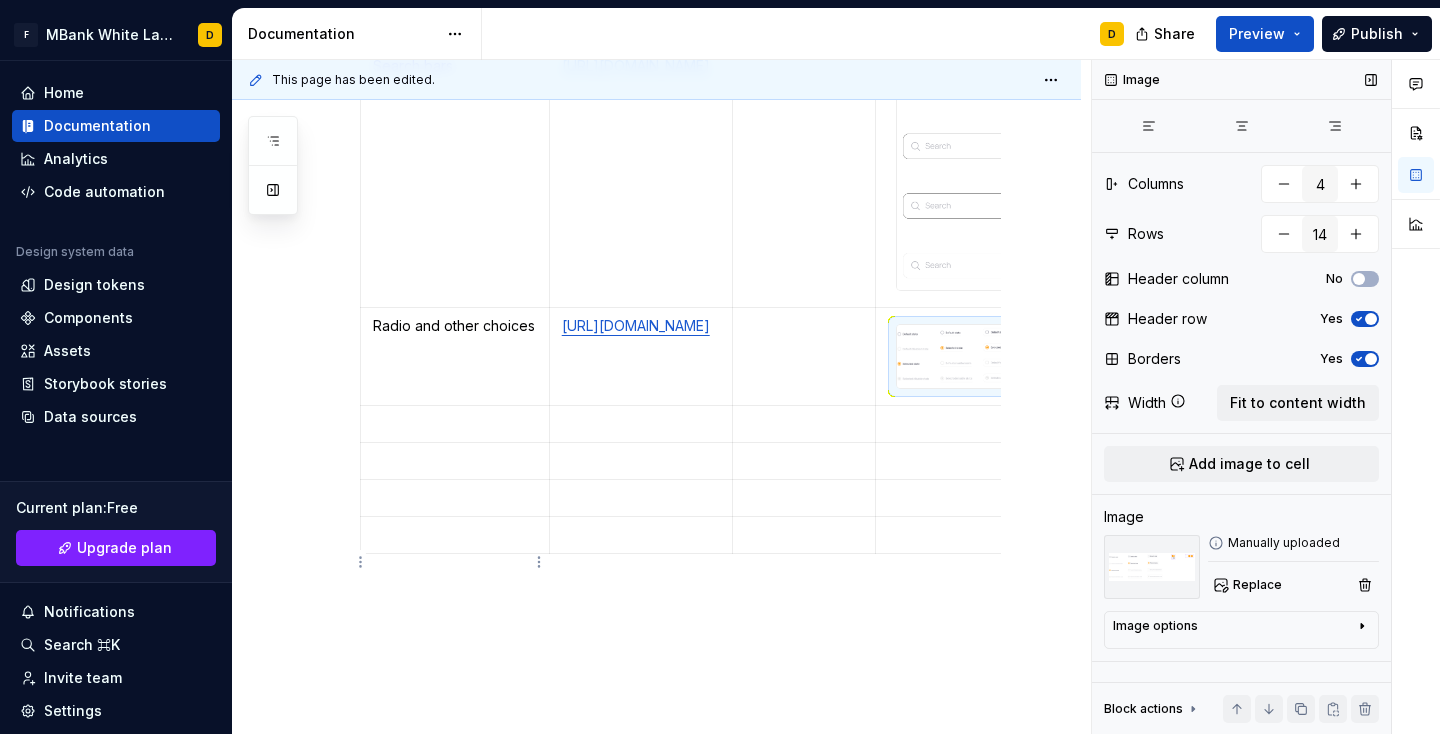 click at bounding box center [455, 423] 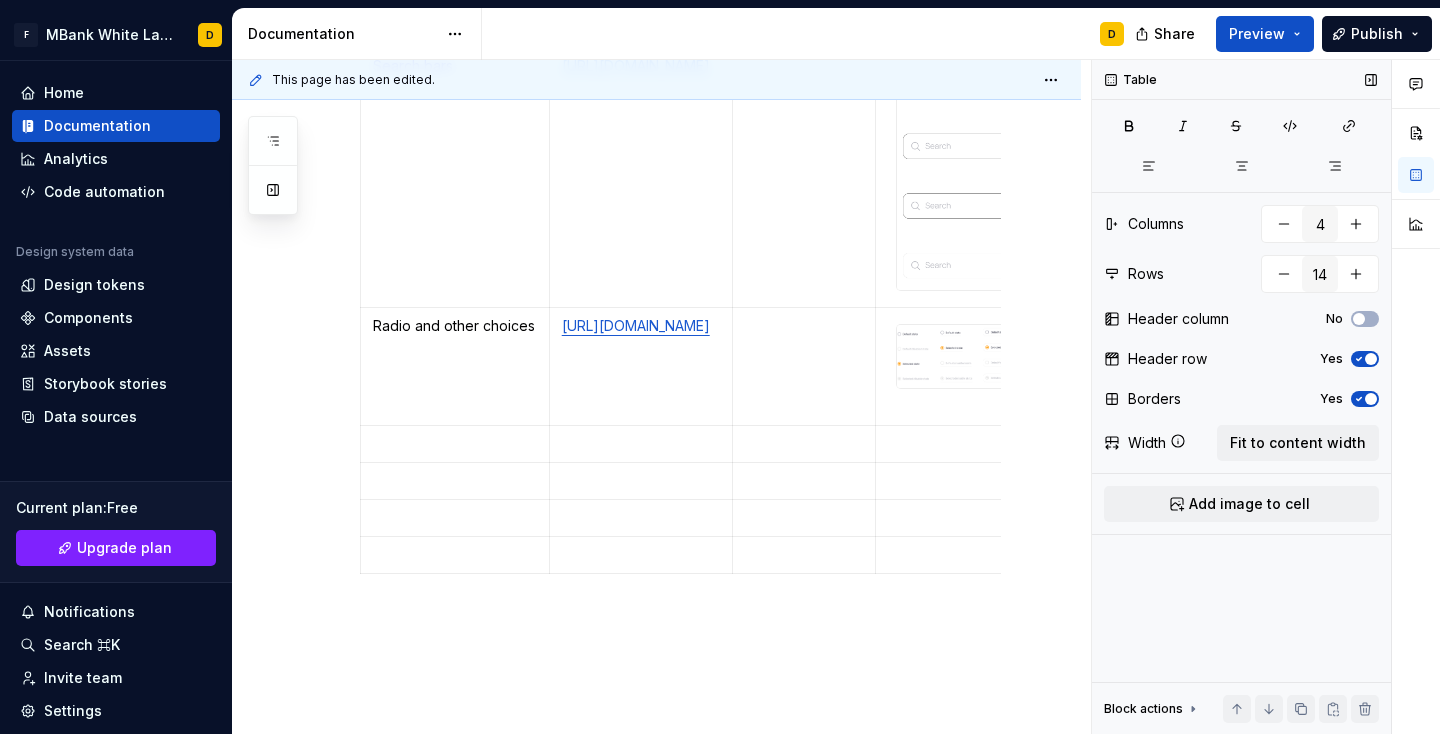 scroll, scrollTop: 3249, scrollLeft: 0, axis: vertical 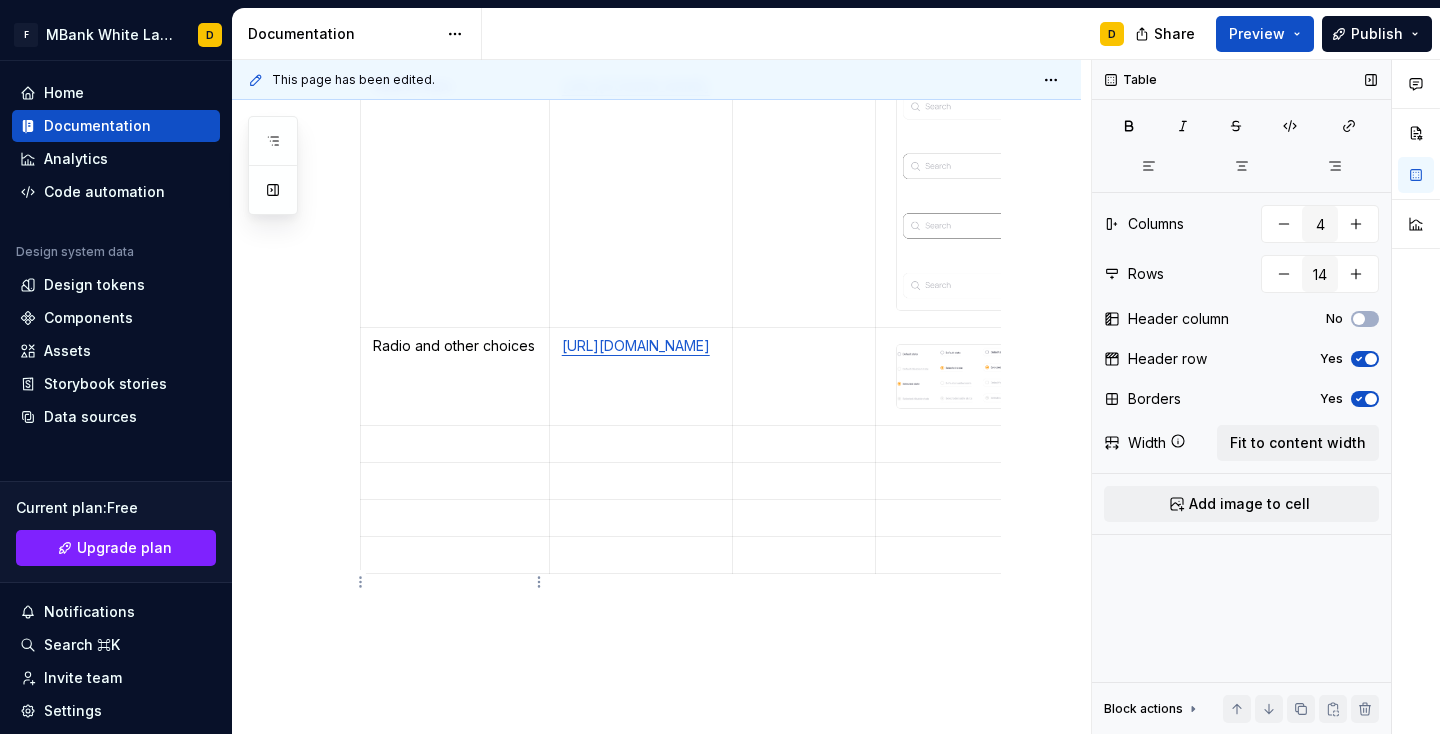 click at bounding box center (455, 443) 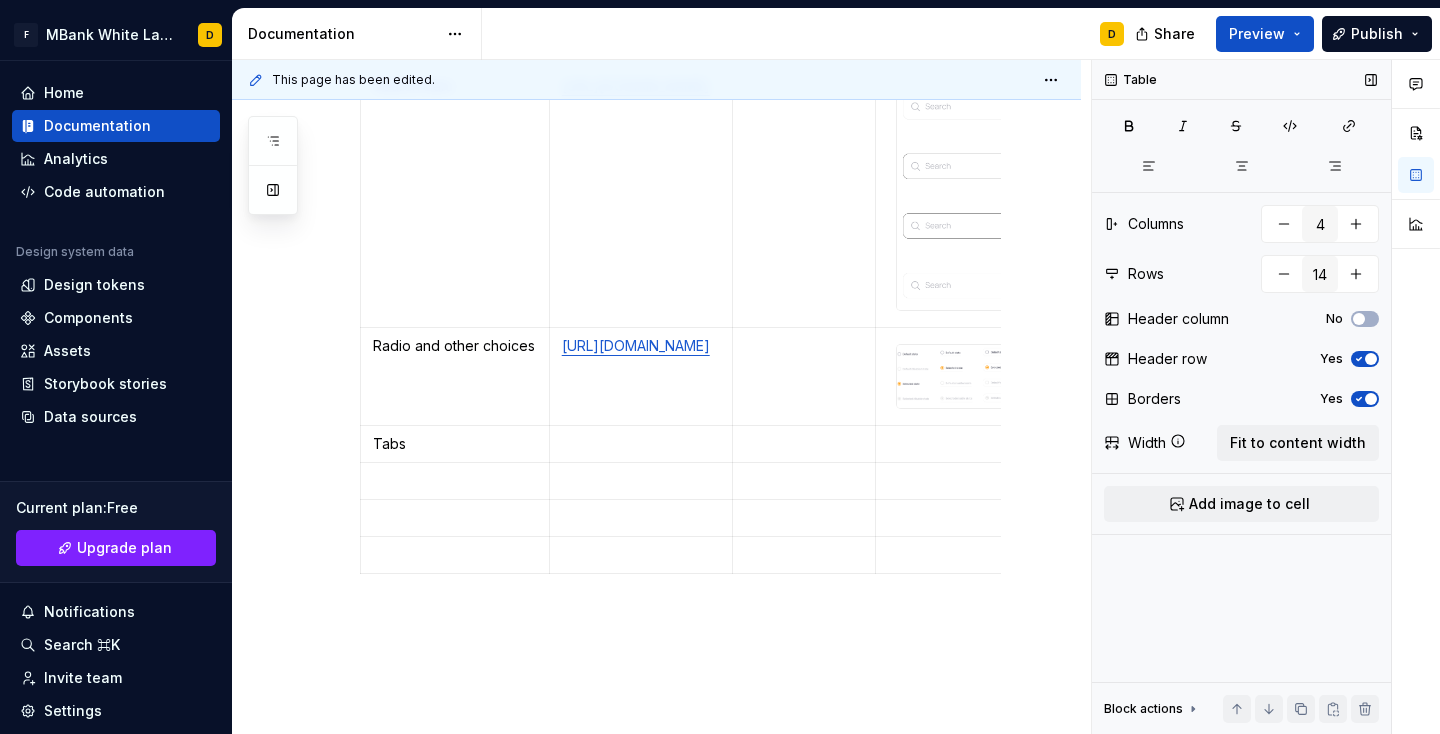 click at bounding box center [641, 444] 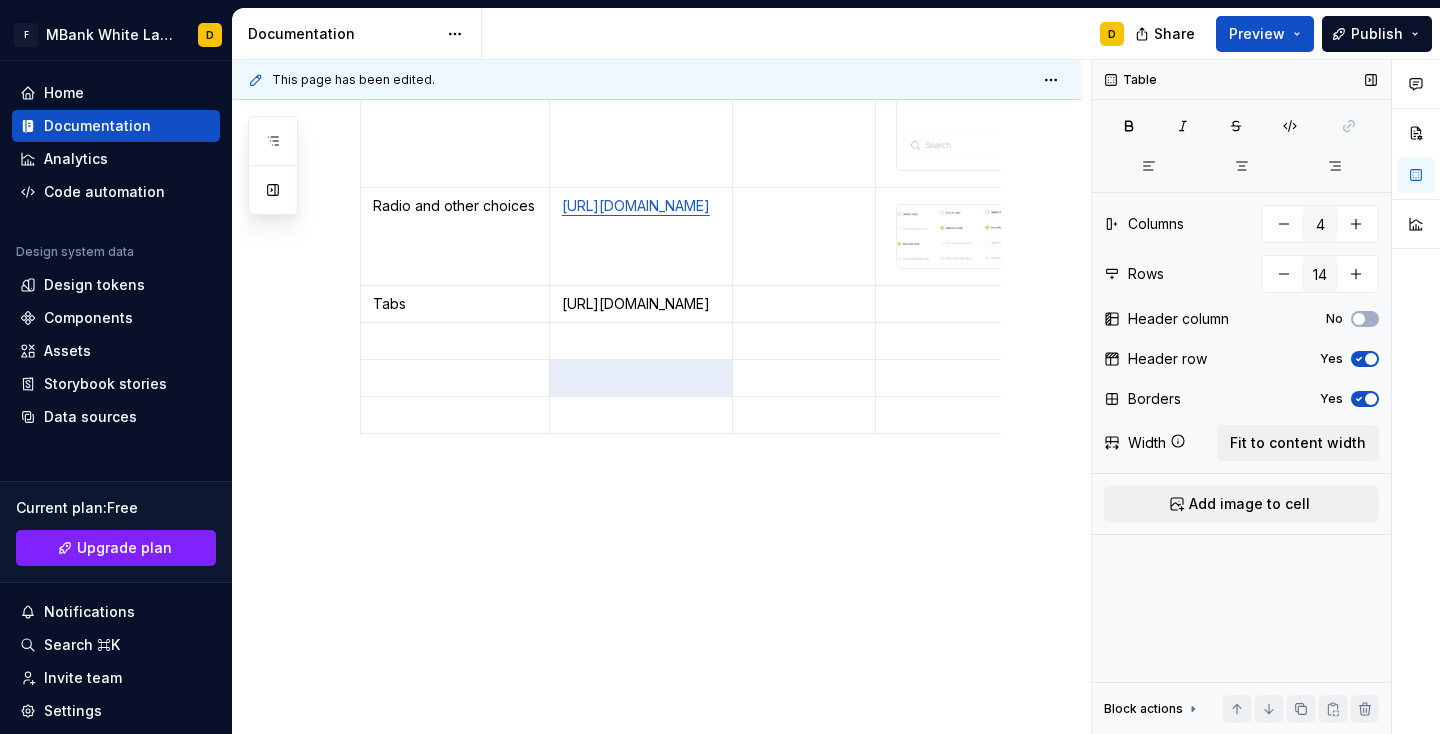 scroll, scrollTop: 3656, scrollLeft: 0, axis: vertical 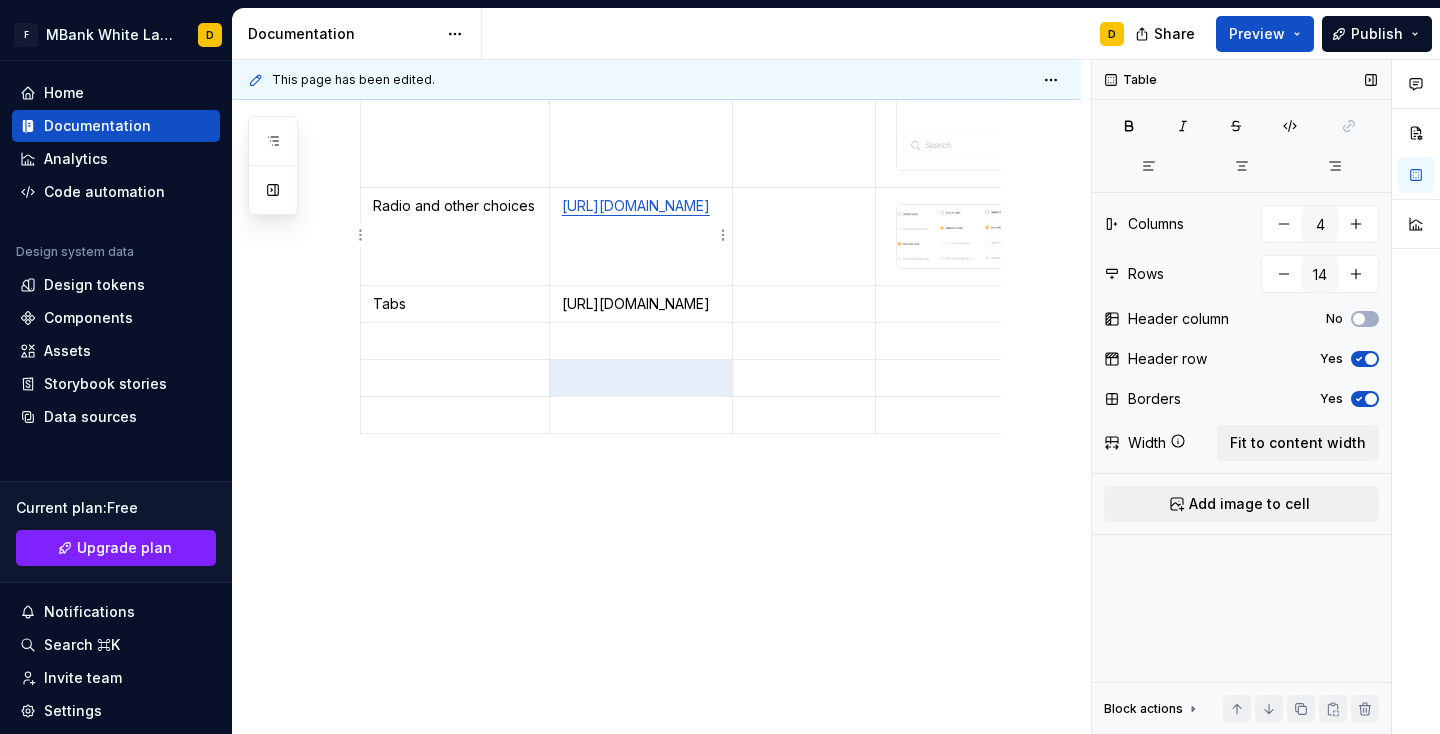 click on "[URL][DOMAIN_NAME]" at bounding box center [641, 304] 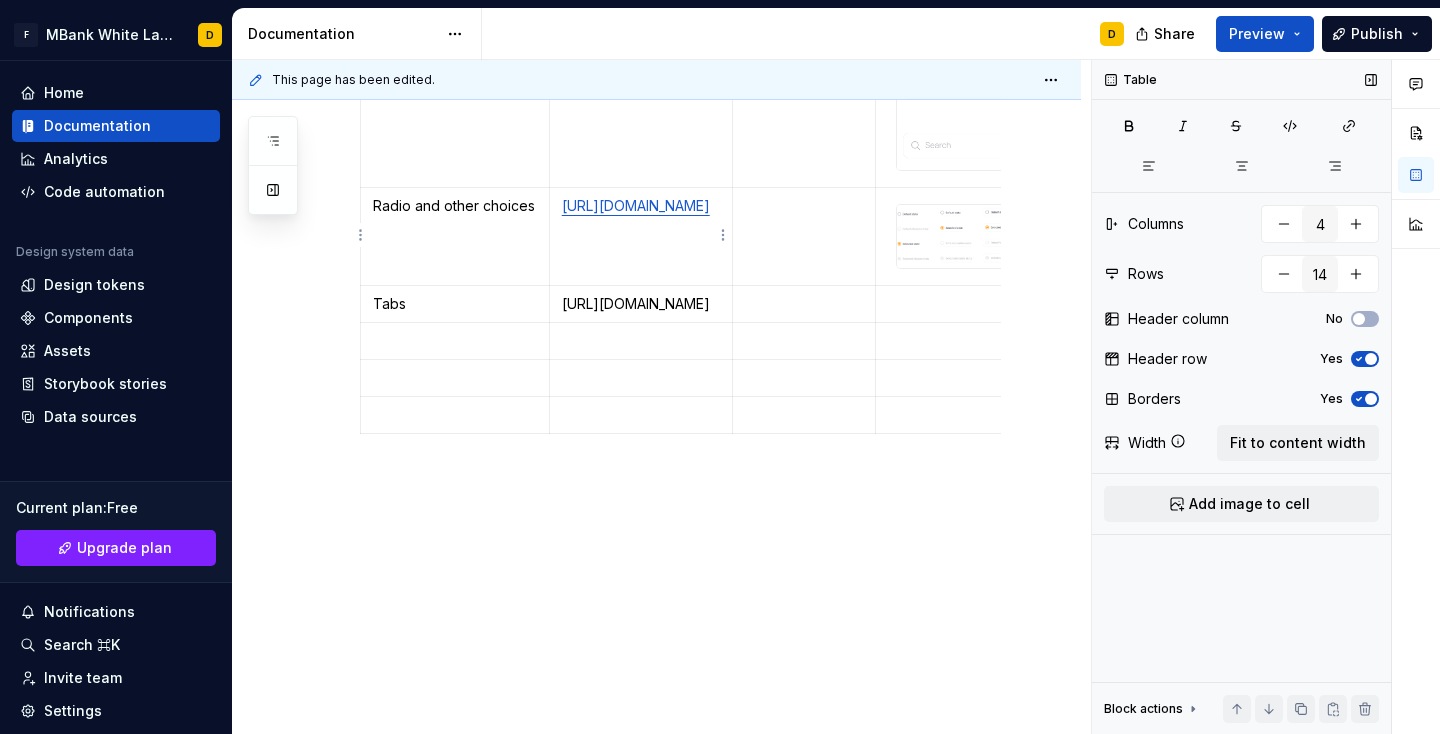 drag, startPoint x: 616, startPoint y: 297, endPoint x: 572, endPoint y: 238, distance: 73.60027 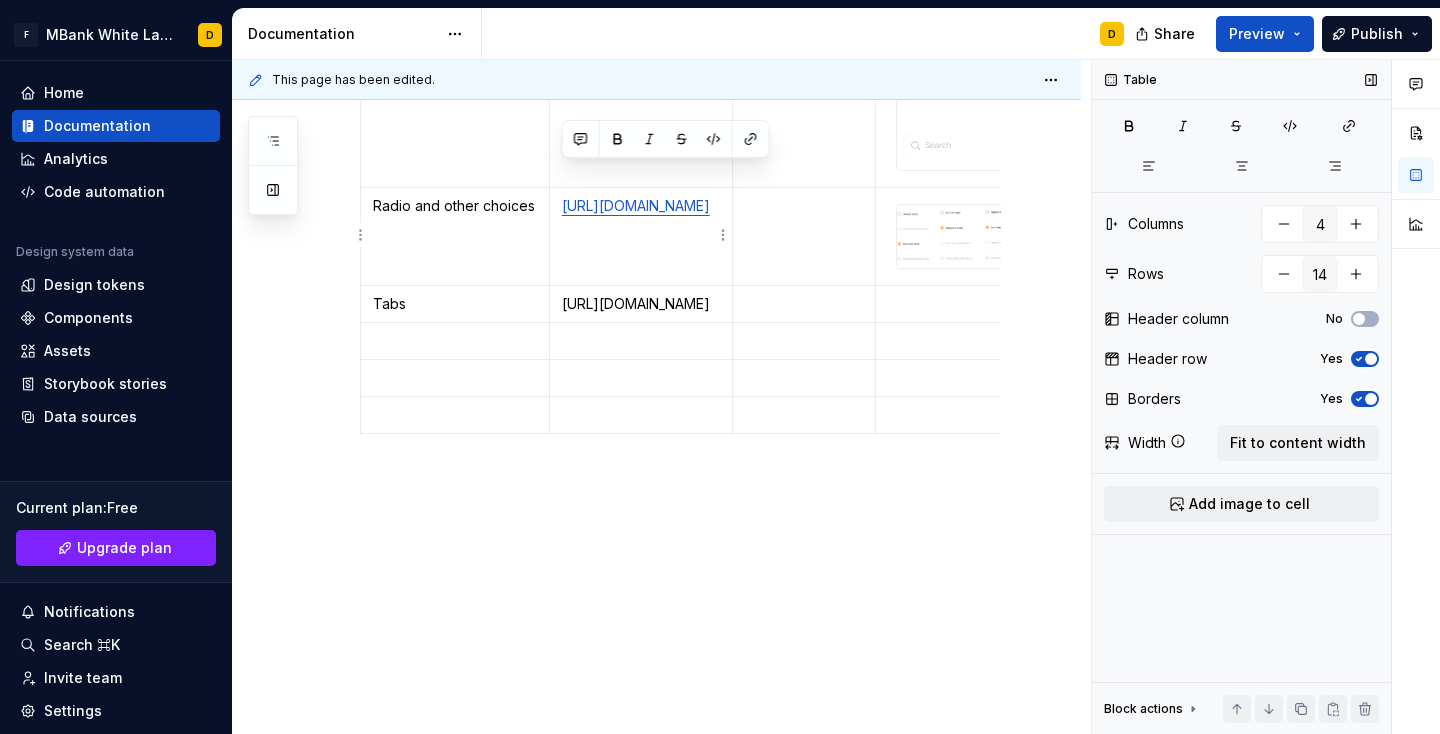 drag, startPoint x: 560, startPoint y: 168, endPoint x: 637, endPoint y: 298, distance: 151.09268 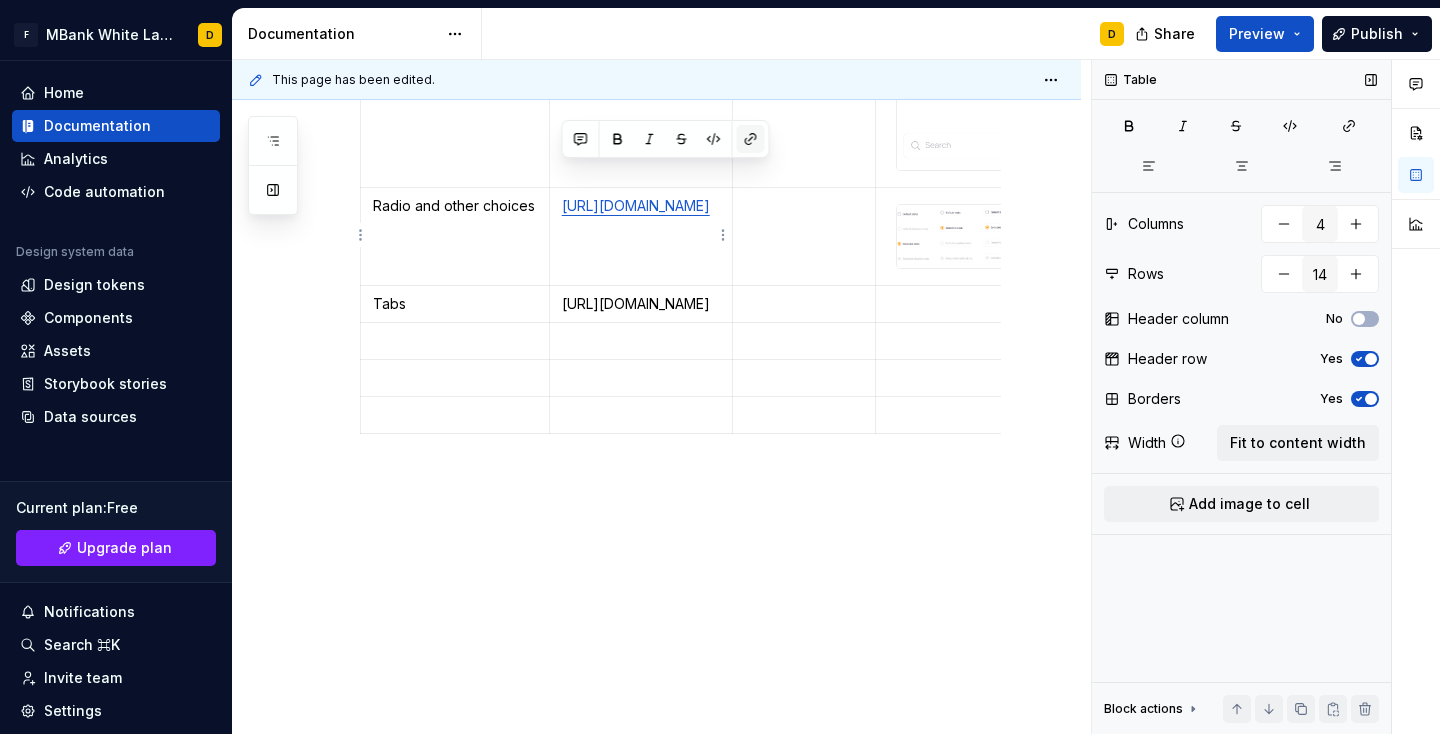click at bounding box center [751, 139] 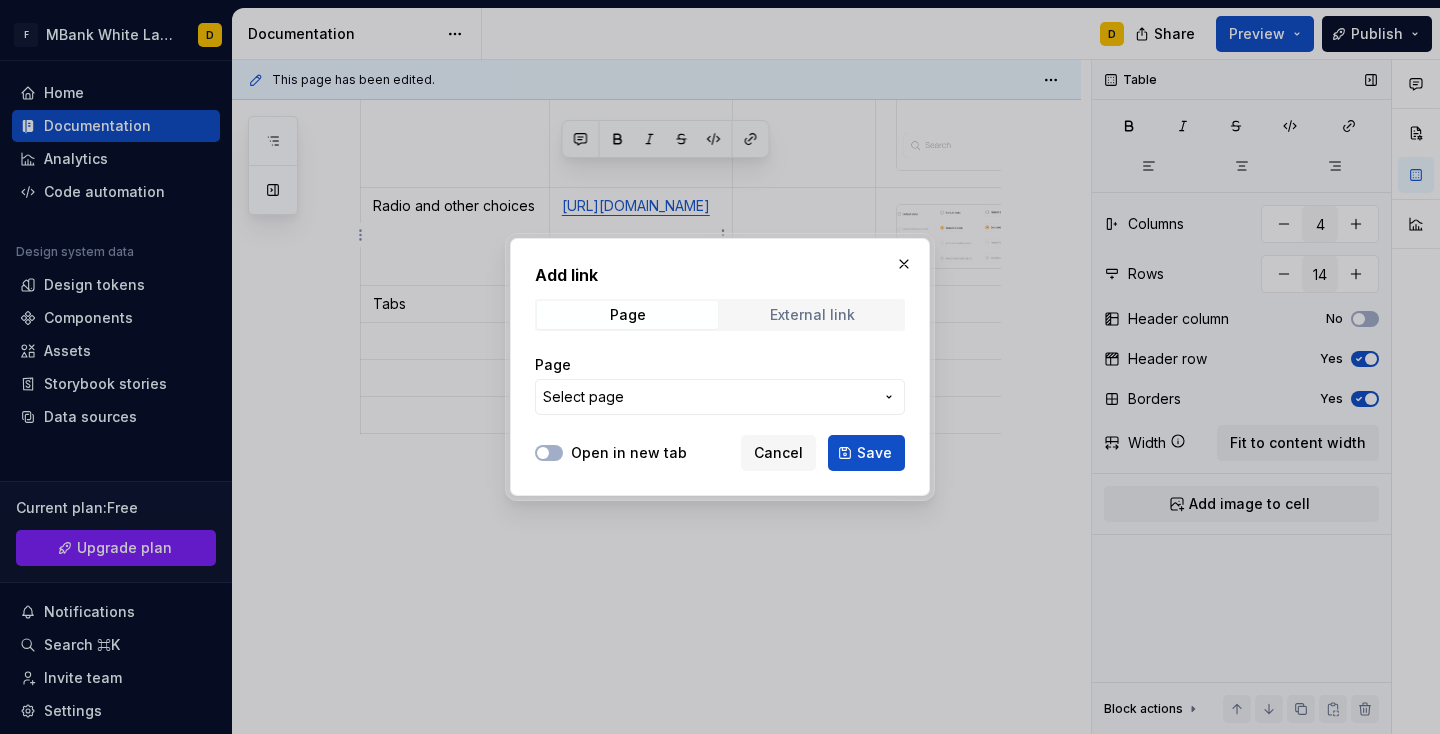 click on "External link" at bounding box center [812, 315] 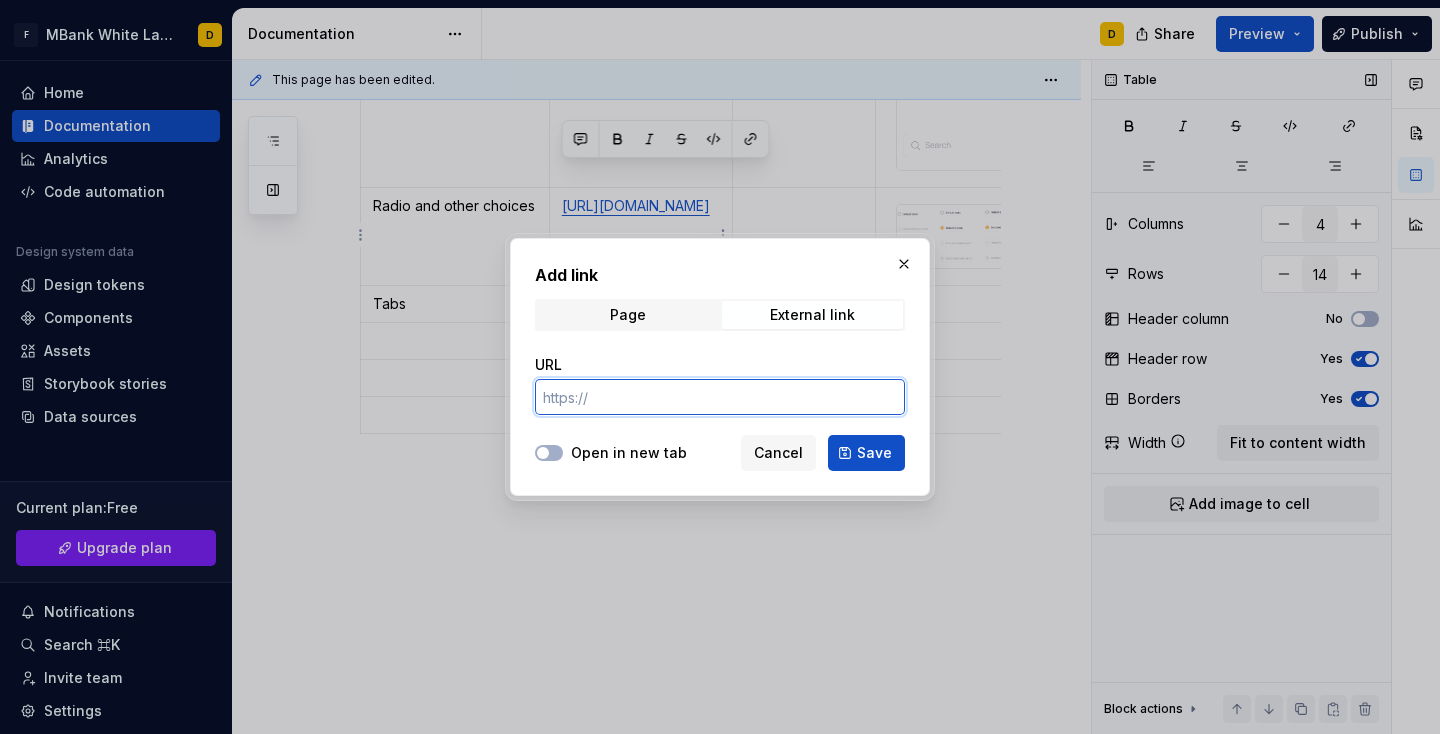 click on "URL" at bounding box center [720, 397] 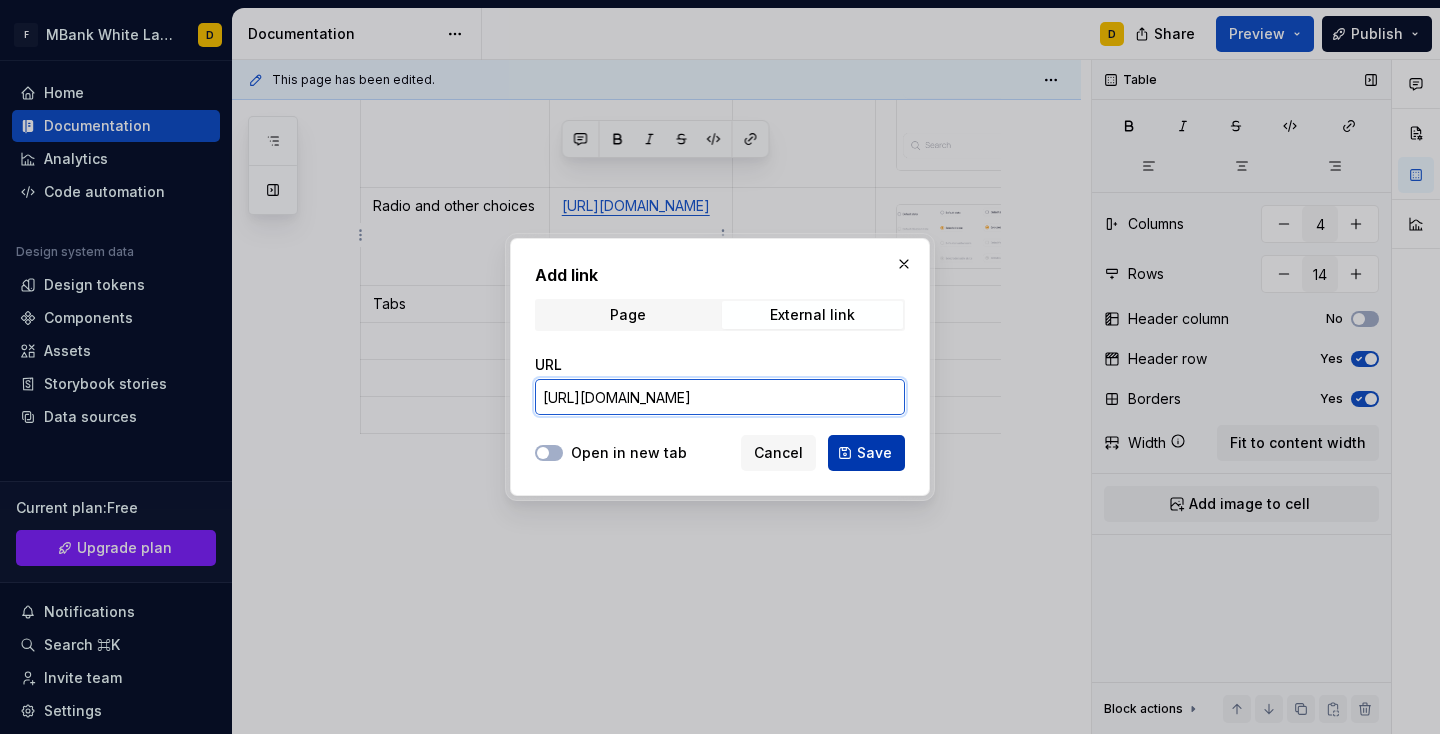 type on "[URL][DOMAIN_NAME]" 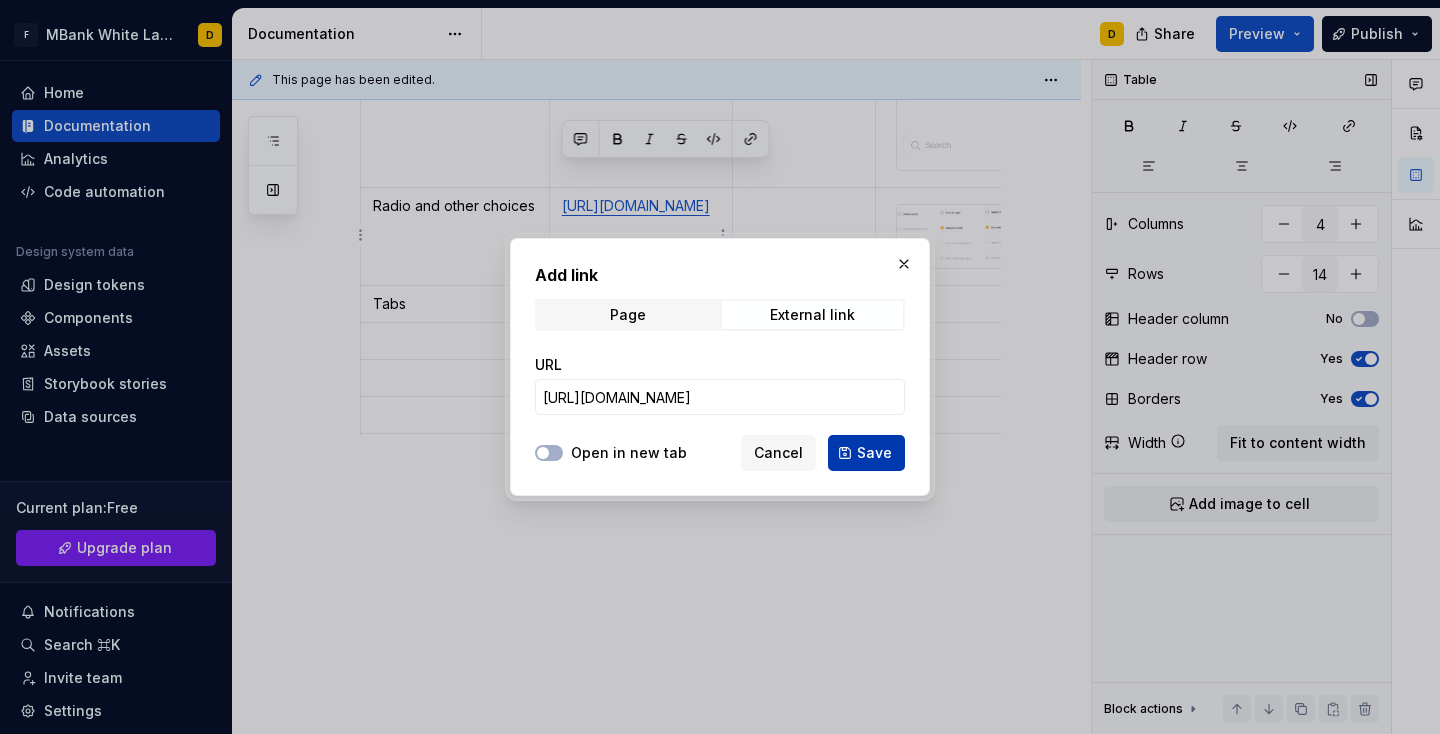 click on "Save" at bounding box center (866, 453) 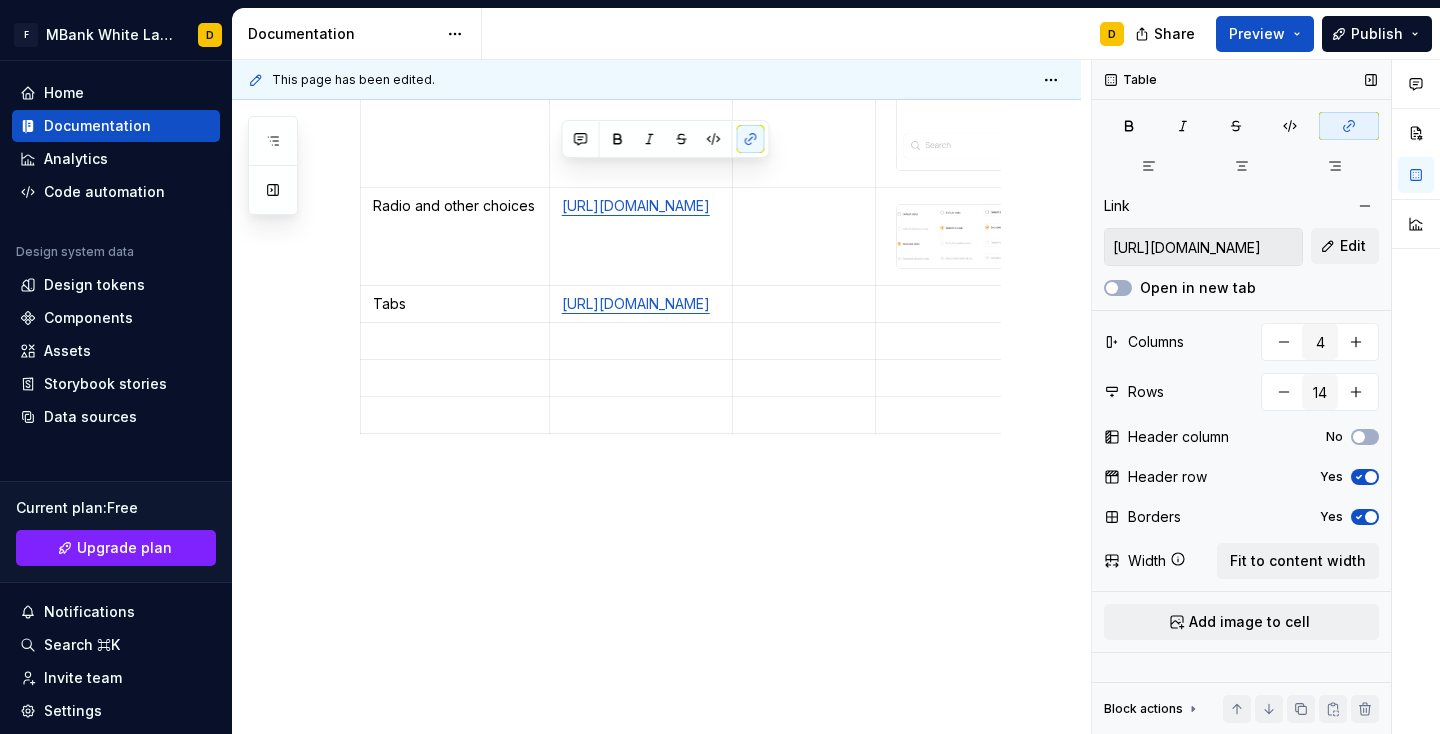 scroll, scrollTop: 3656, scrollLeft: 0, axis: vertical 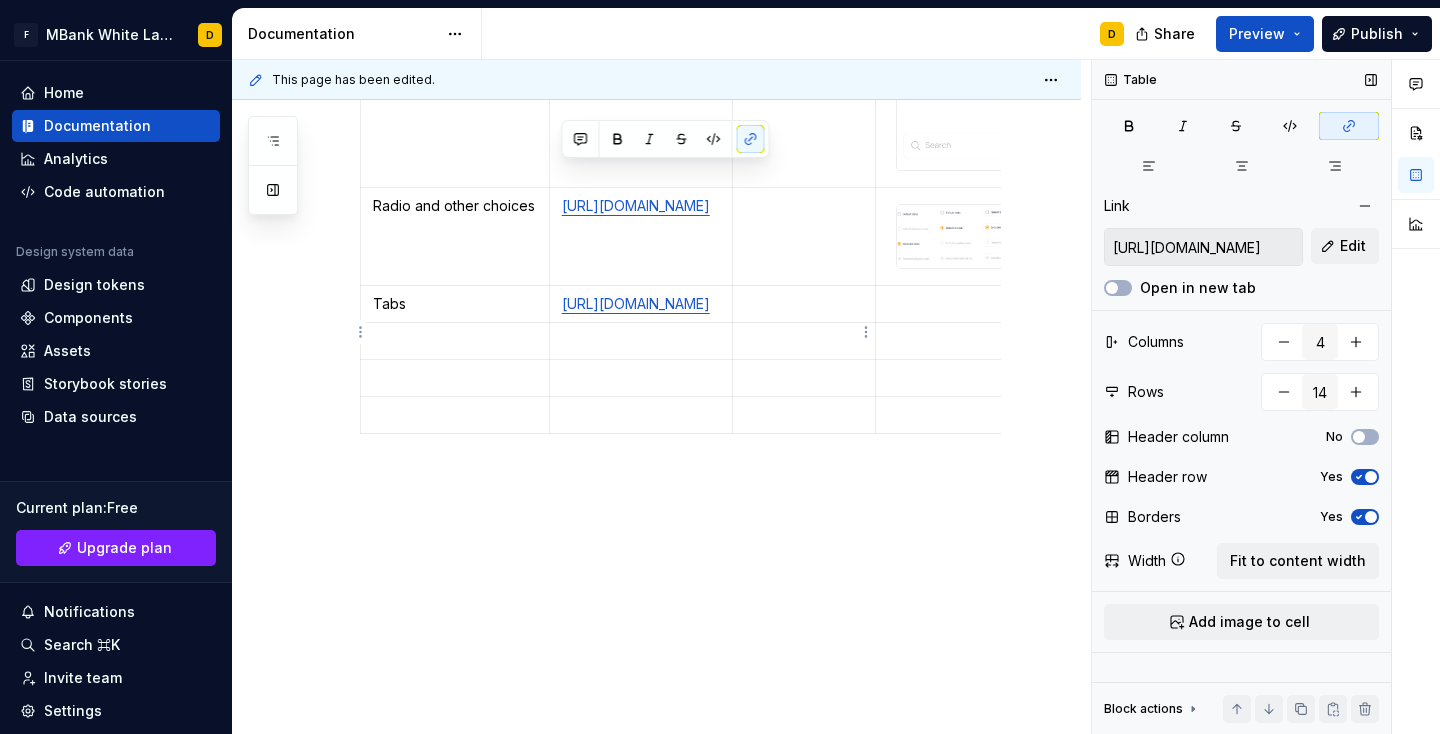 click at bounding box center (804, 303) 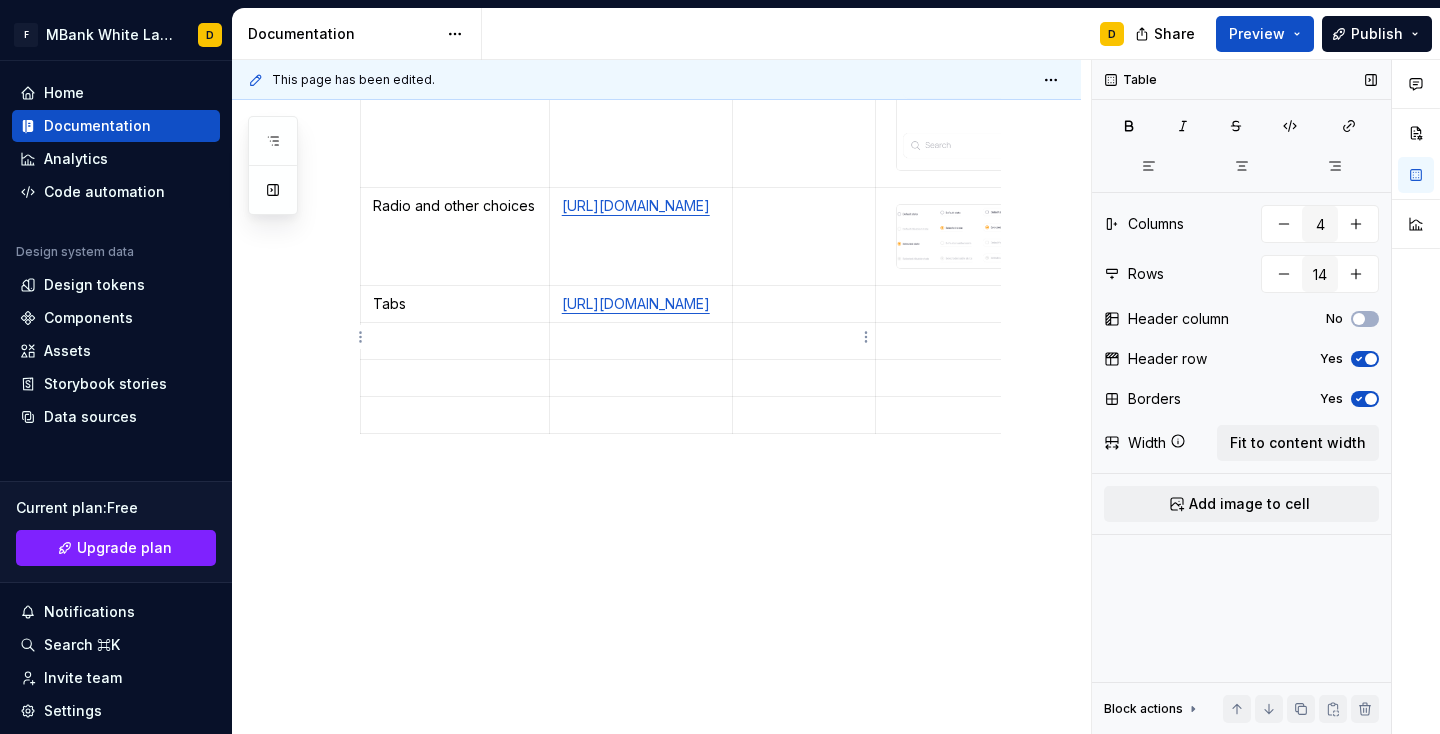 scroll, scrollTop: 3522, scrollLeft: 0, axis: vertical 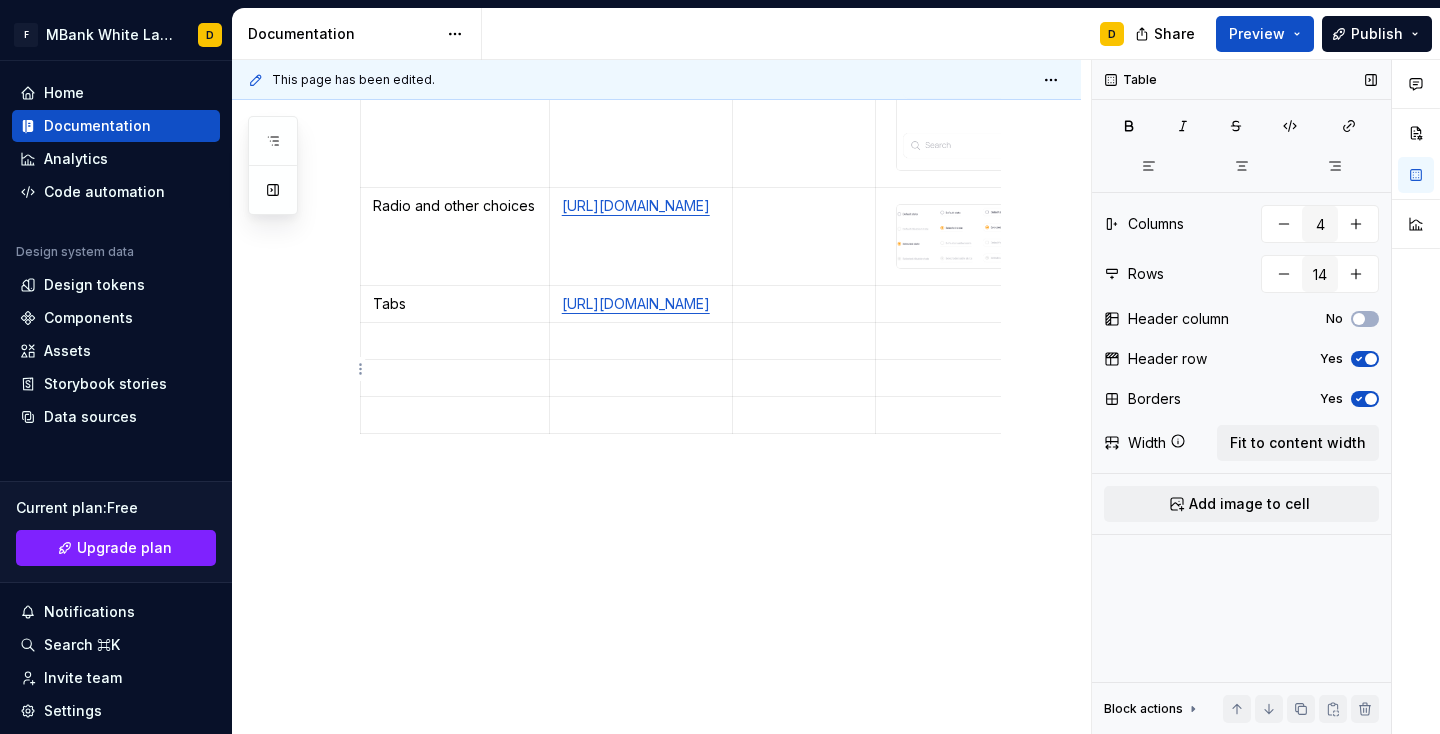click at bounding box center [995, 303] 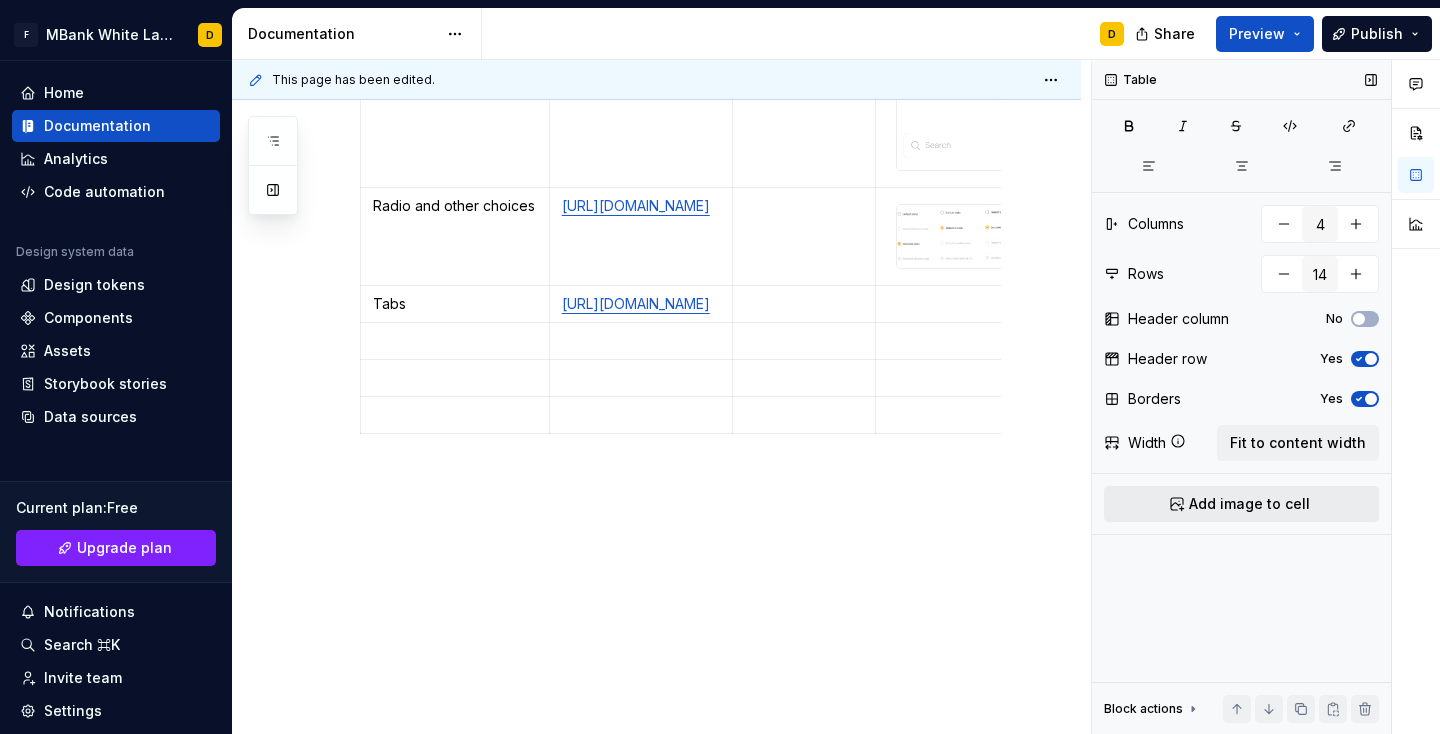 click on "Add image to cell" at bounding box center [1241, 504] 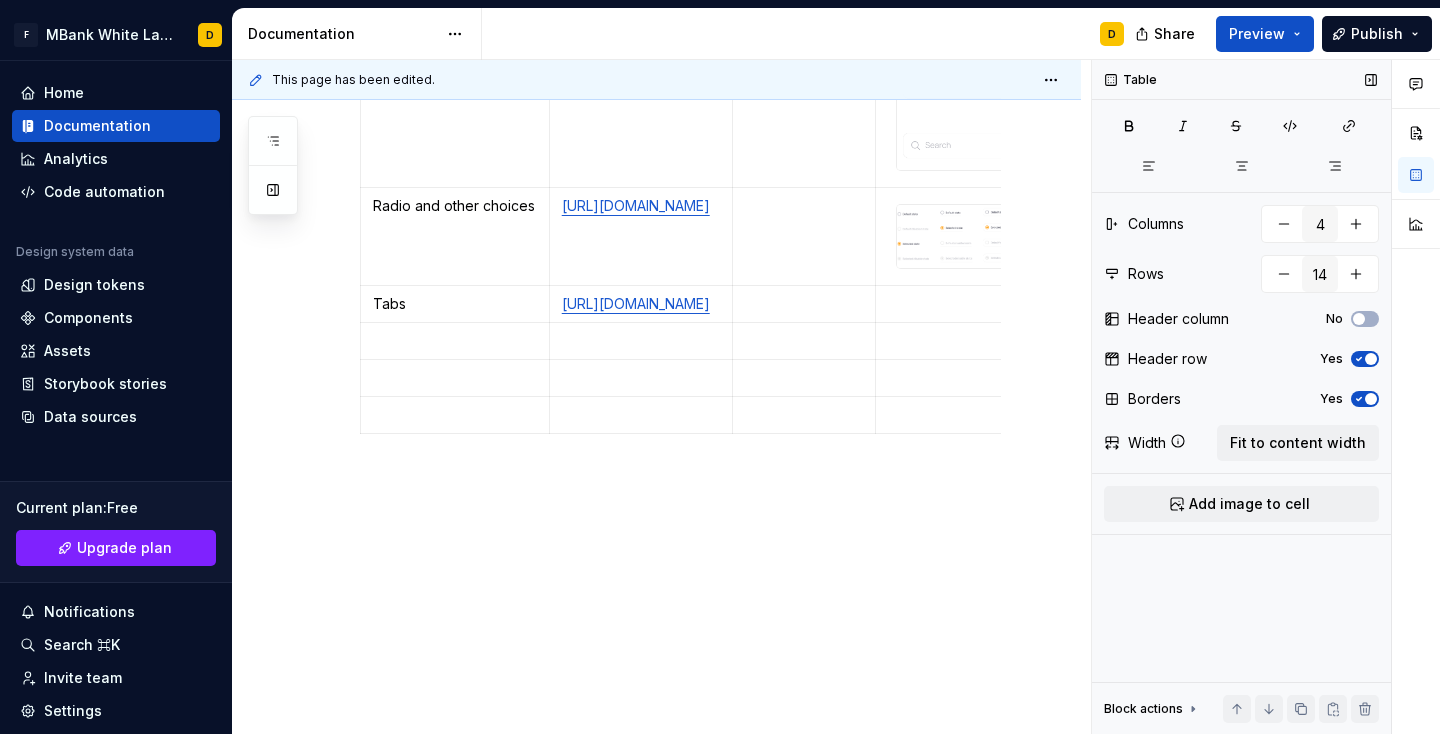 scroll, scrollTop: 3523, scrollLeft: 0, axis: vertical 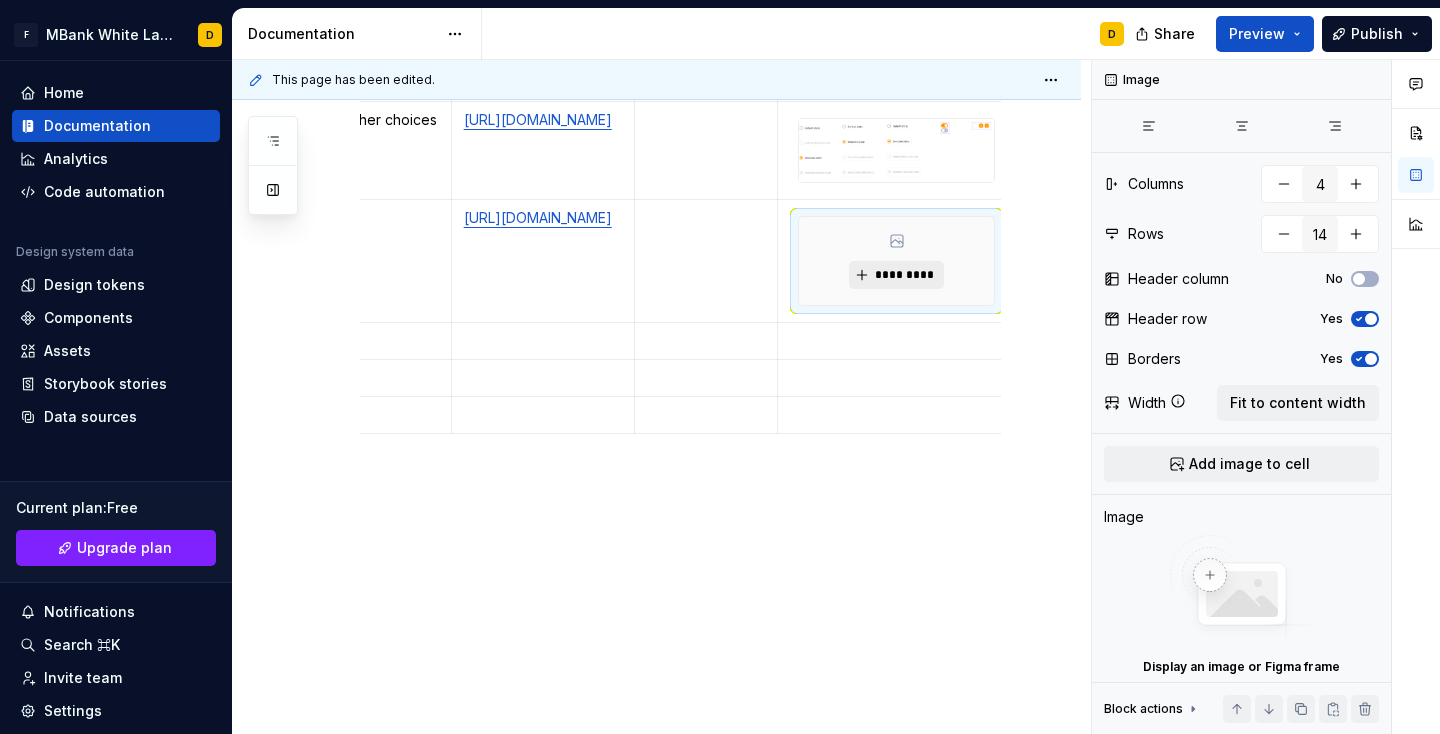 click on "*********" at bounding box center [904, 275] 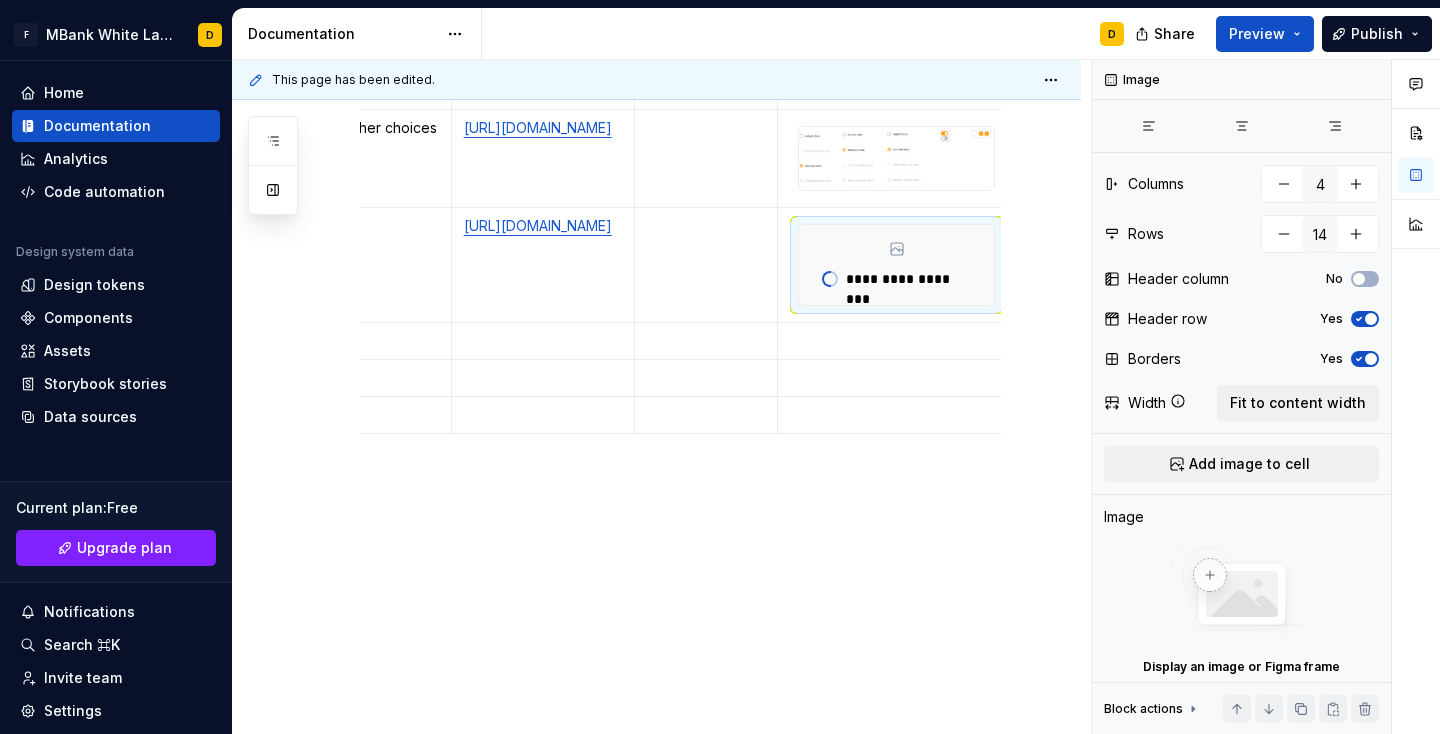 type on "*" 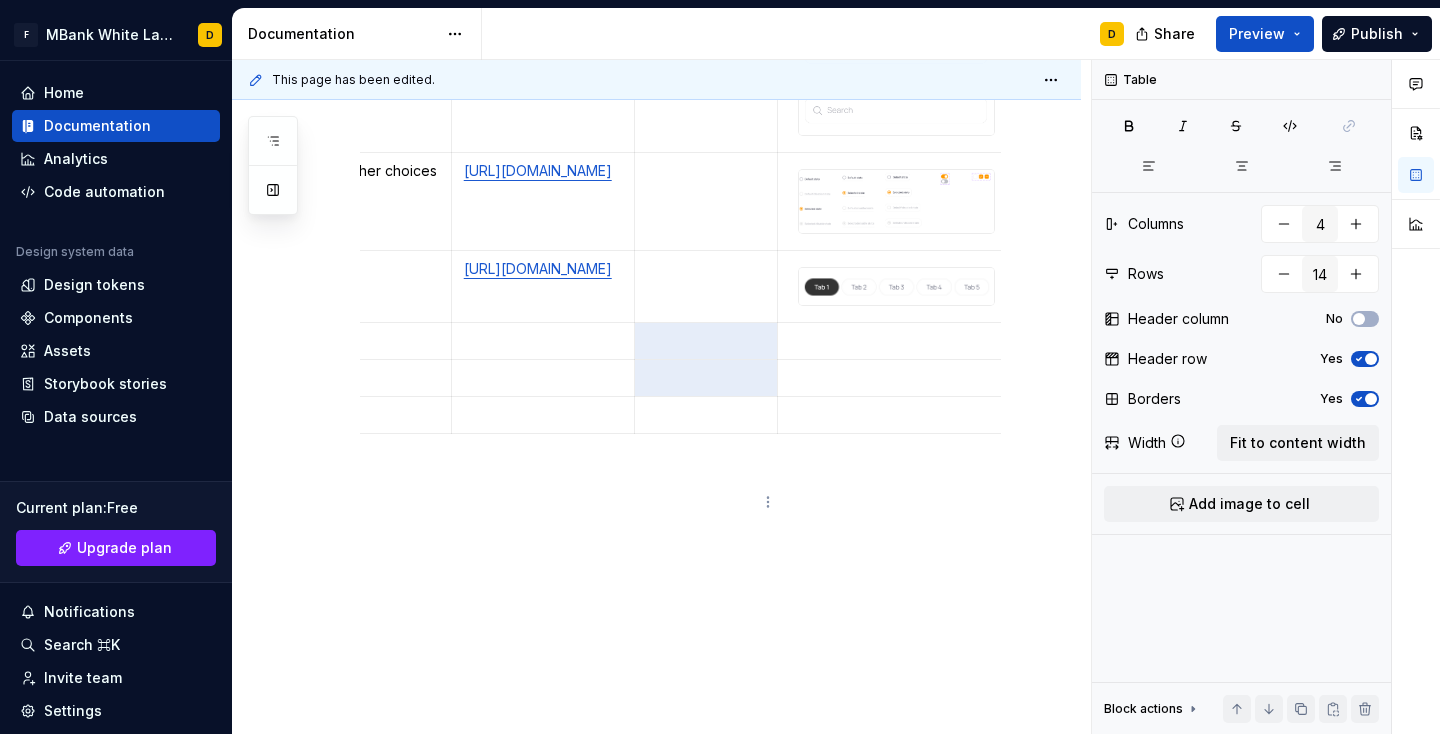 drag, startPoint x: 703, startPoint y: 483, endPoint x: 830, endPoint y: 488, distance: 127.09839 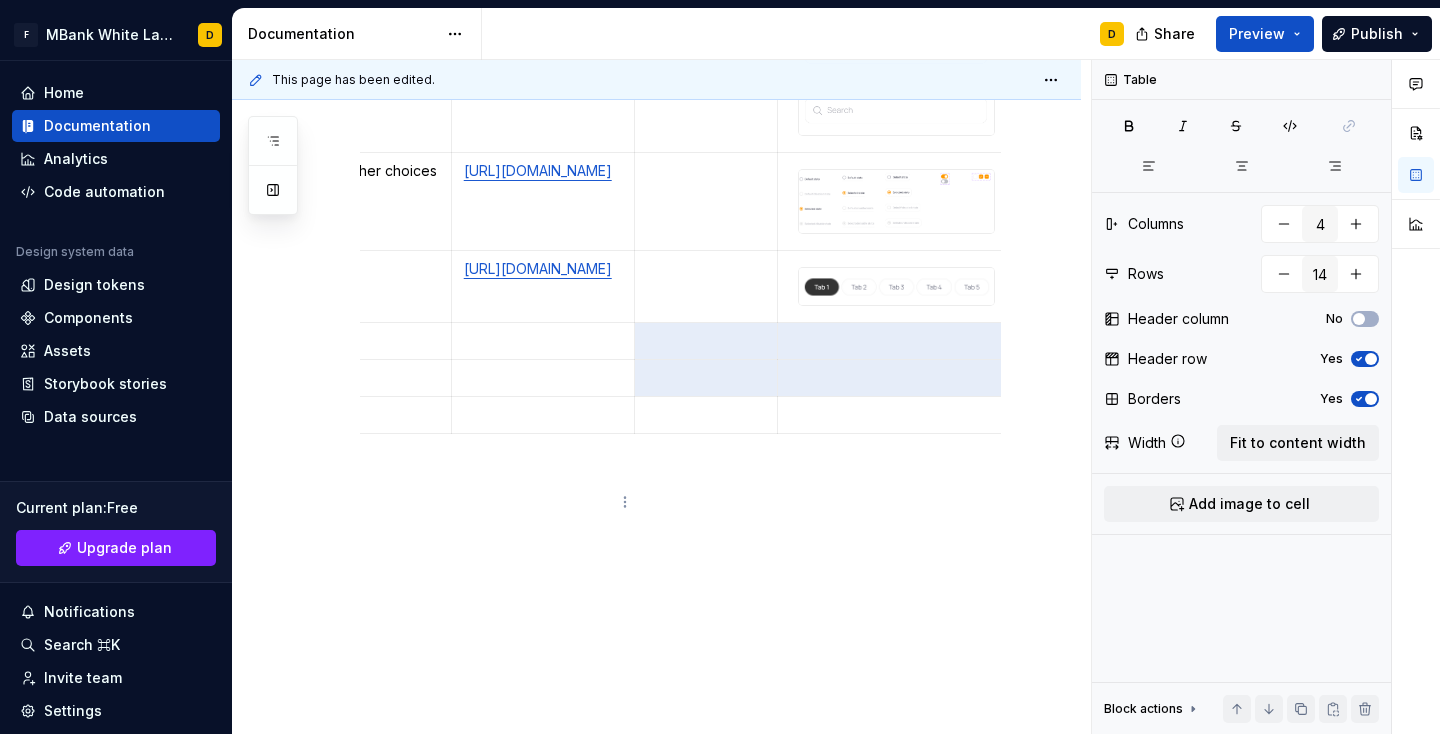 click at bounding box center (543, 378) 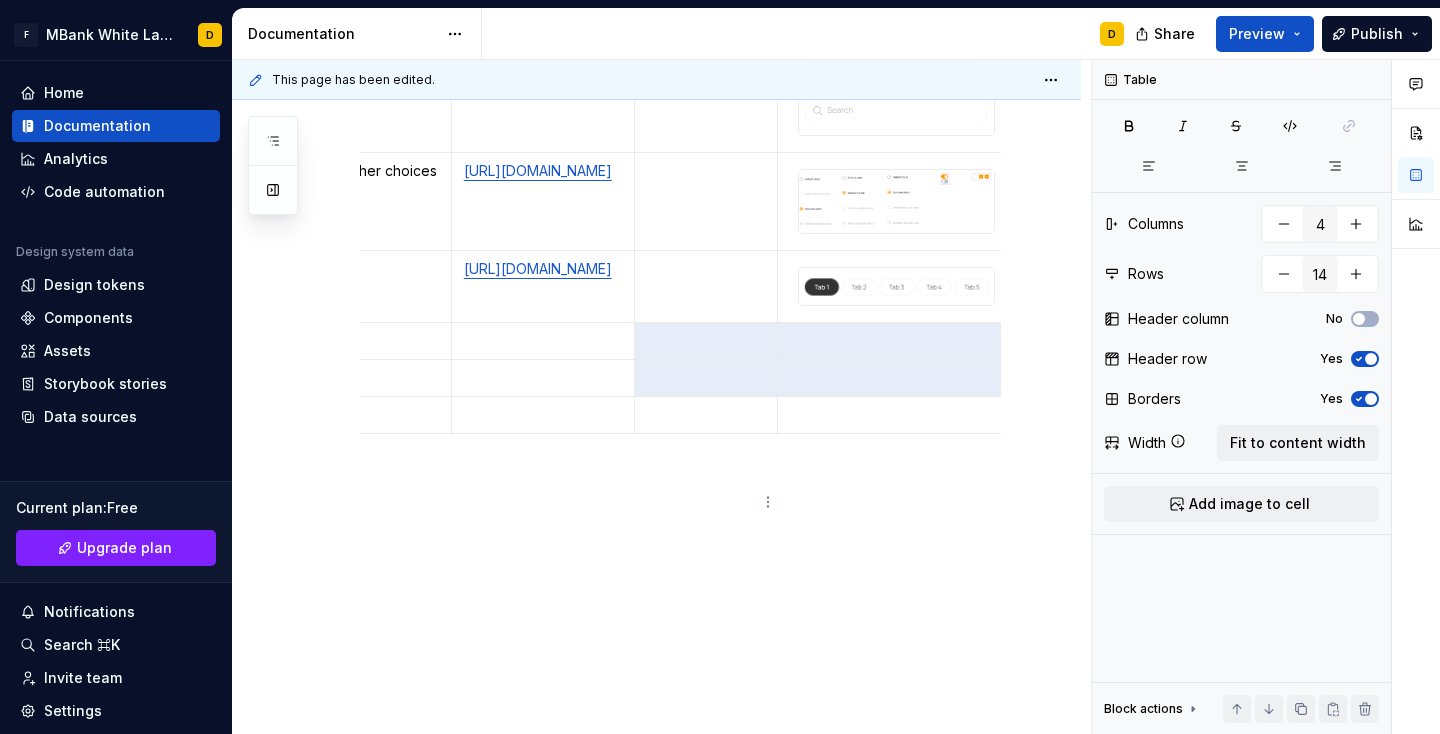 drag, startPoint x: 714, startPoint y: 502, endPoint x: 707, endPoint y: 527, distance: 25.96151 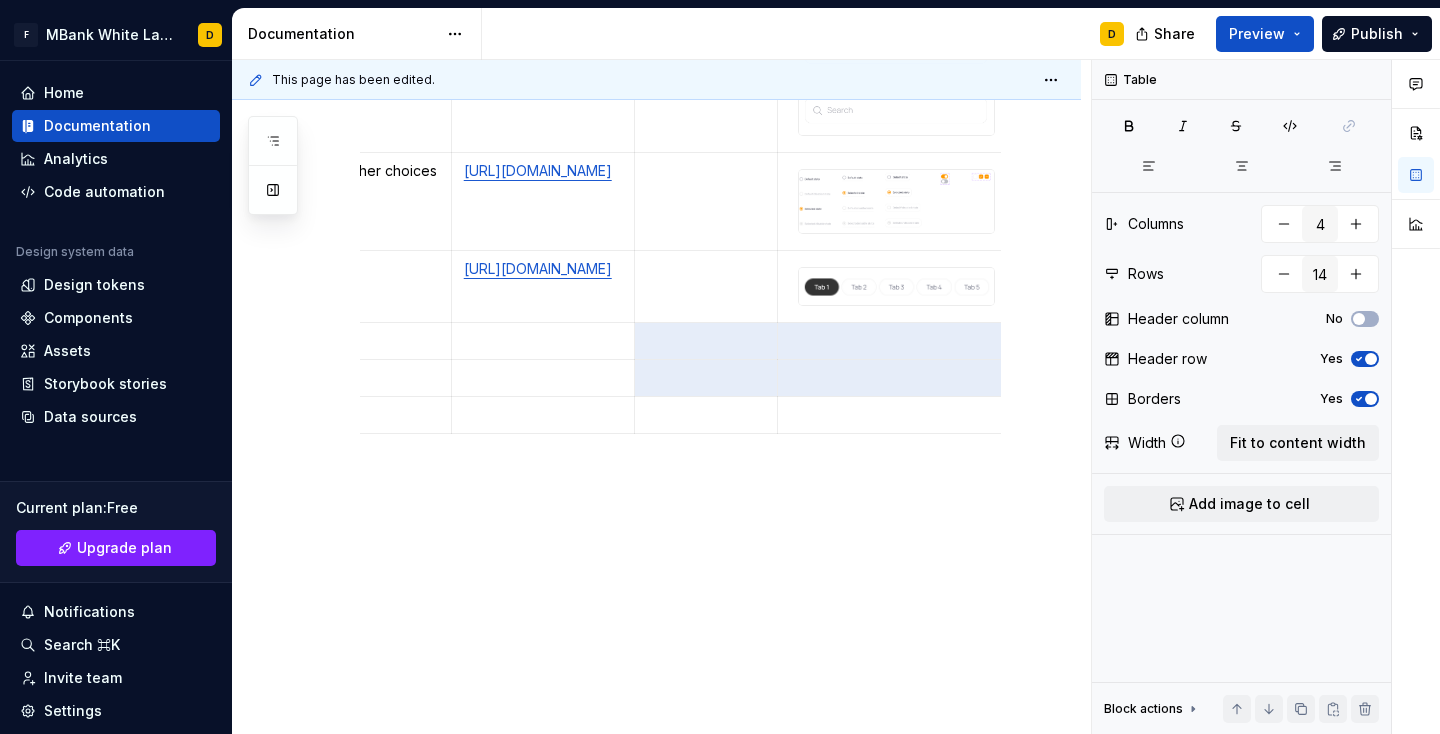 drag, startPoint x: 768, startPoint y: 680, endPoint x: 757, endPoint y: 674, distance: 12.529964 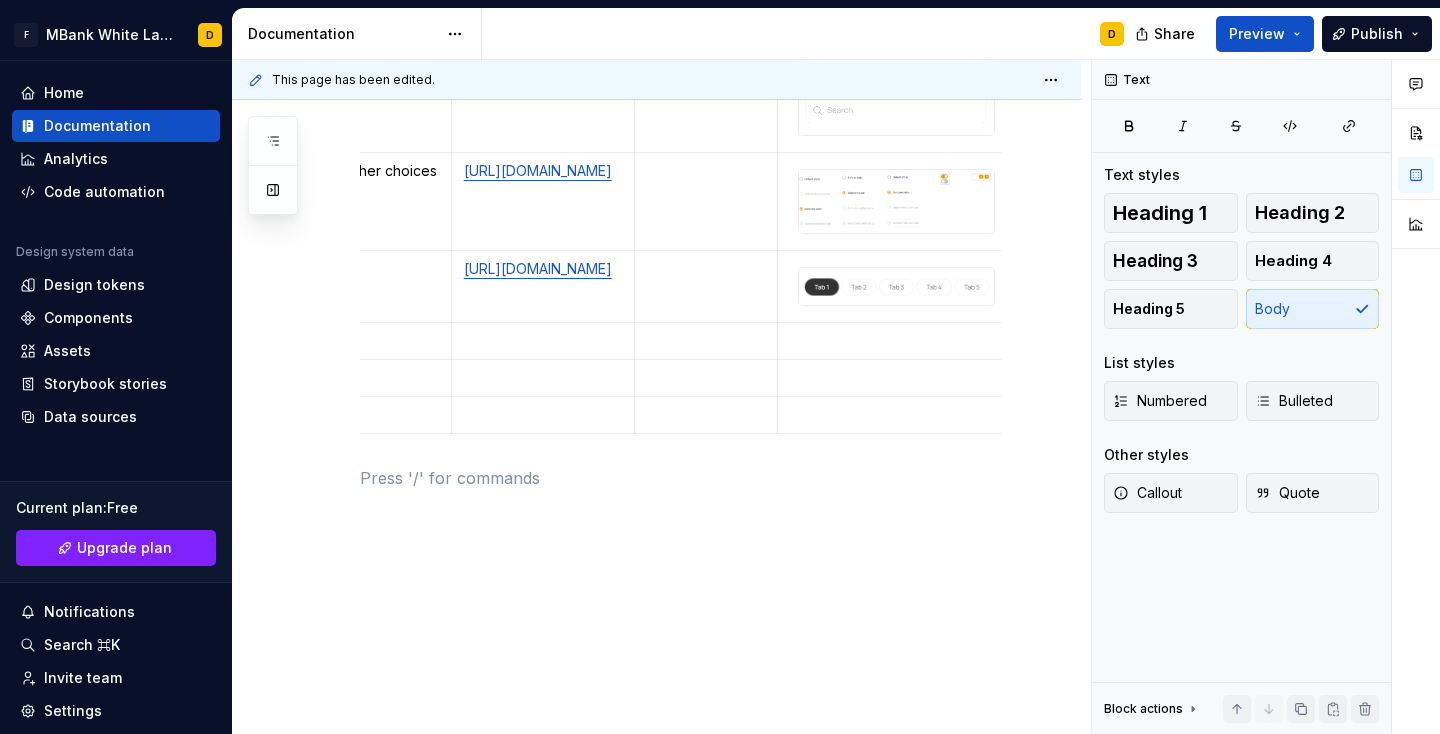 scroll, scrollTop: 0, scrollLeft: 0, axis: both 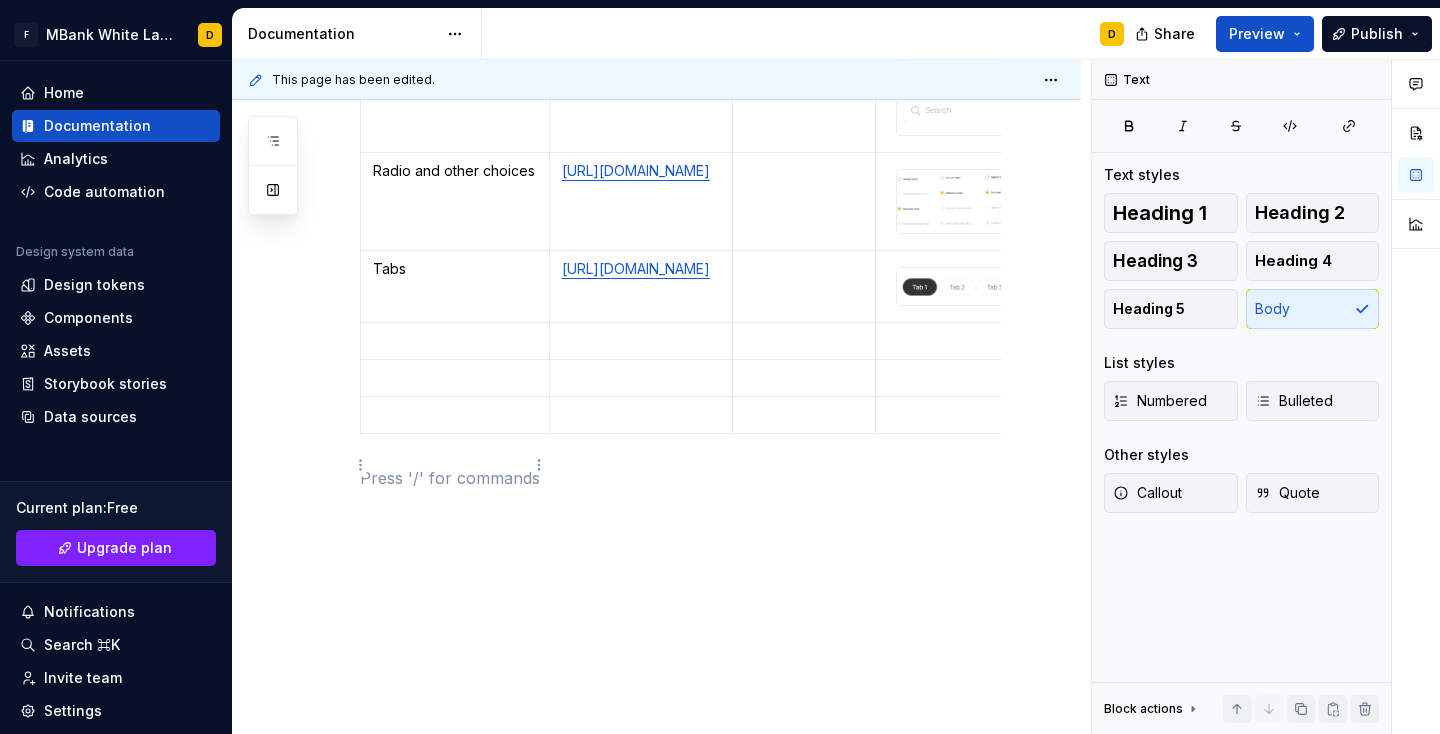 click at bounding box center (455, 341) 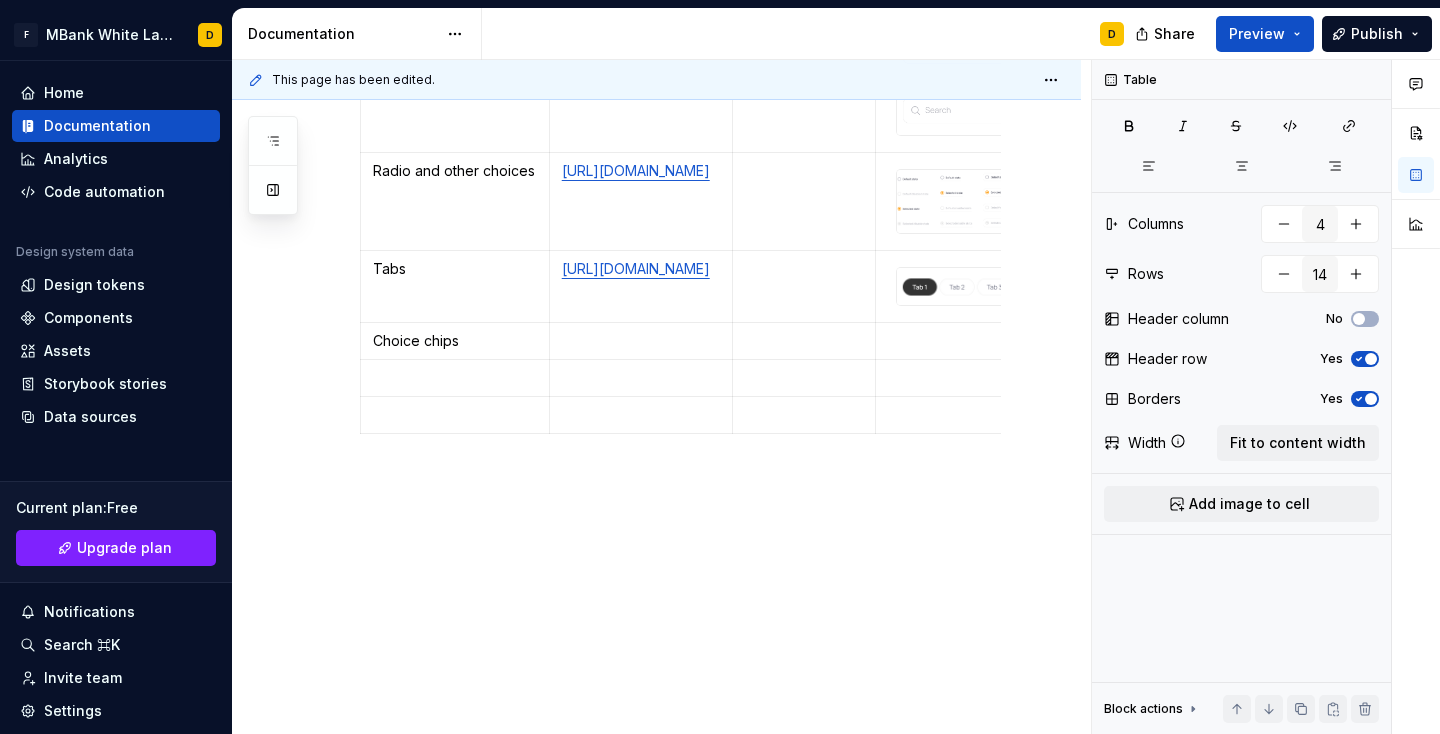 click at bounding box center (641, 341) 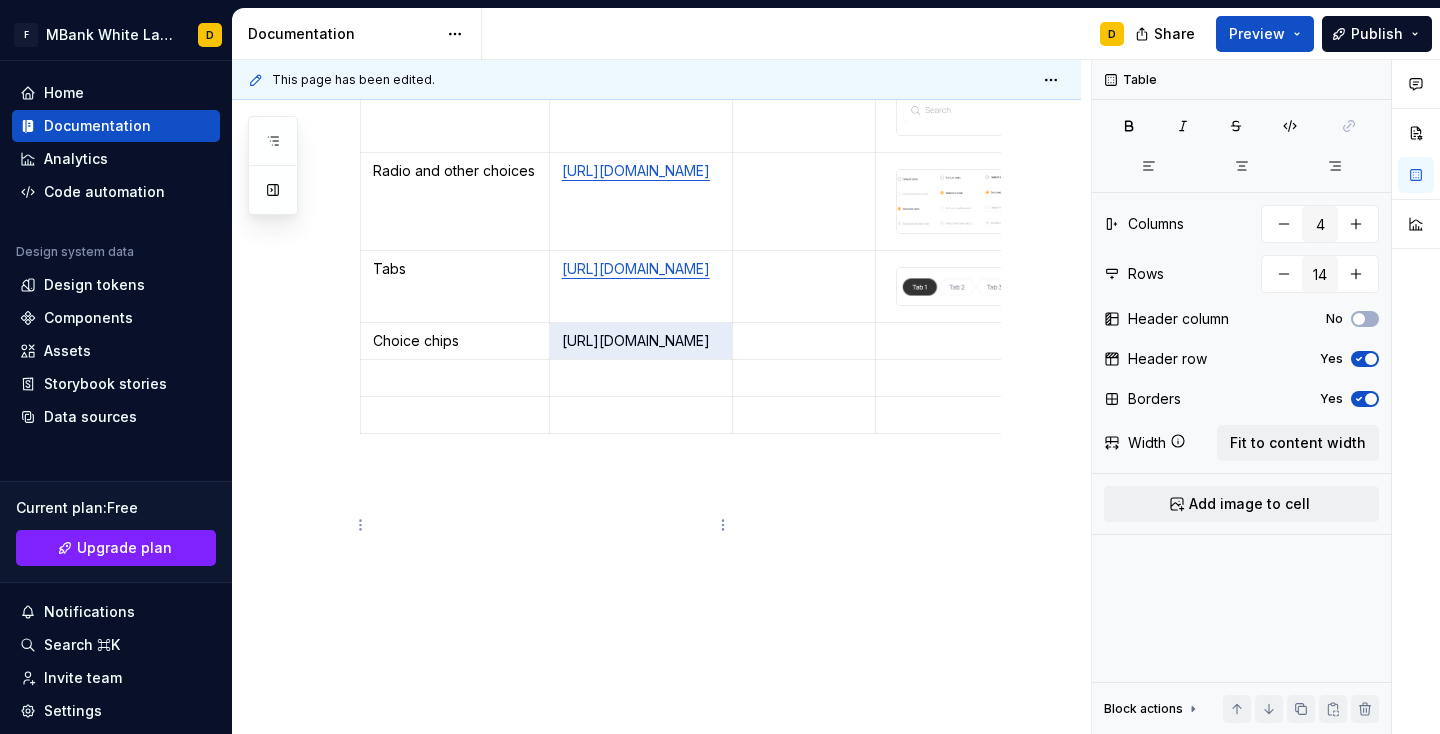 drag, startPoint x: 624, startPoint y: 591, endPoint x: 608, endPoint y: 587, distance: 16.492422 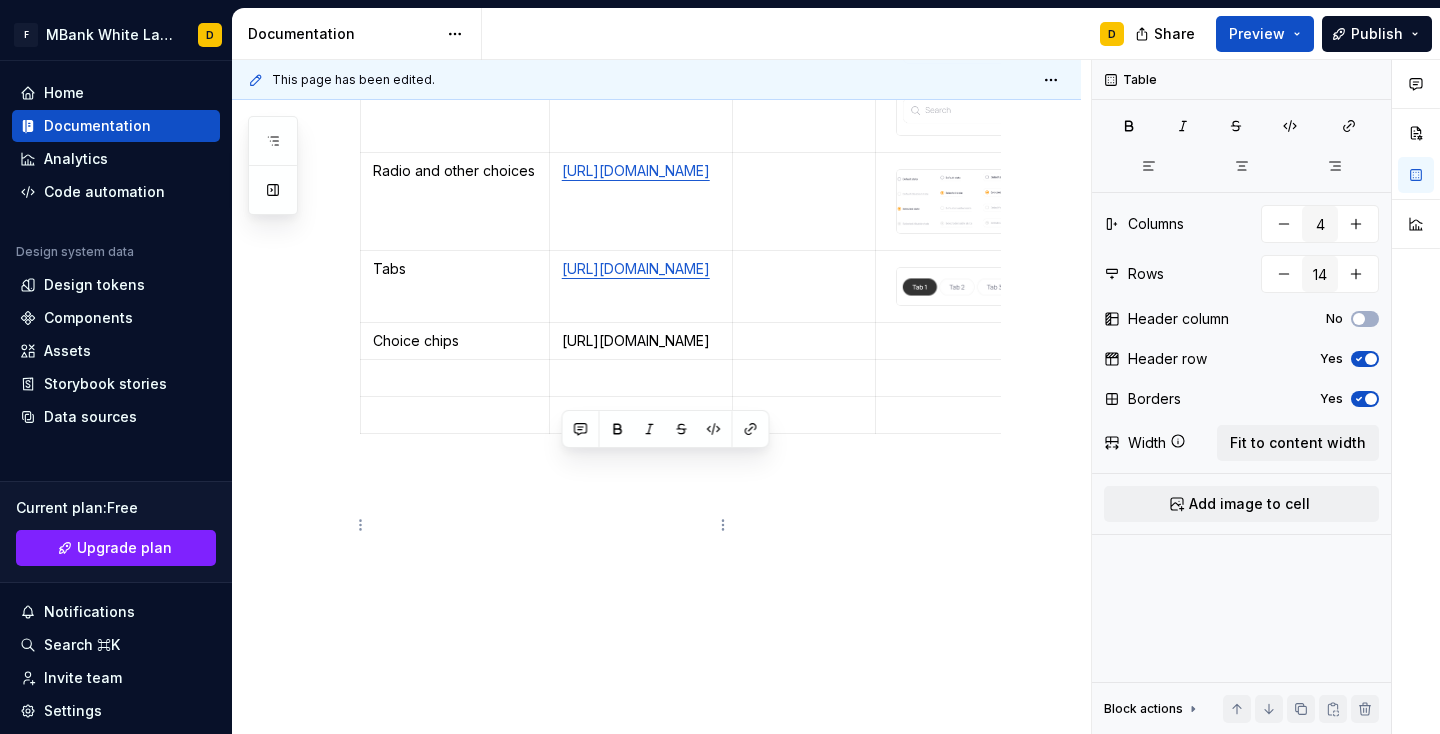 drag, startPoint x: 613, startPoint y: 584, endPoint x: 560, endPoint y: 465, distance: 130.26895 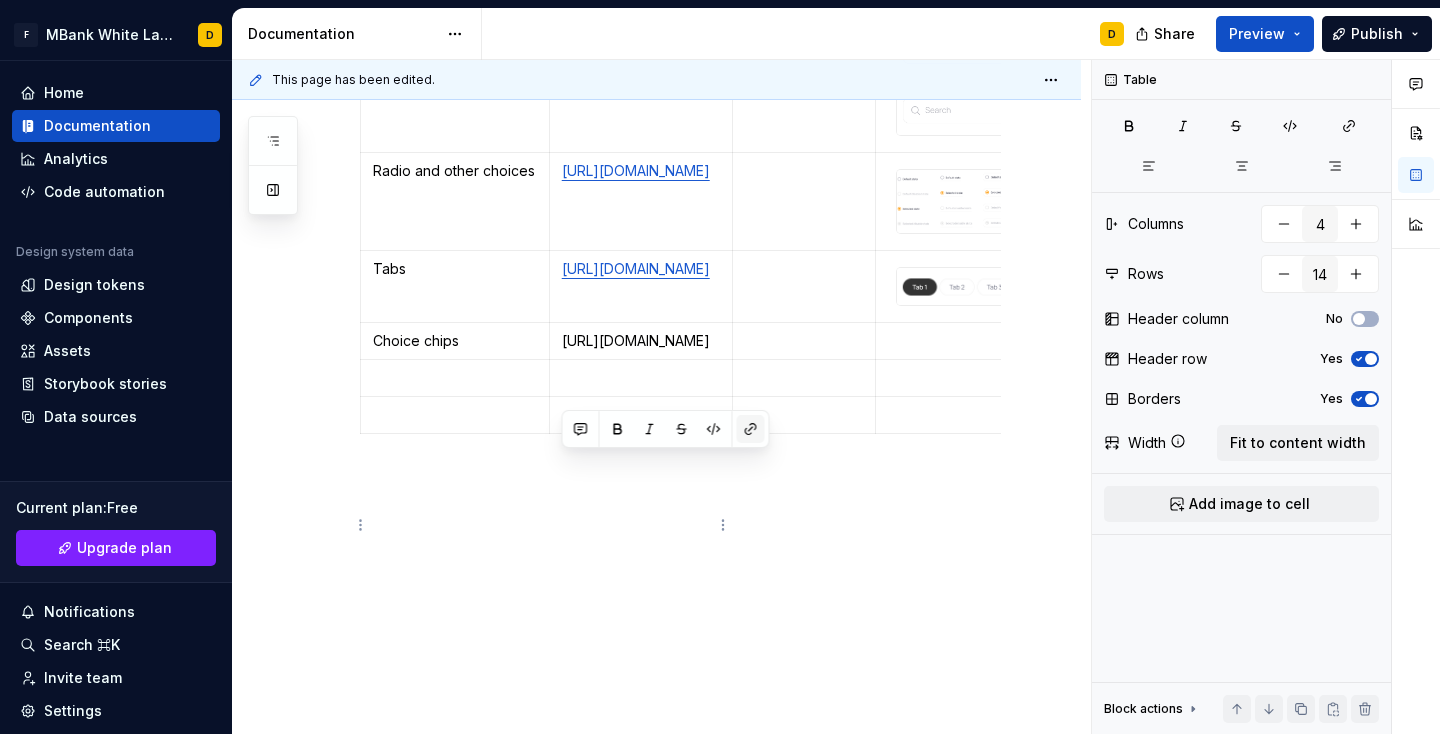 click at bounding box center (751, 429) 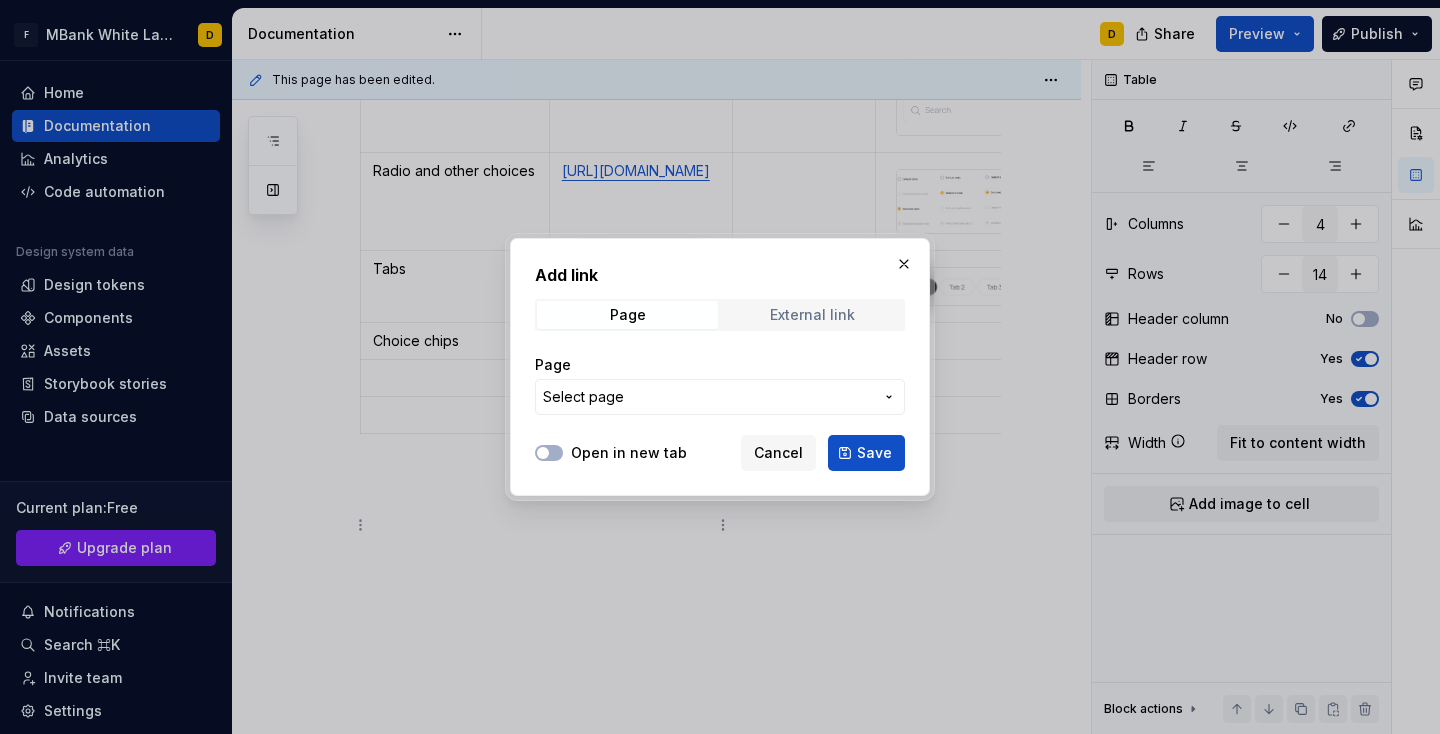 click on "External link" at bounding box center (812, 315) 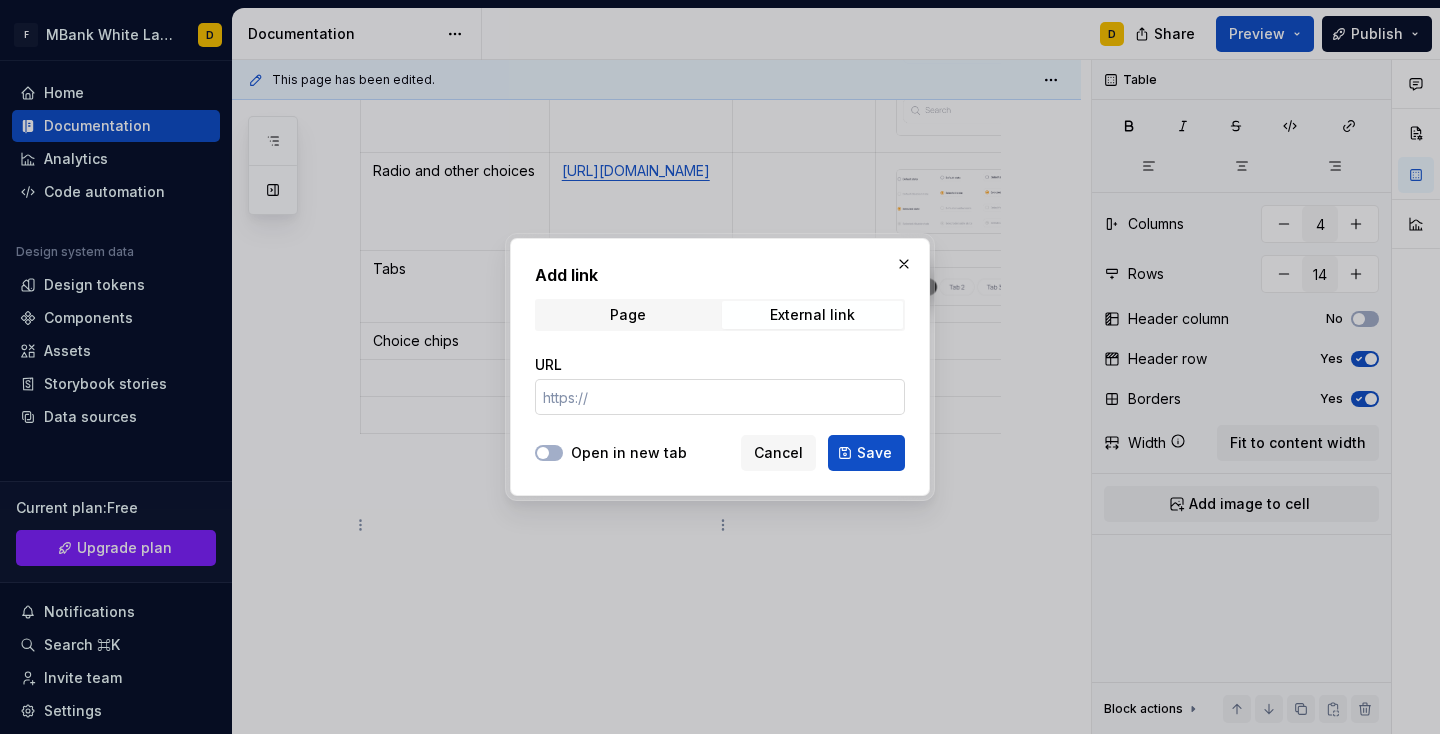 click on "URL" at bounding box center (720, 397) 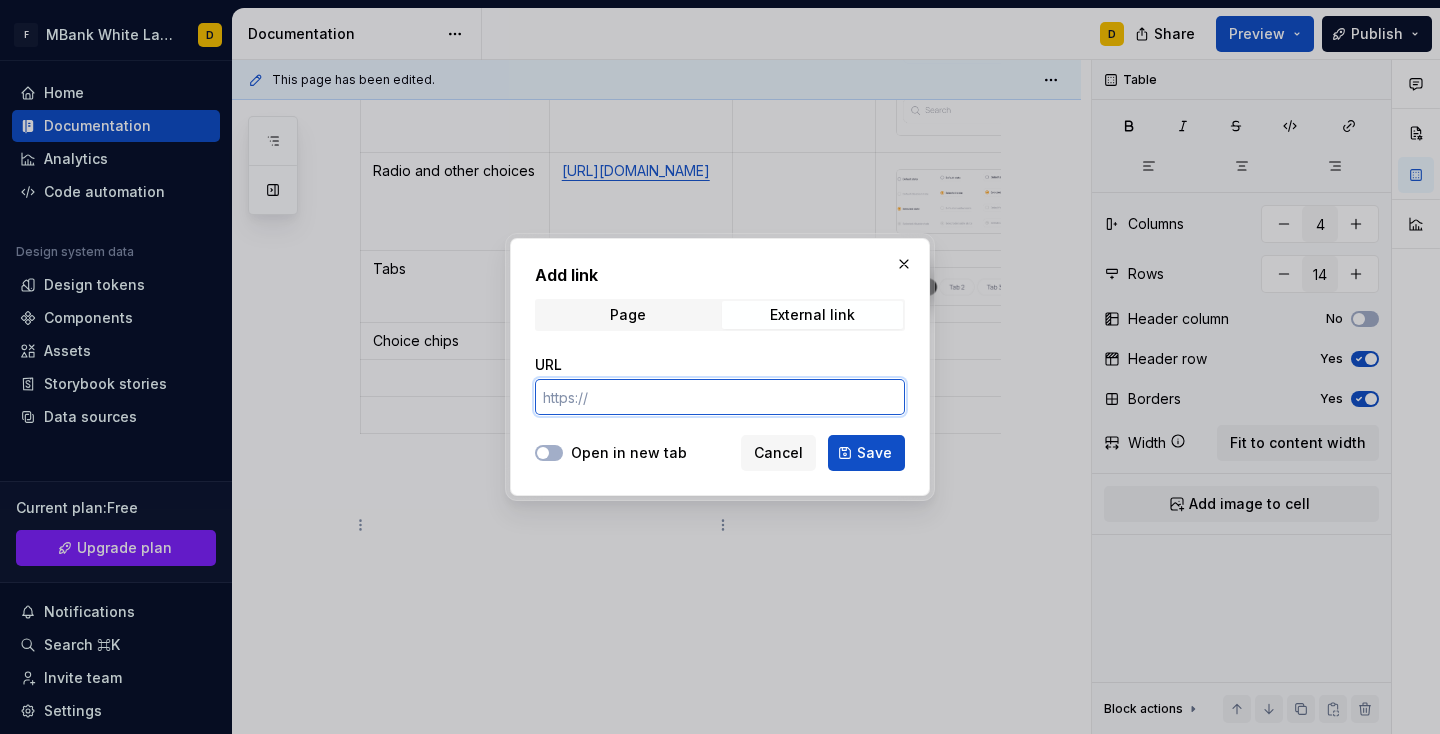 paste on "[URL][DOMAIN_NAME]" 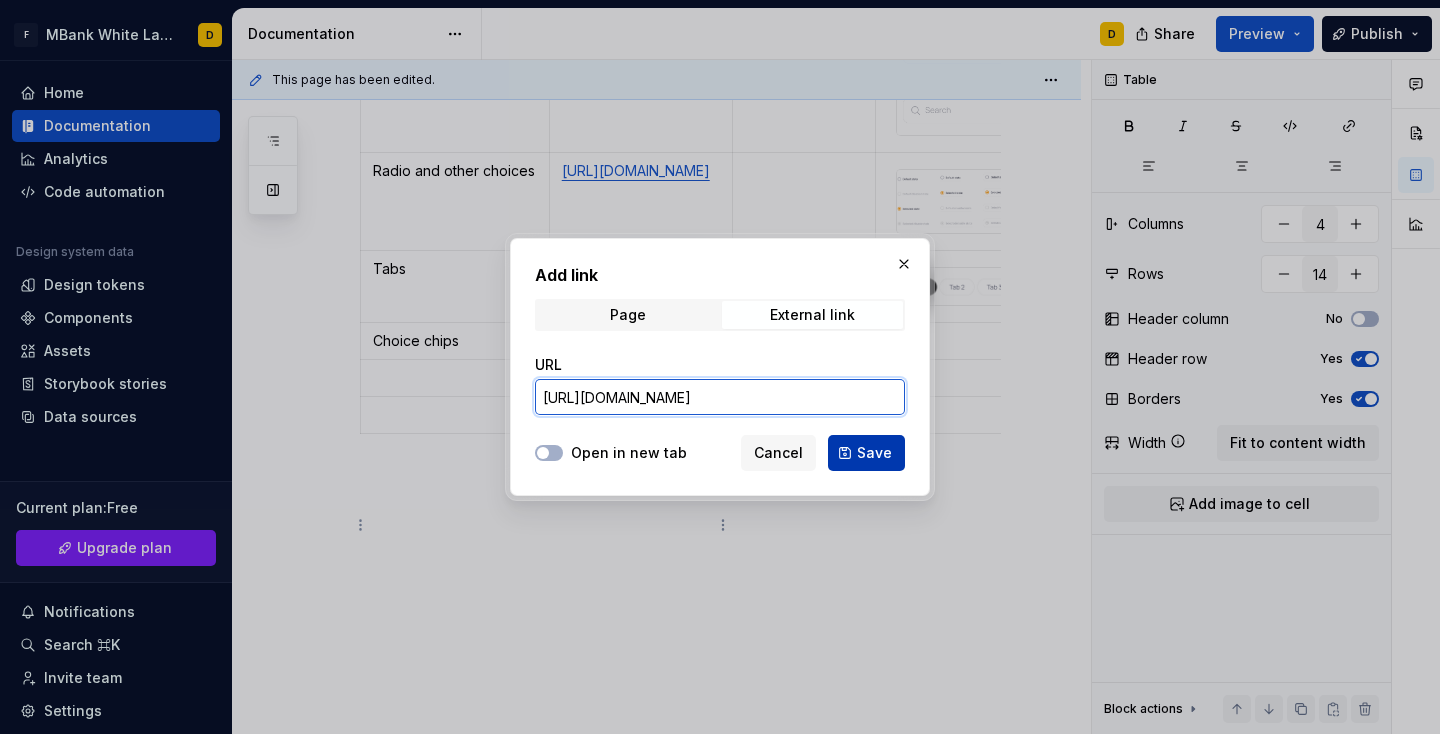 type on "[URL][DOMAIN_NAME]" 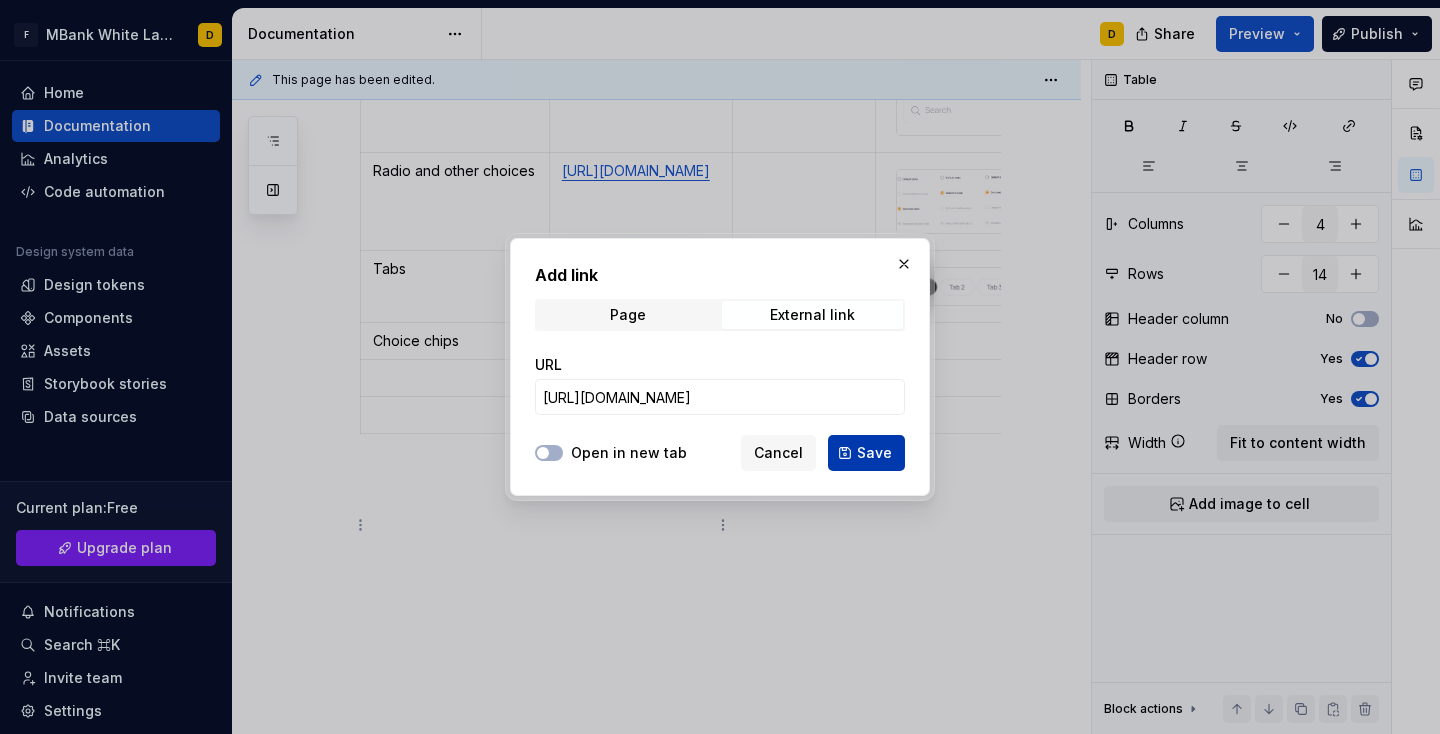 click on "Save" at bounding box center [866, 453] 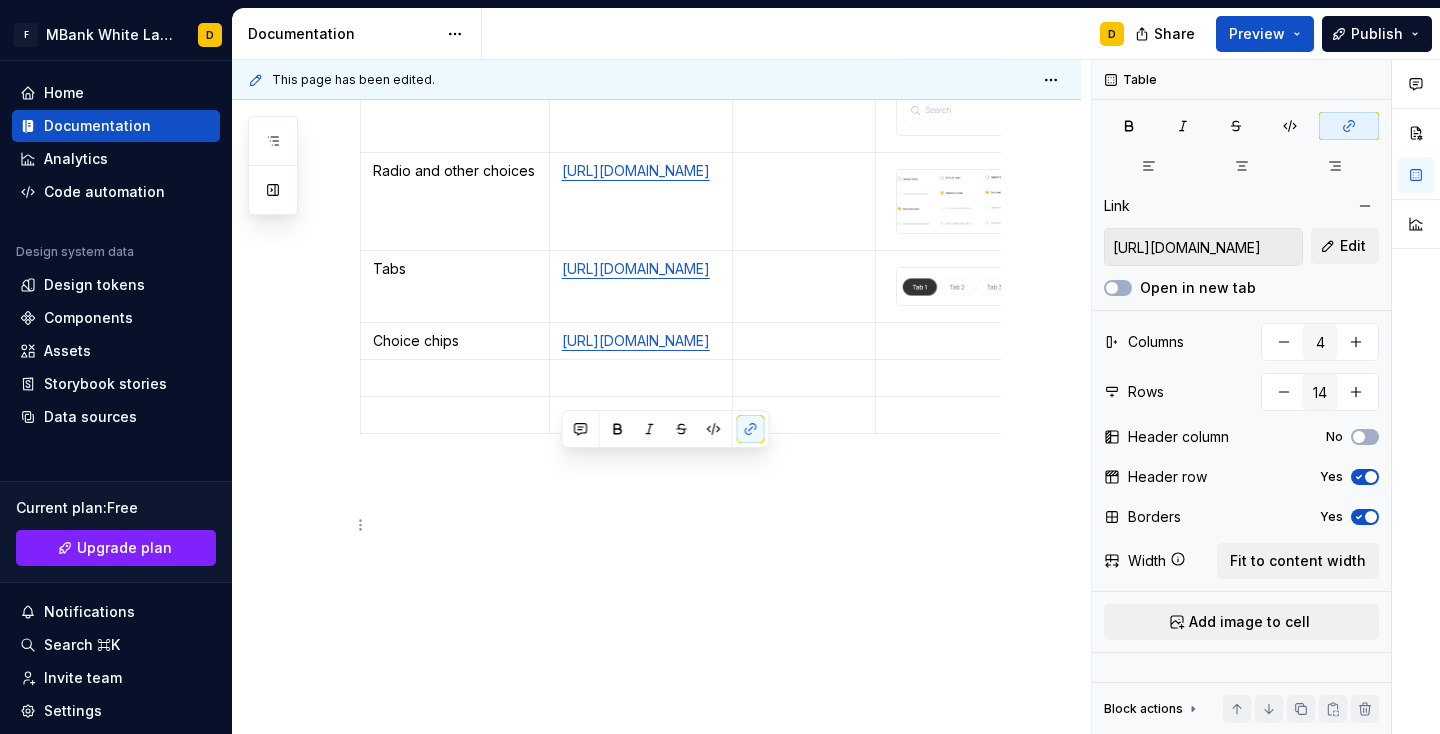 click at bounding box center (995, 341) 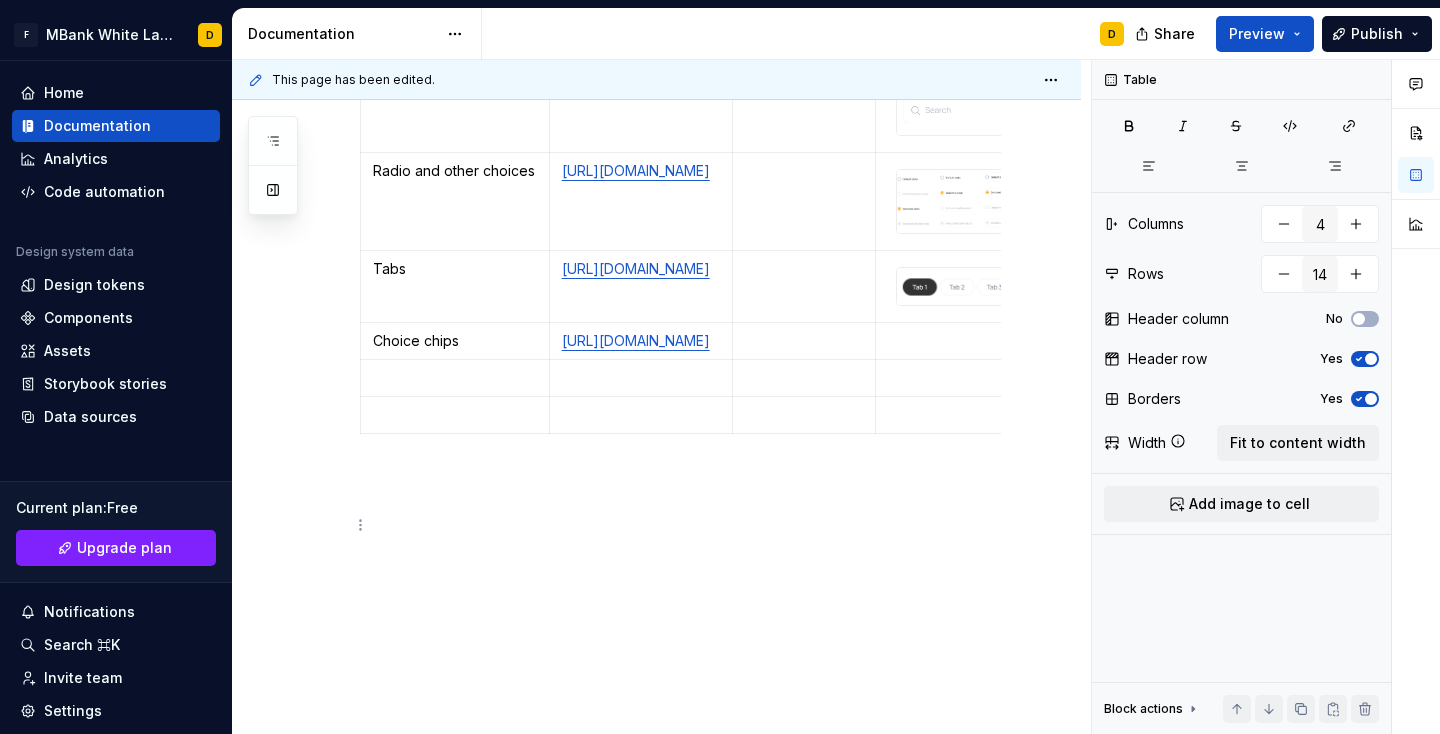 click at bounding box center (995, 341) 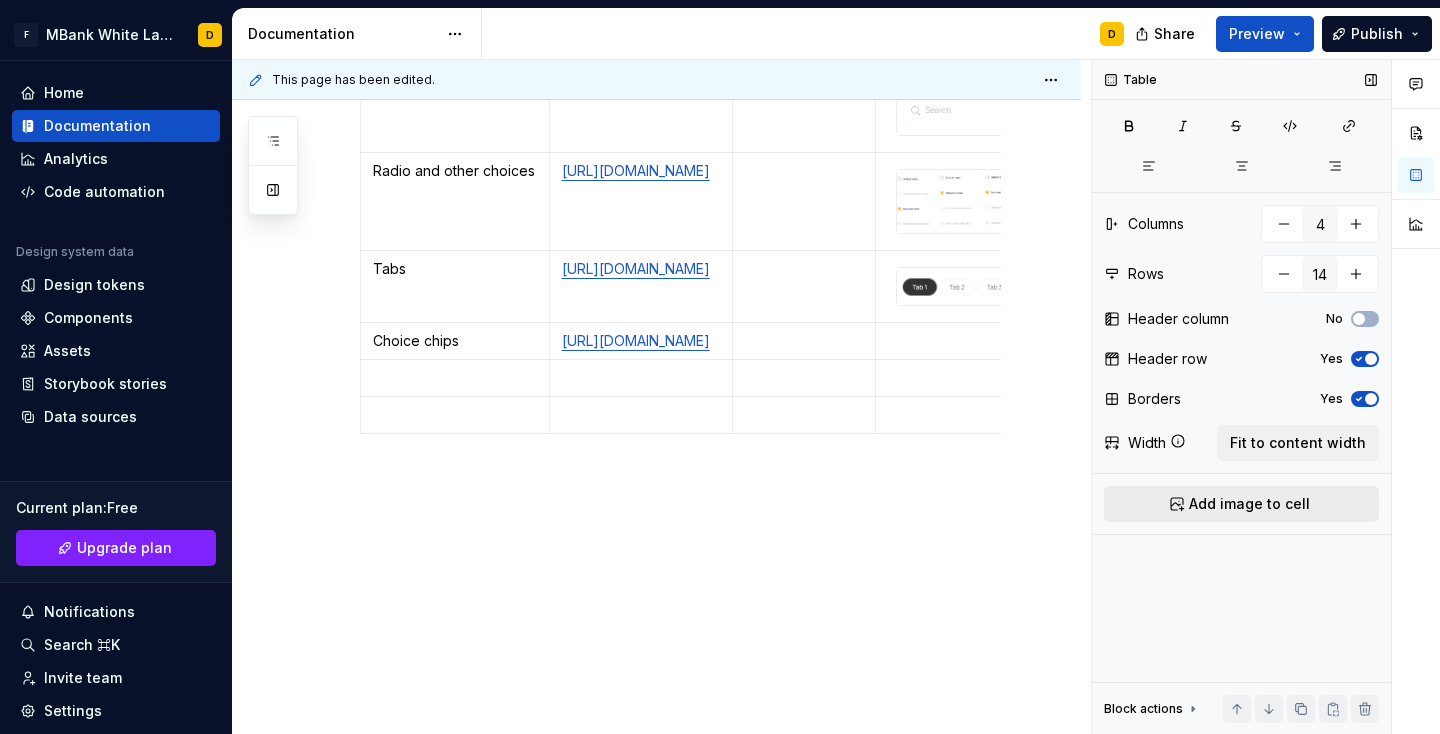 click on "Add image to cell" at bounding box center [1249, 504] 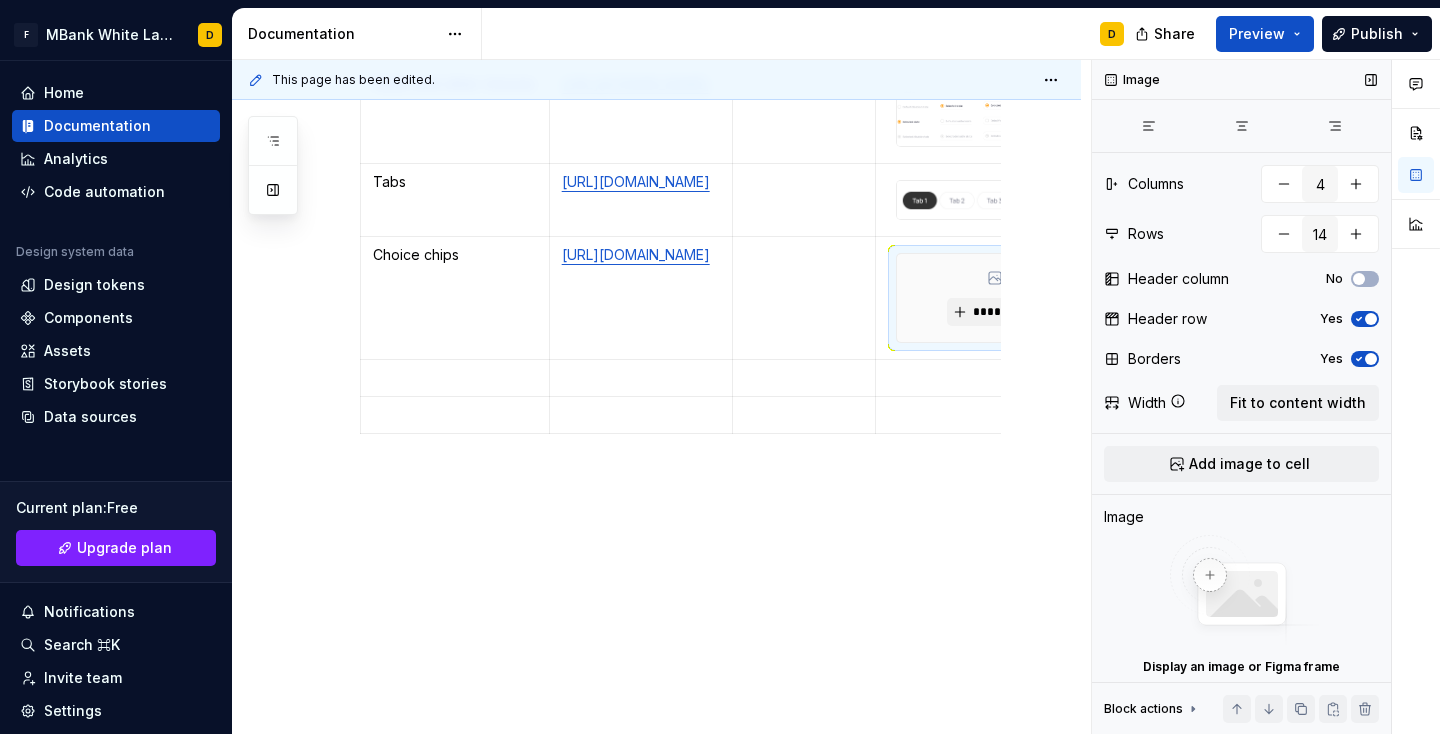 scroll, scrollTop: 3524, scrollLeft: 0, axis: vertical 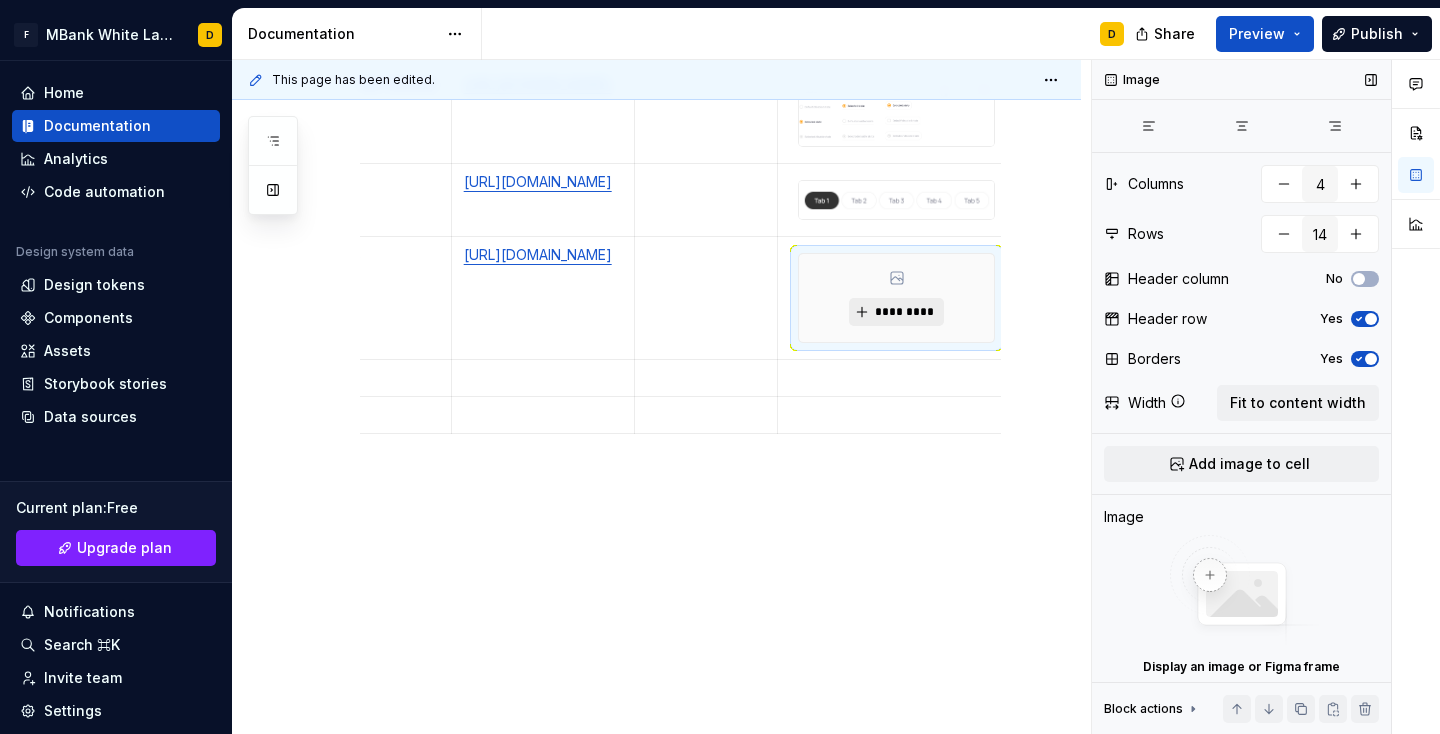 click on "*********" at bounding box center (904, 312) 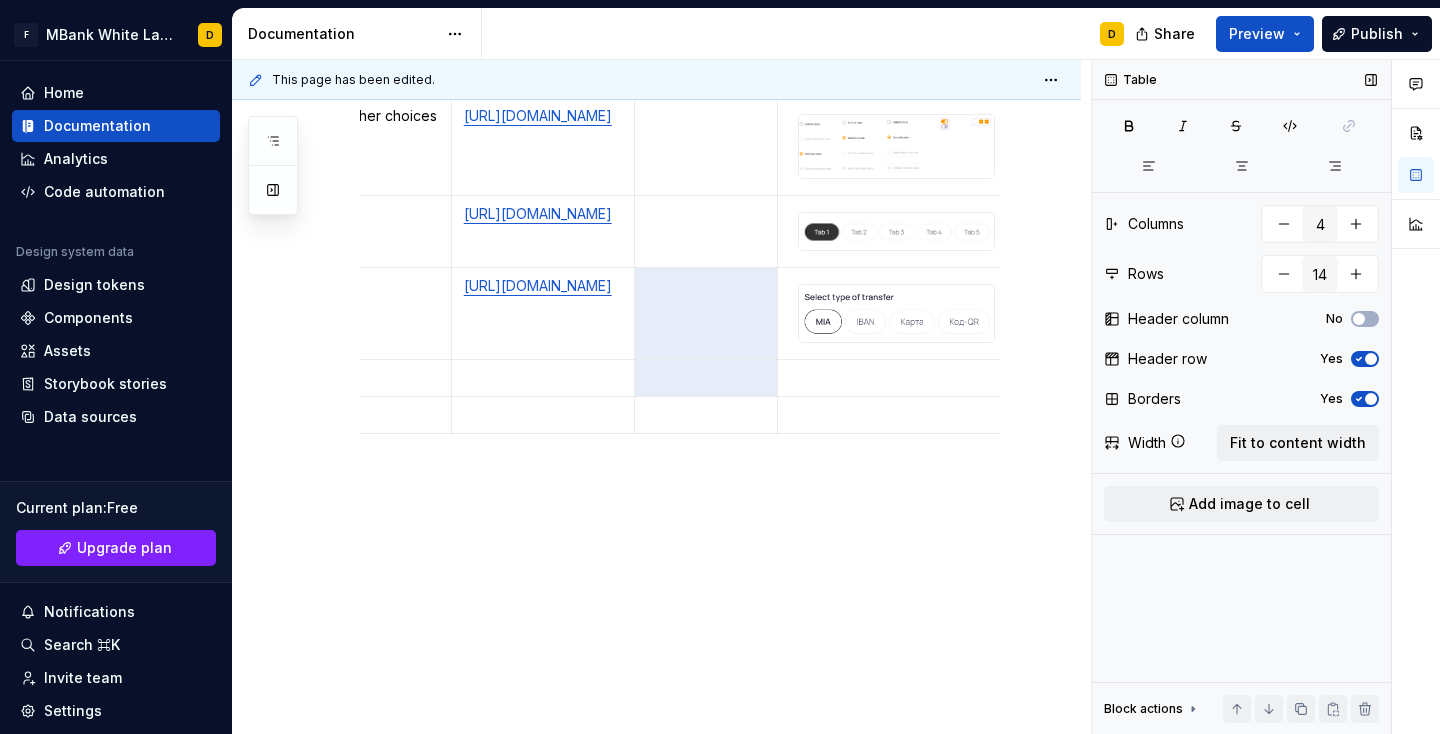drag, startPoint x: 773, startPoint y: 608, endPoint x: 953, endPoint y: 544, distance: 191.03926 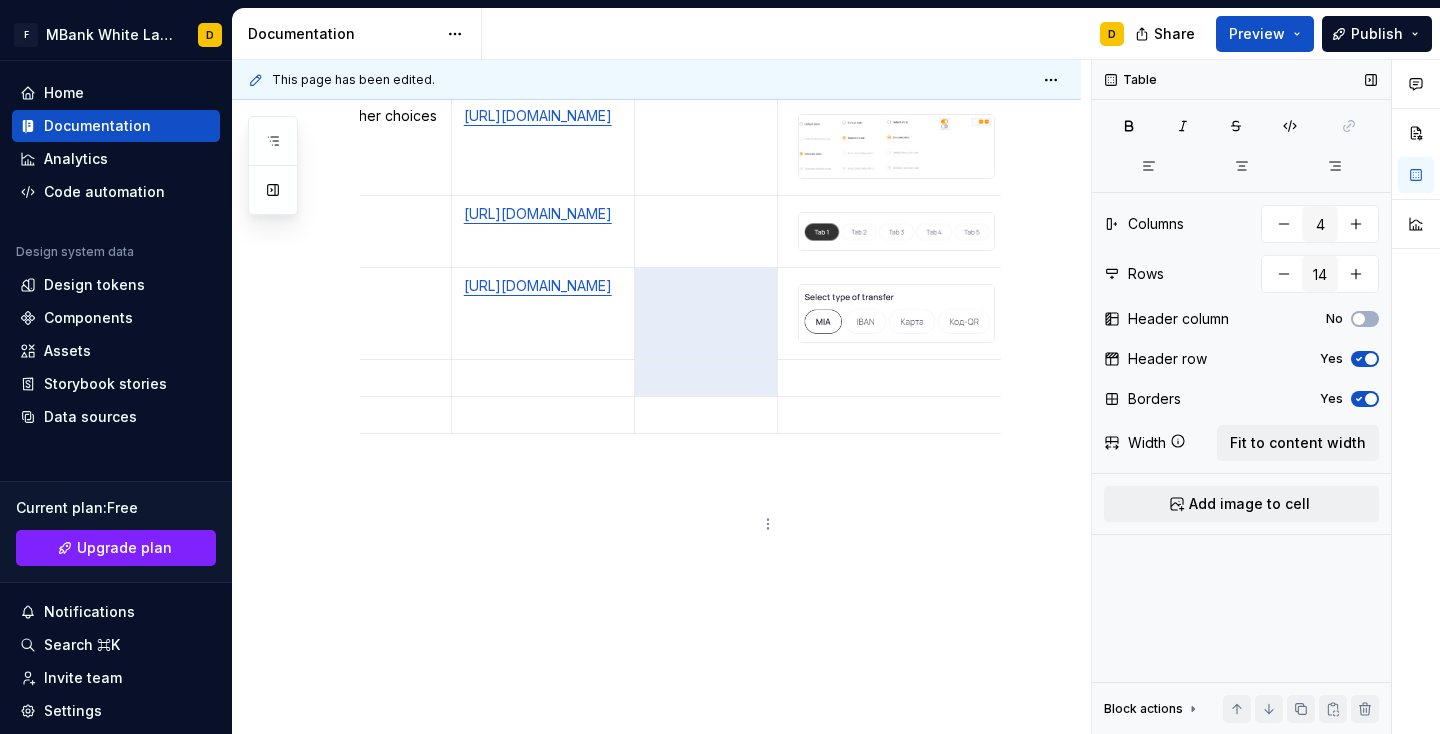 click at bounding box center [706, 314] 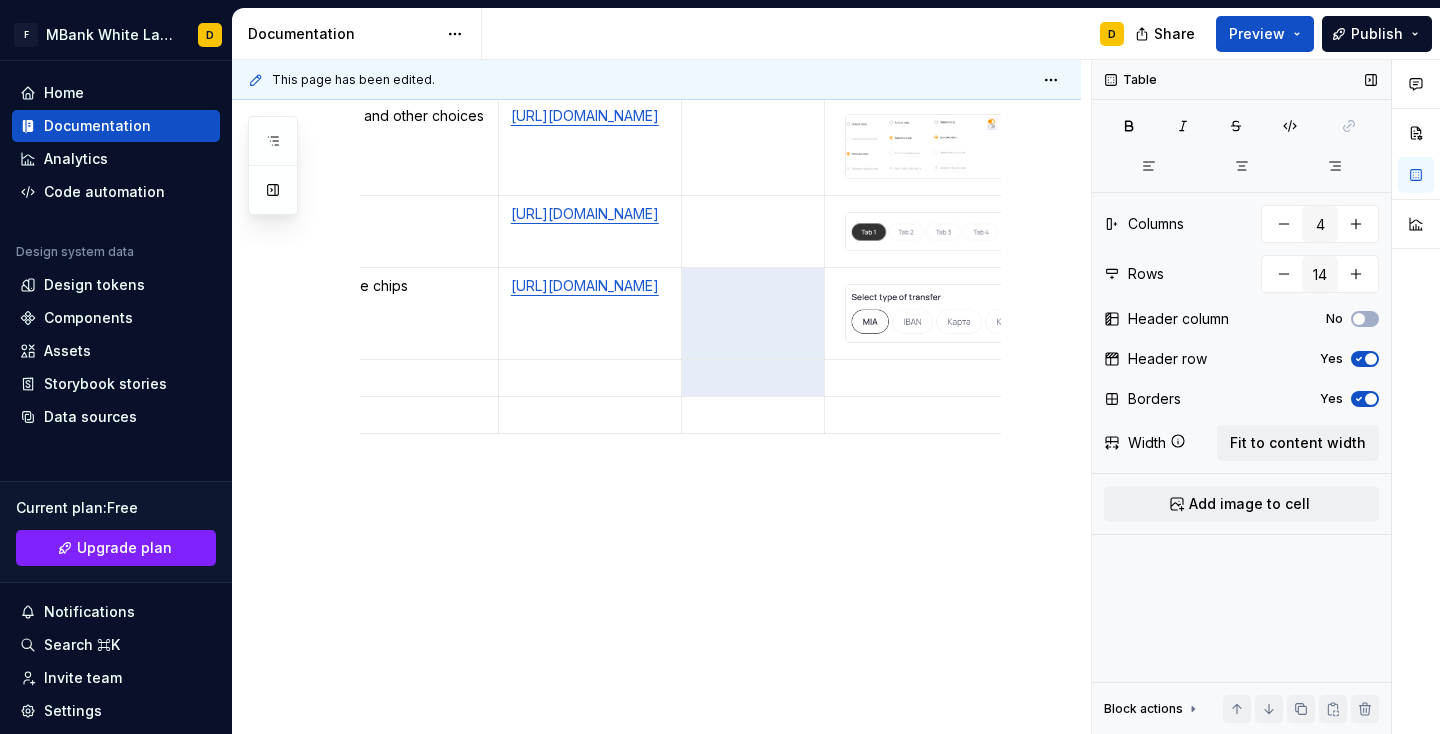 scroll, scrollTop: 0, scrollLeft: 0, axis: both 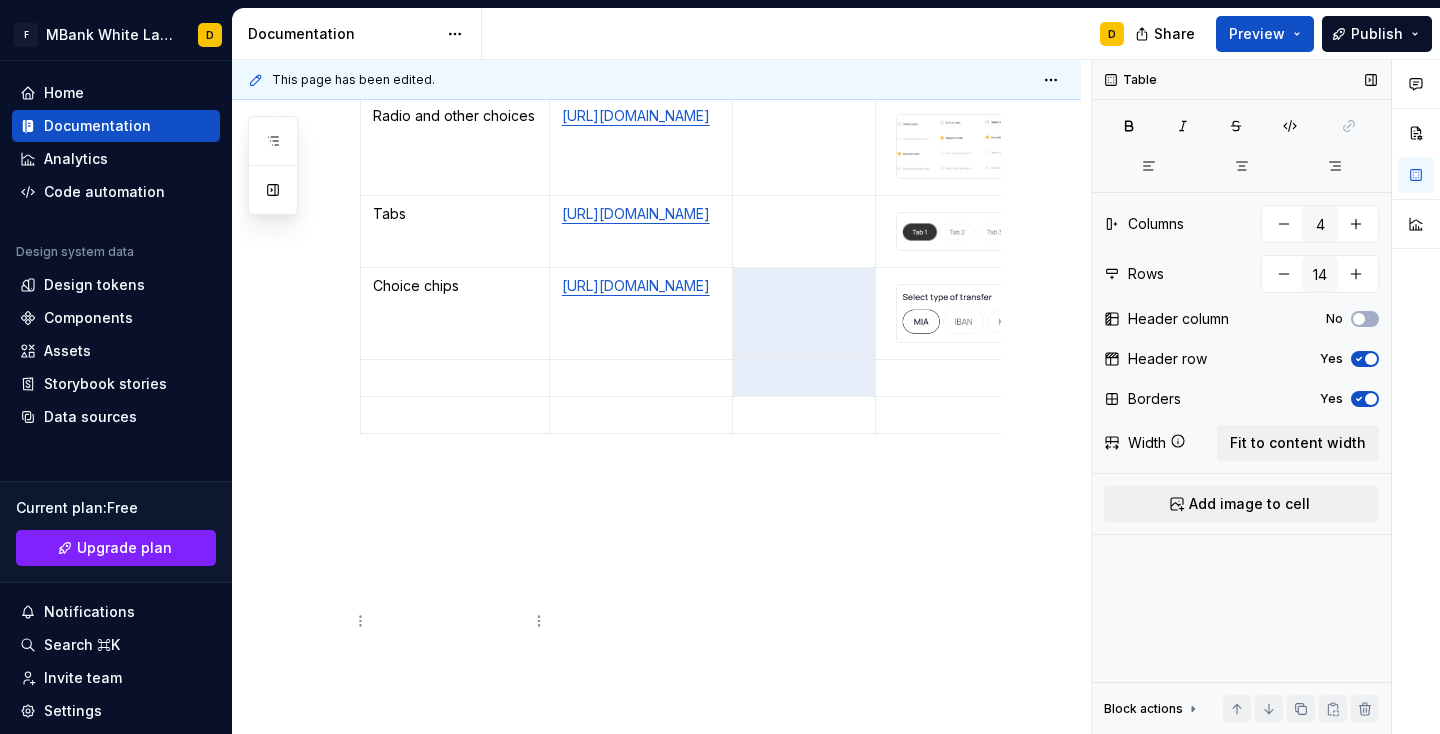 click on "F MBank White Label D Home Documentation Analytics Code automation Design system data Design tokens Components Assets Storybook stories Data sources Current plan :  Free Upgrade plan Notifications Search ⌘K Invite team Settings Contact support Help Documentation D Share Preview Publish Pages Add
Accessibility guide for tree Page tree.
Navigate the tree with the arrow keys. Common tree hotkeys apply. Further keybindings are available:
enter to execute primary action on focused item
f2 to start renaming the focused item
escape to abort renaming an item
control+d to start dragging selected items
Добро пожаловать в нашу дизайн-систему  Foundations Наименование токенов Colors Typography База Enb typography Components Component overview D Component detail Changes Components  /  Component overview Upgrade to Enterprise to turn on approval workflow Learn more Contact us Edit header Tiles" at bounding box center [720, 367] 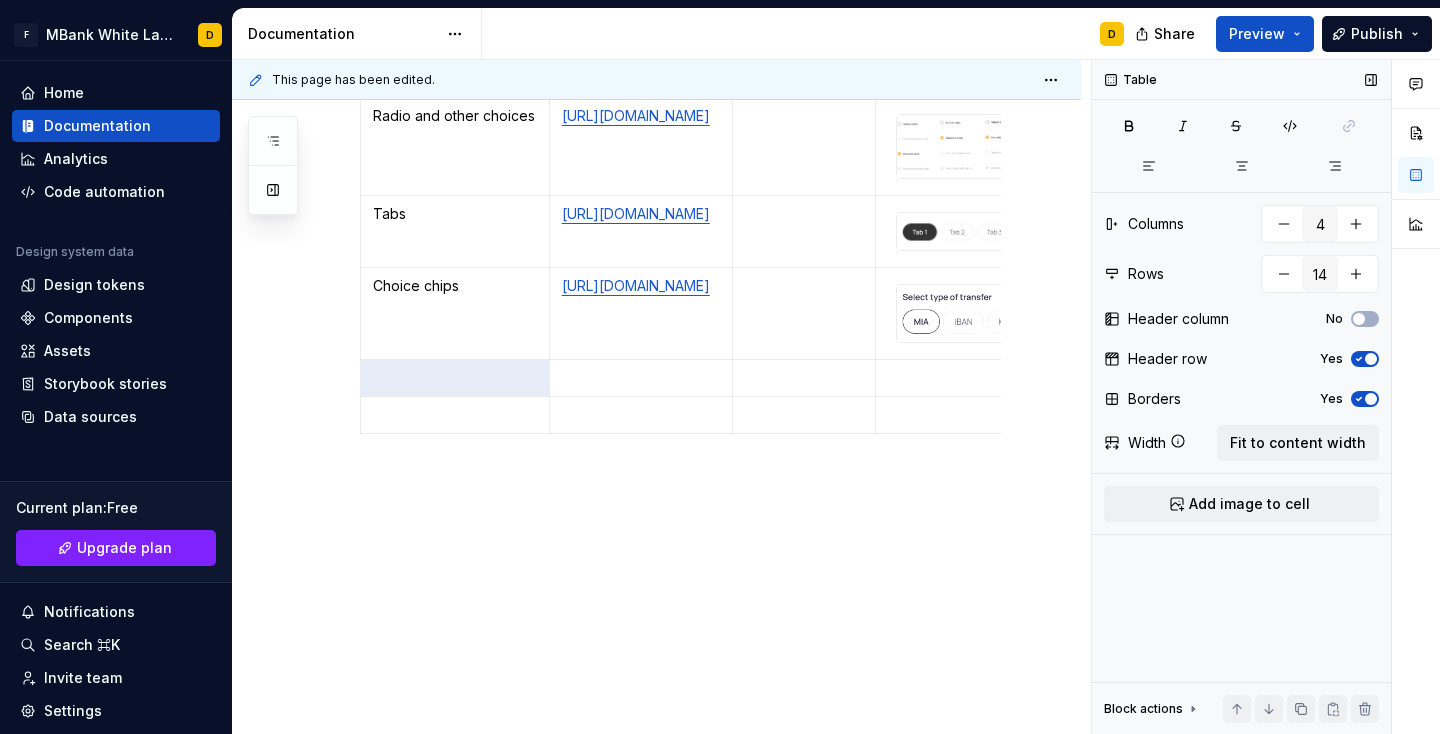 click on "F MBank White Label D Home Documentation Analytics Code automation Design system data Design tokens Components Assets Storybook stories Data sources Current plan :  Free Upgrade plan Notifications Search ⌘K Invite team Settings Contact support Help Documentation D Share Preview Publish Pages Add
Accessibility guide for tree Page tree.
Navigate the tree with the arrow keys. Common tree hotkeys apply. Further keybindings are available:
enter to execute primary action on focused item
f2 to start renaming the focused item
escape to abort renaming an item
control+d to start dragging selected items
Добро пожаловать в нашу дизайн-систему  Foundations Наименование токенов Colors Typography База Enb typography Components Component overview D Component detail Changes Components  /  Component overview Upgrade to Enterprise to turn on approval workflow Learn more Contact us Edit header Tiles" at bounding box center [720, 367] 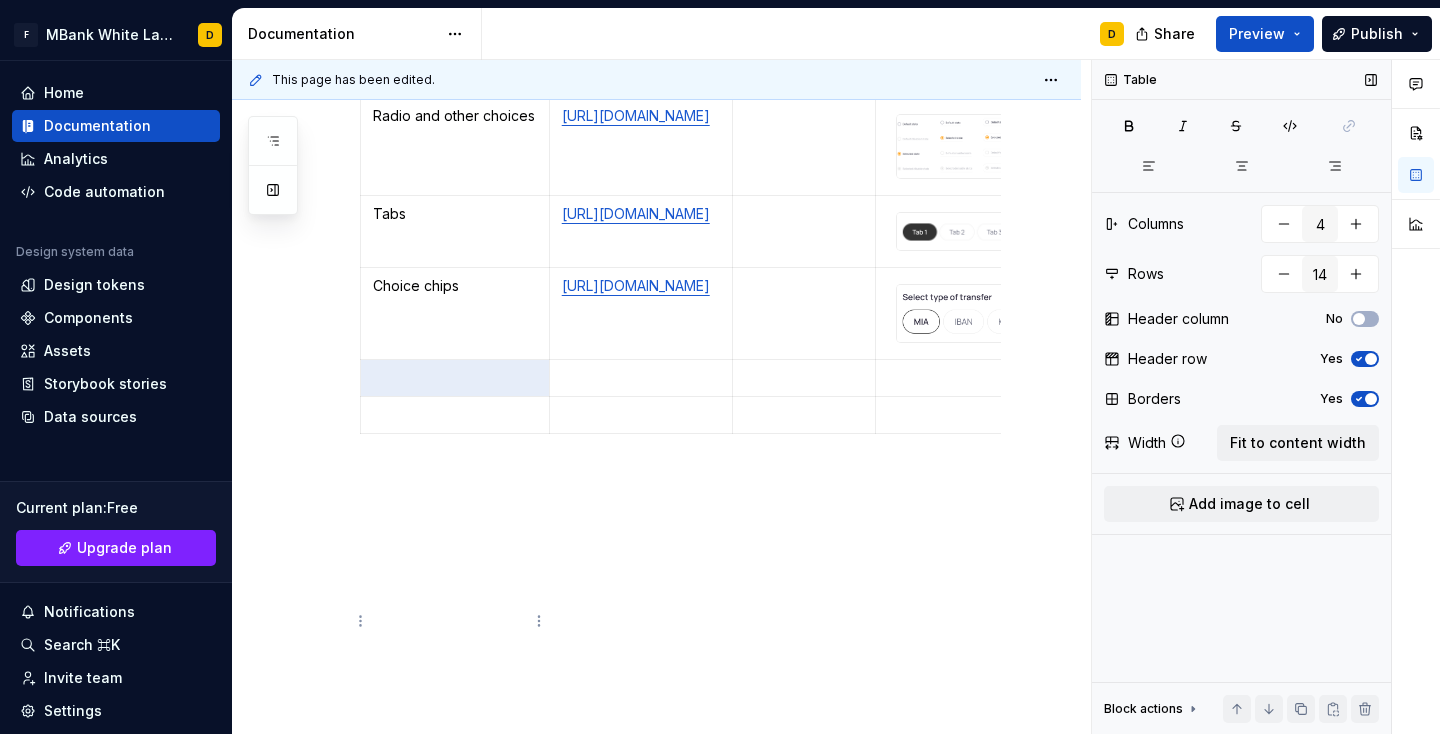 click at bounding box center (455, 378) 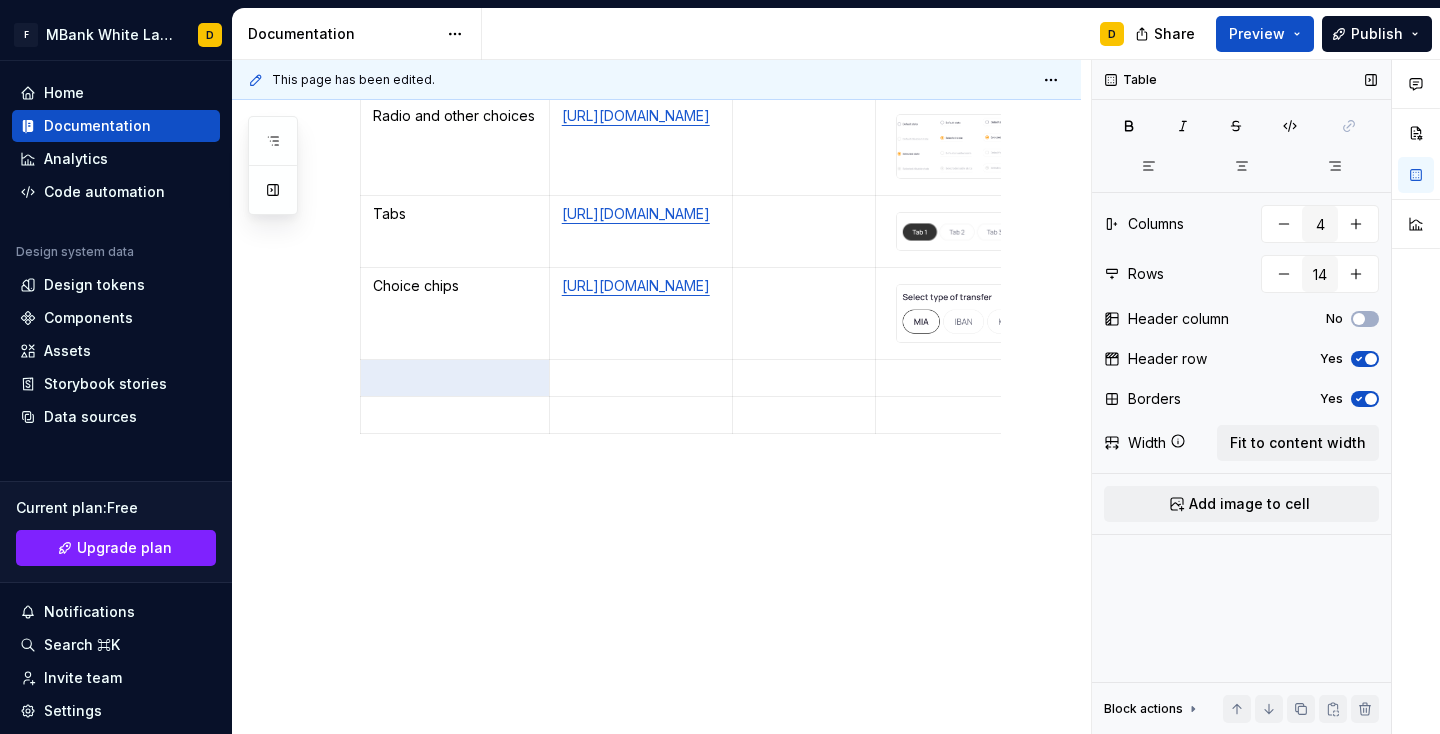click on "Components Component name Figma link  Repository Preview Buttons [URL][DOMAIN_NAME] Inputs [URL][DOMAIN_NAME] Dropdowns [URL][DOMAIN_NAME] Bottom Navigation Bar [URL][DOMAIN_NAME] top navigation bar [URL][DOMAIN_NAME] Tiles [URL][DOMAIN_NAME] Rows [URL][DOMAIN_NAME] Search bars [URL][DOMAIN_NAME] Tabs" at bounding box center (680, -1108) 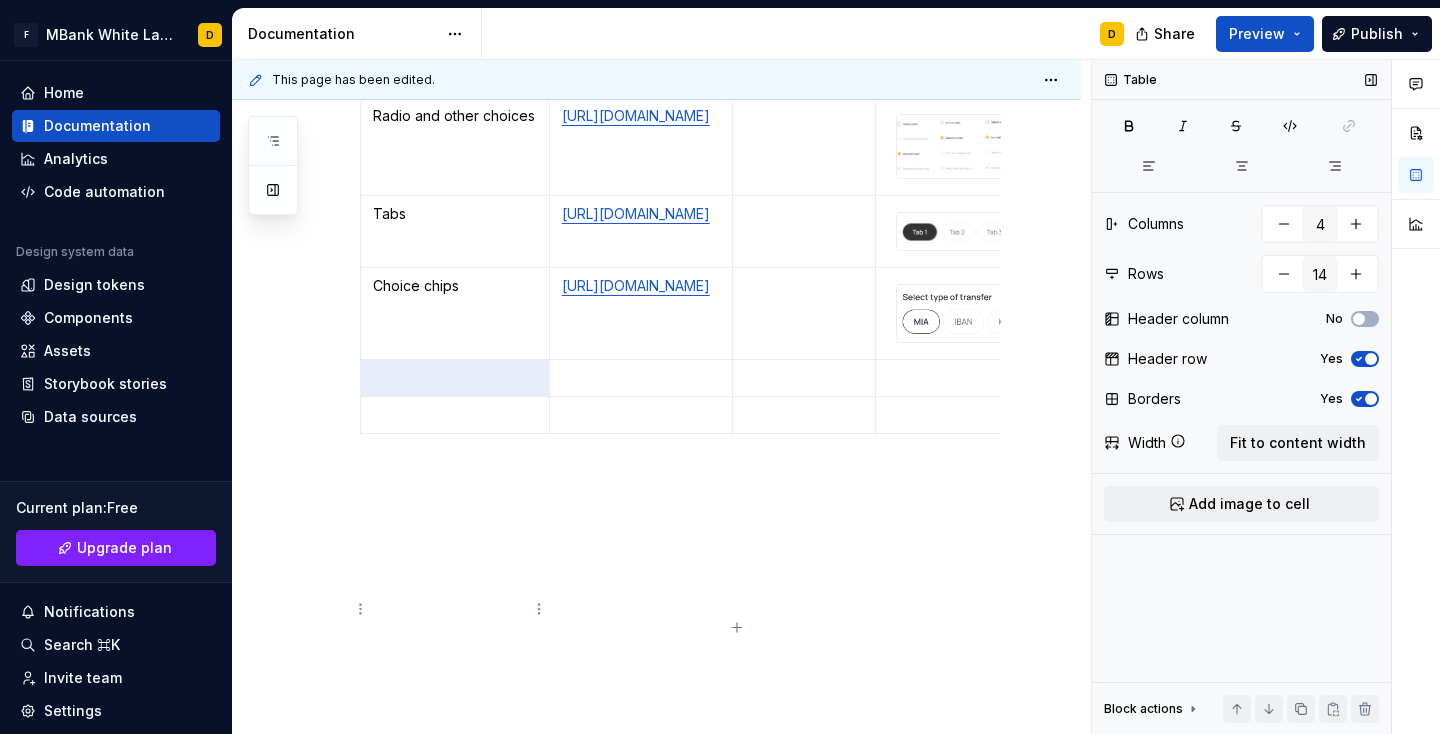 click at bounding box center [455, 414] 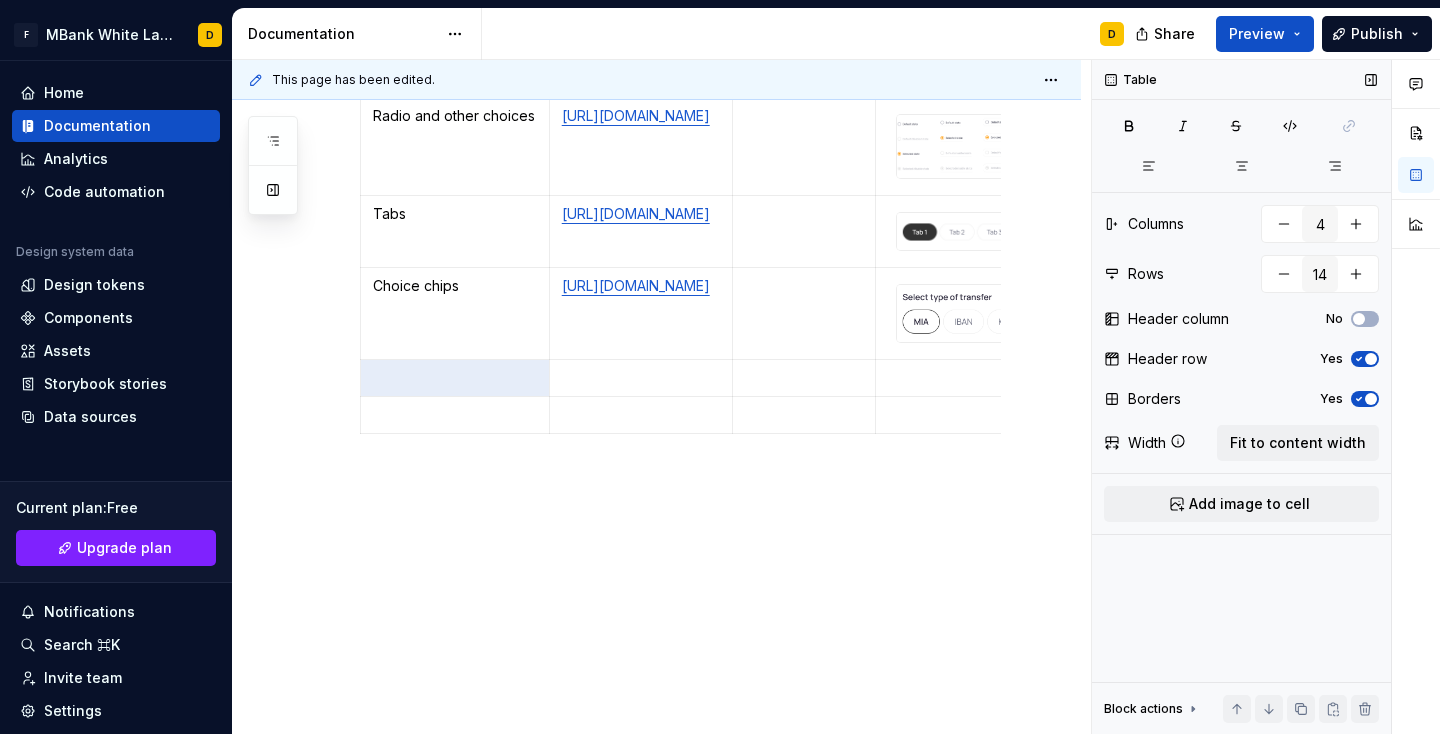 click on "Components Component name Figma link  Repository Preview Buttons [URL][DOMAIN_NAME] Inputs [URL][DOMAIN_NAME] Dropdowns [URL][DOMAIN_NAME] Bottom Navigation Bar [URL][DOMAIN_NAME] top navigation bar [URL][DOMAIN_NAME] Tiles [URL][DOMAIN_NAME] Rows [URL][DOMAIN_NAME] Search bars [URL][DOMAIN_NAME] Tabs" at bounding box center [680, -1108] 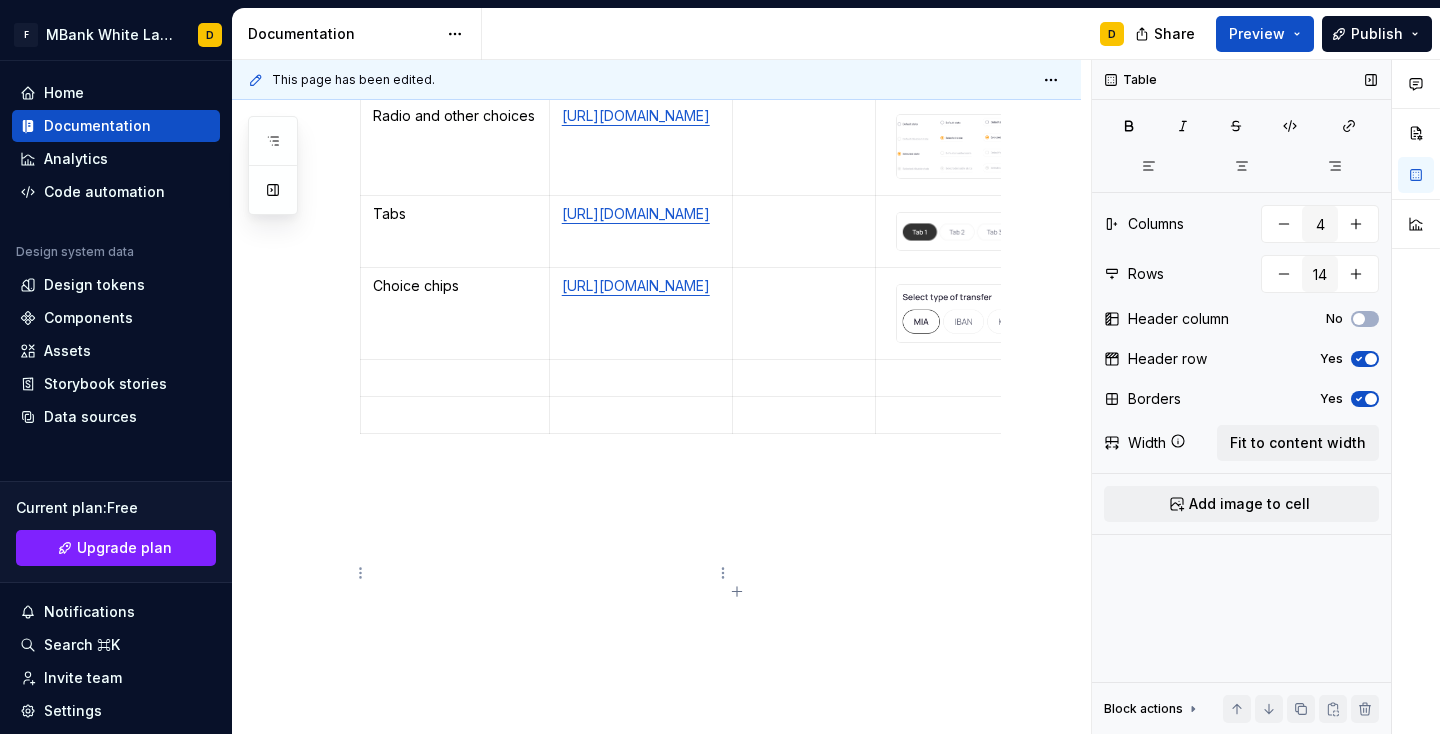 click at bounding box center (641, 415) 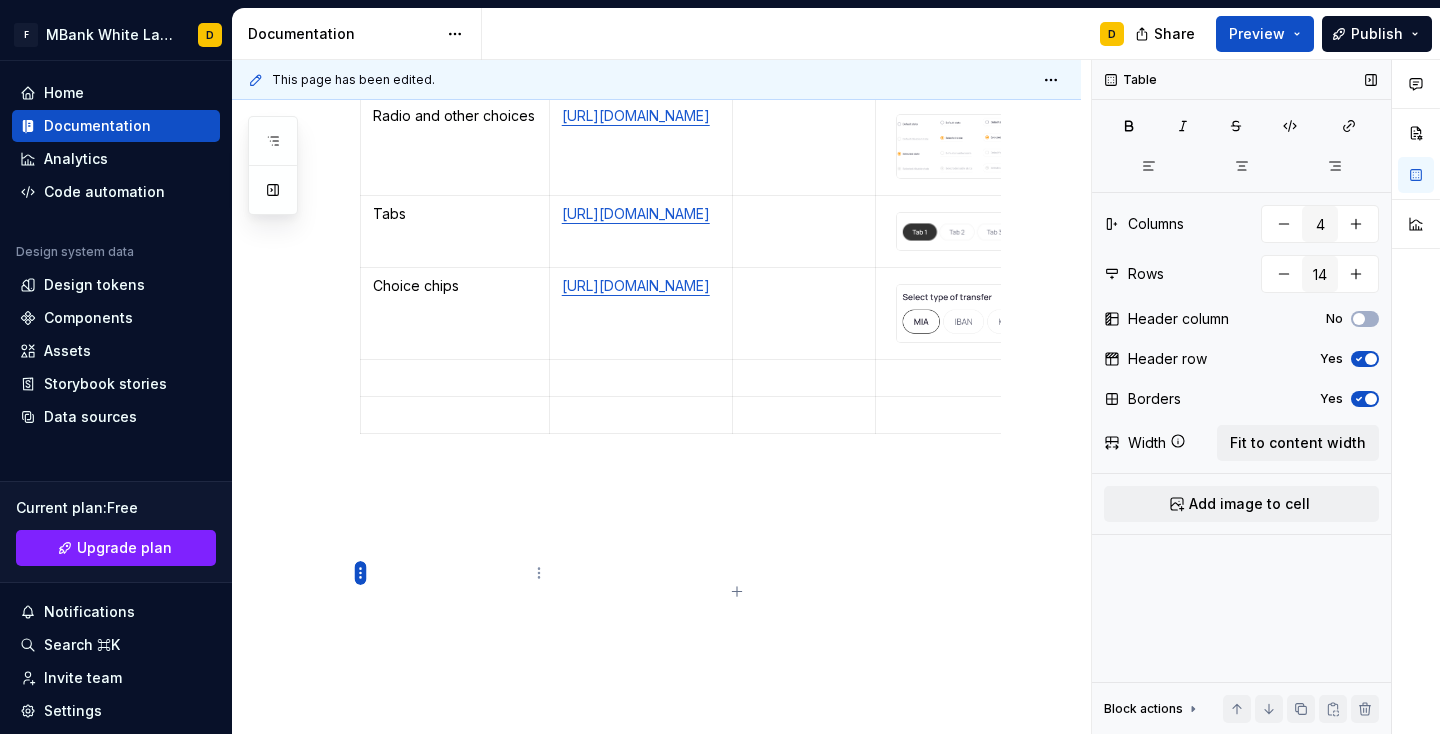 click on "F MBank White Label D Home Documentation Analytics Code automation Design system data Design tokens Components Assets Storybook stories Data sources Current plan :  Free Upgrade plan Notifications Search ⌘K Invite team Settings Contact support Help Documentation D Share Preview Publish Pages Add
Accessibility guide for tree Page tree.
Navigate the tree with the arrow keys. Common tree hotkeys apply. Further keybindings are available:
enter to execute primary action on focused item
f2 to start renaming the focused item
escape to abort renaming an item
control+d to start dragging selected items
Добро пожаловать в нашу дизайн-систему  Foundations Наименование токенов Colors Typography База Enb typography Components Component overview D Component detail Changes Components  /  Component overview Upgrade to Enterprise to turn on approval workflow Learn more Contact us Edit header Tiles" at bounding box center [720, 367] 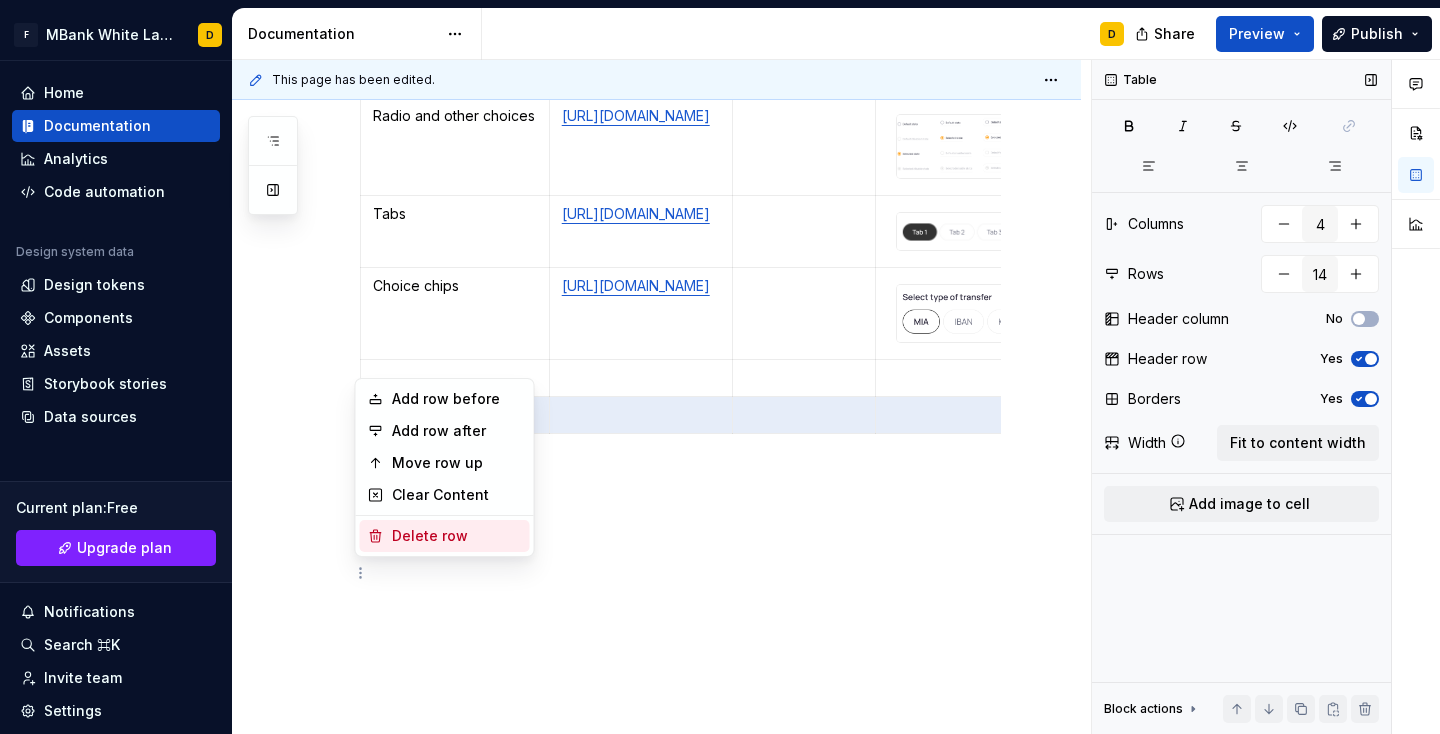 click on "Delete row" at bounding box center [457, 536] 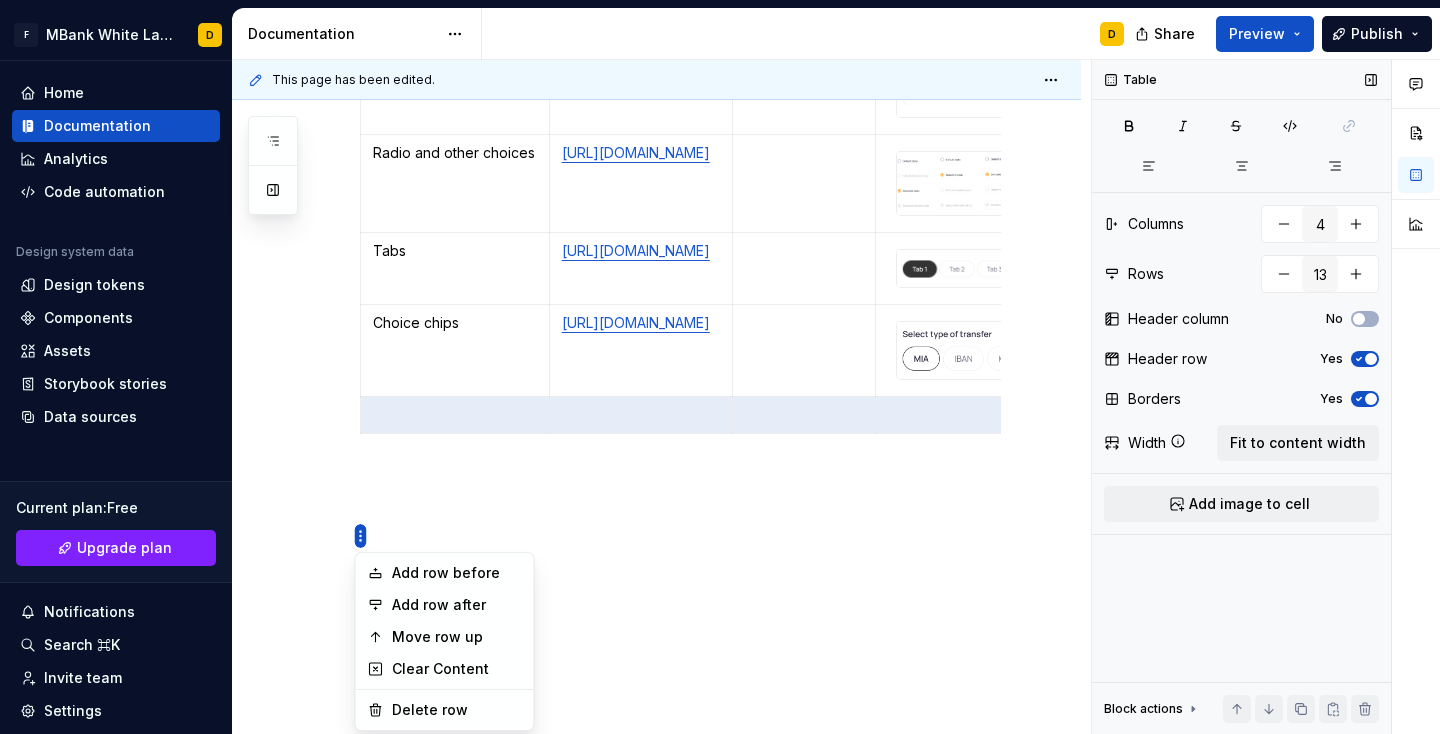 click on "F MBank White Label D Home Documentation Analytics Code automation Design system data Design tokens Components Assets Storybook stories Data sources Current plan :  Free Upgrade plan Notifications Search ⌘K Invite team Settings Contact support Help Documentation D Share Preview Publish Pages Add
Accessibility guide for tree Page tree.
Navigate the tree with the arrow keys. Common tree hotkeys apply. Further keybindings are available:
enter to execute primary action on focused item
f2 to start renaming the focused item
escape to abort renaming an item
control+d to start dragging selected items
Добро пожаловать в нашу дизайн-систему  Foundations Наименование токенов Colors Typography База Enb typography Components Component overview D Component detail Changes Components  /  Component overview Upgrade to Enterprise to turn on approval workflow Learn more Contact us Edit header Tiles" at bounding box center (720, 367) 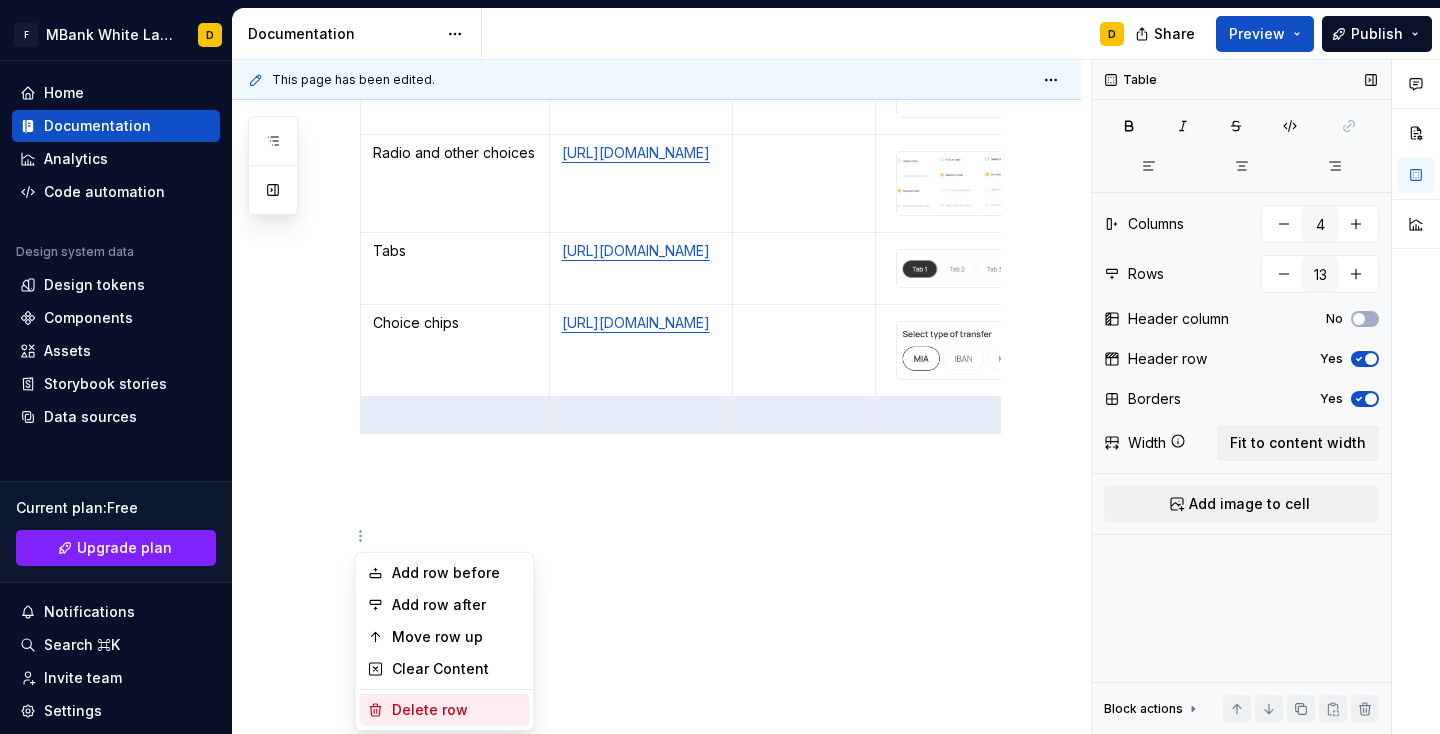 click on "Delete row" at bounding box center [457, 710] 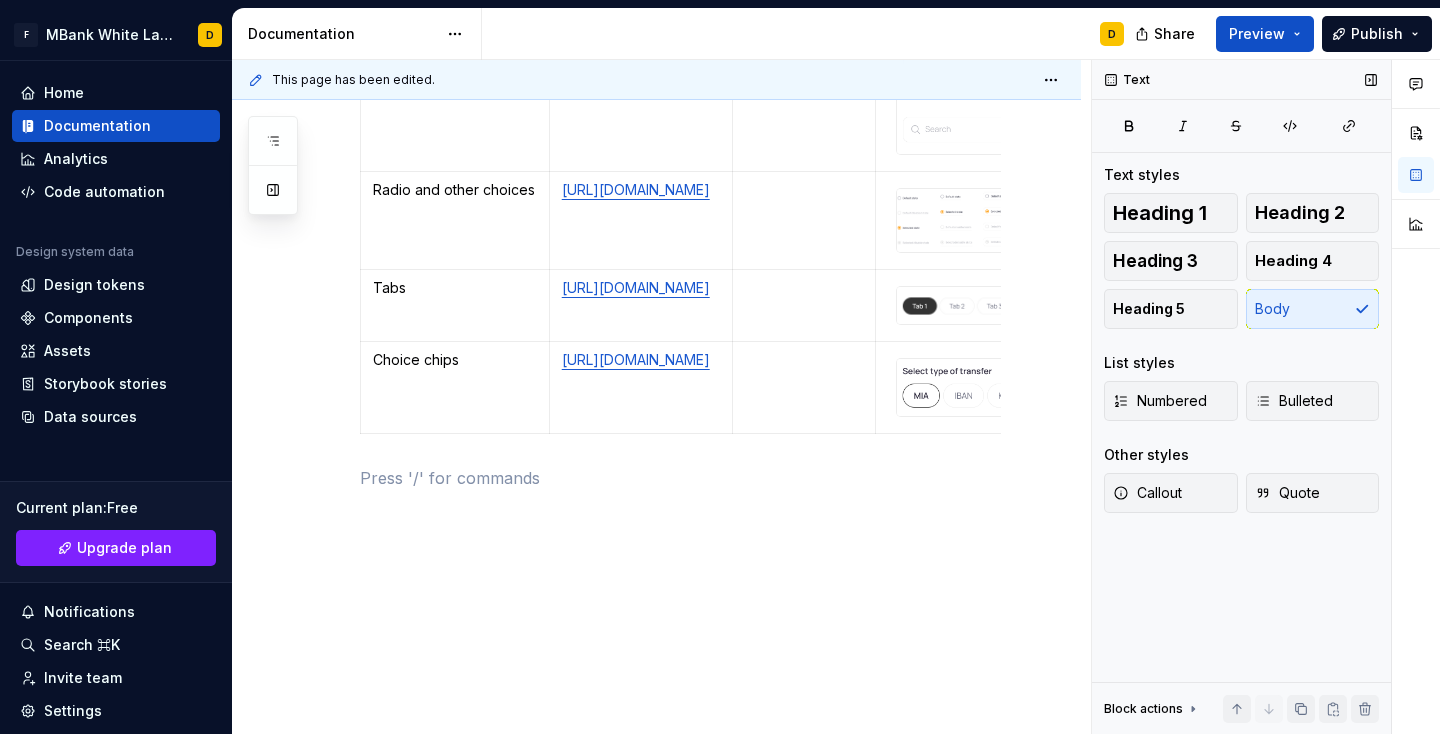 scroll, scrollTop: 3708, scrollLeft: 0, axis: vertical 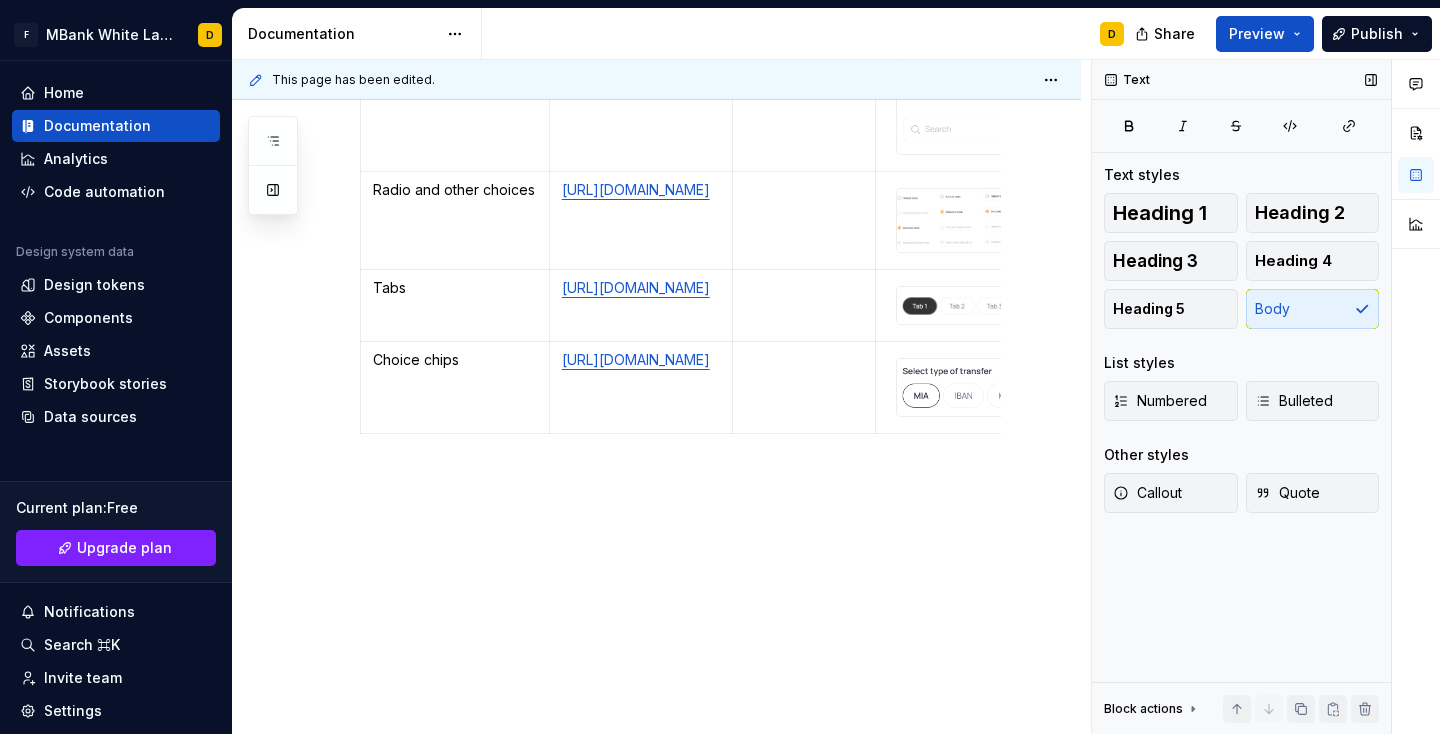 type on "*" 